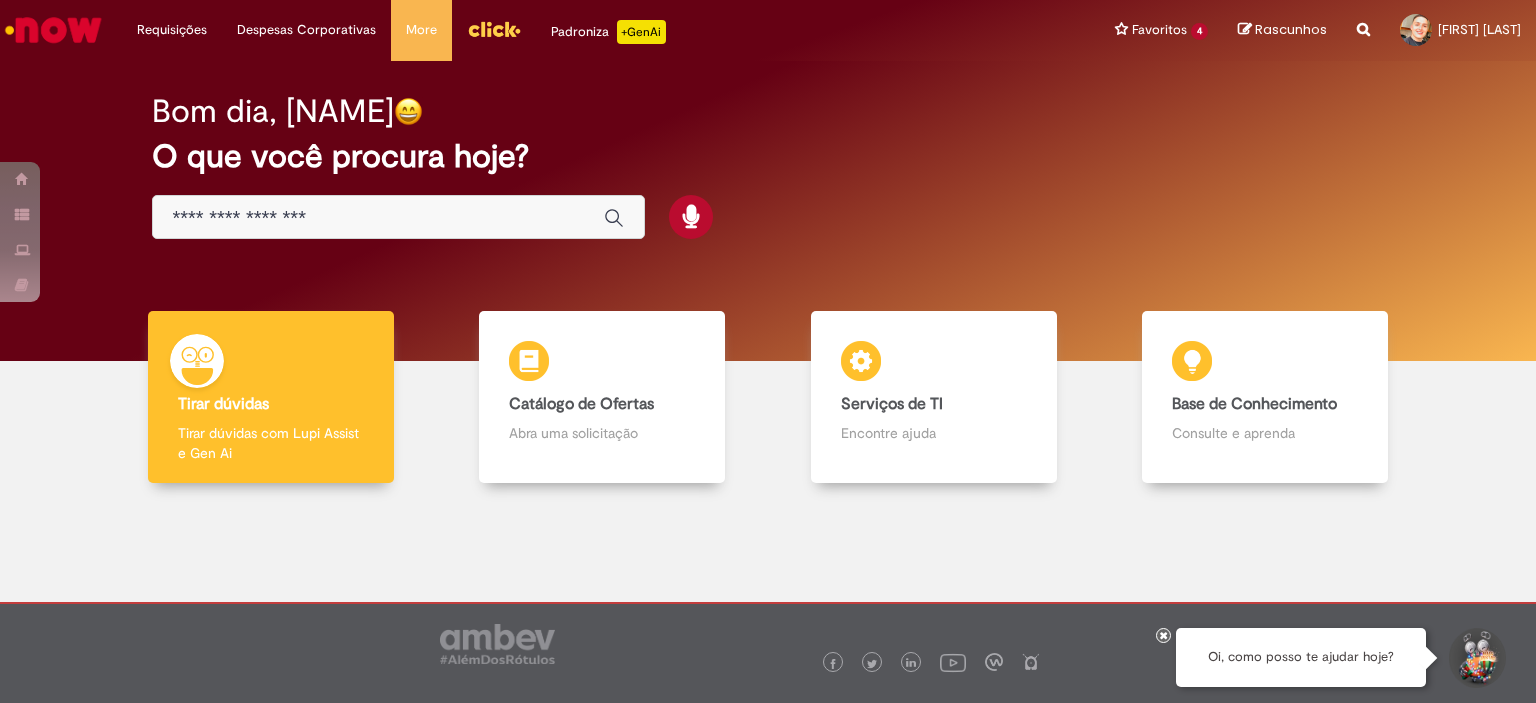 scroll, scrollTop: 0, scrollLeft: 0, axis: both 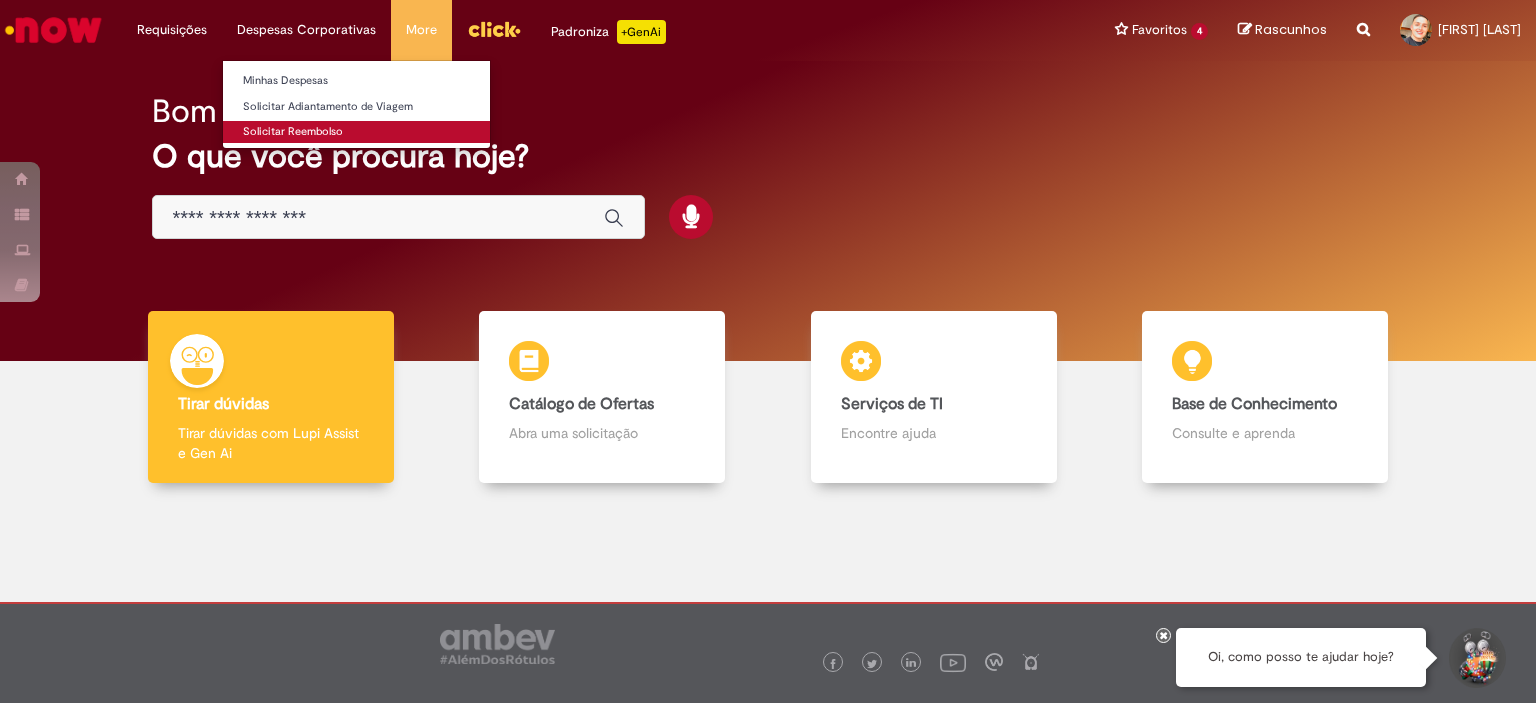 click on "Solicitar Reembolso" at bounding box center (356, 132) 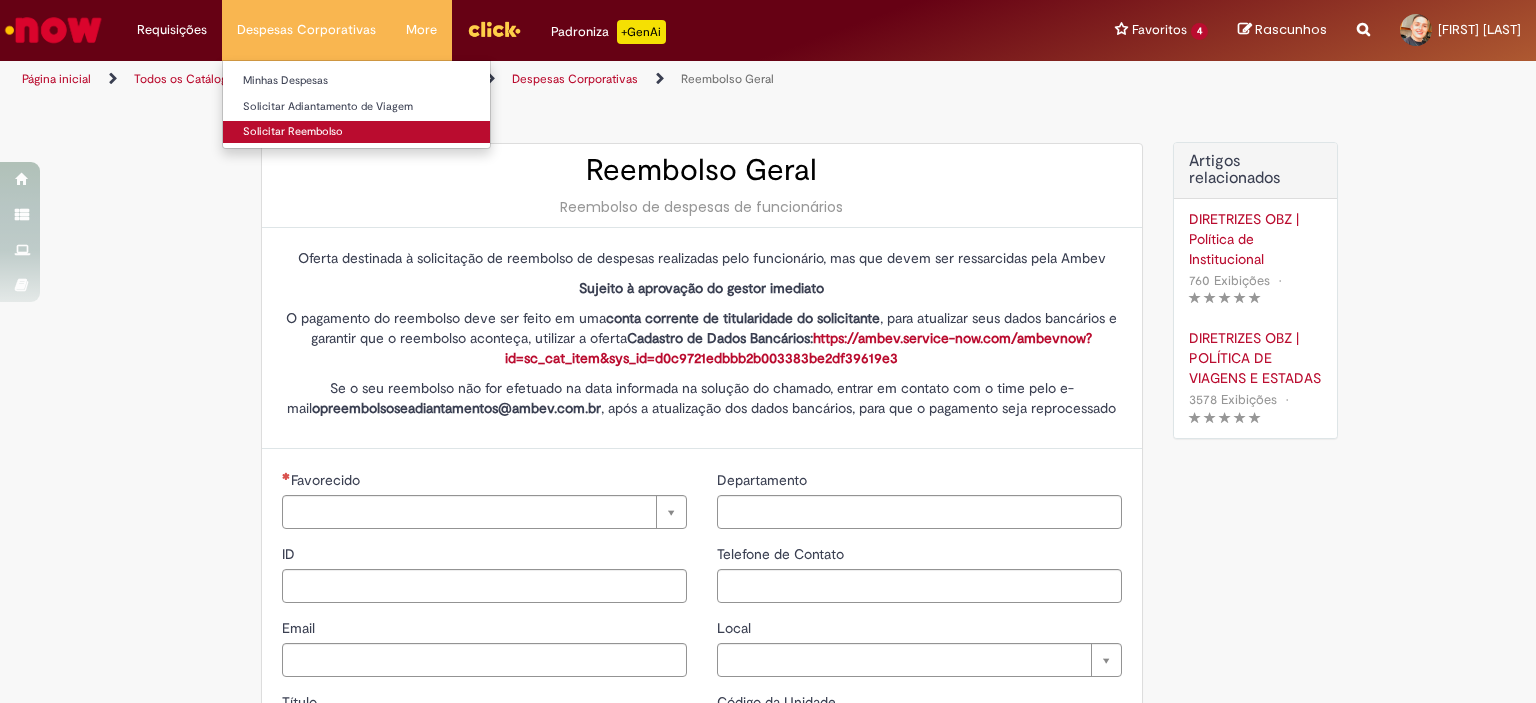 type on "********" 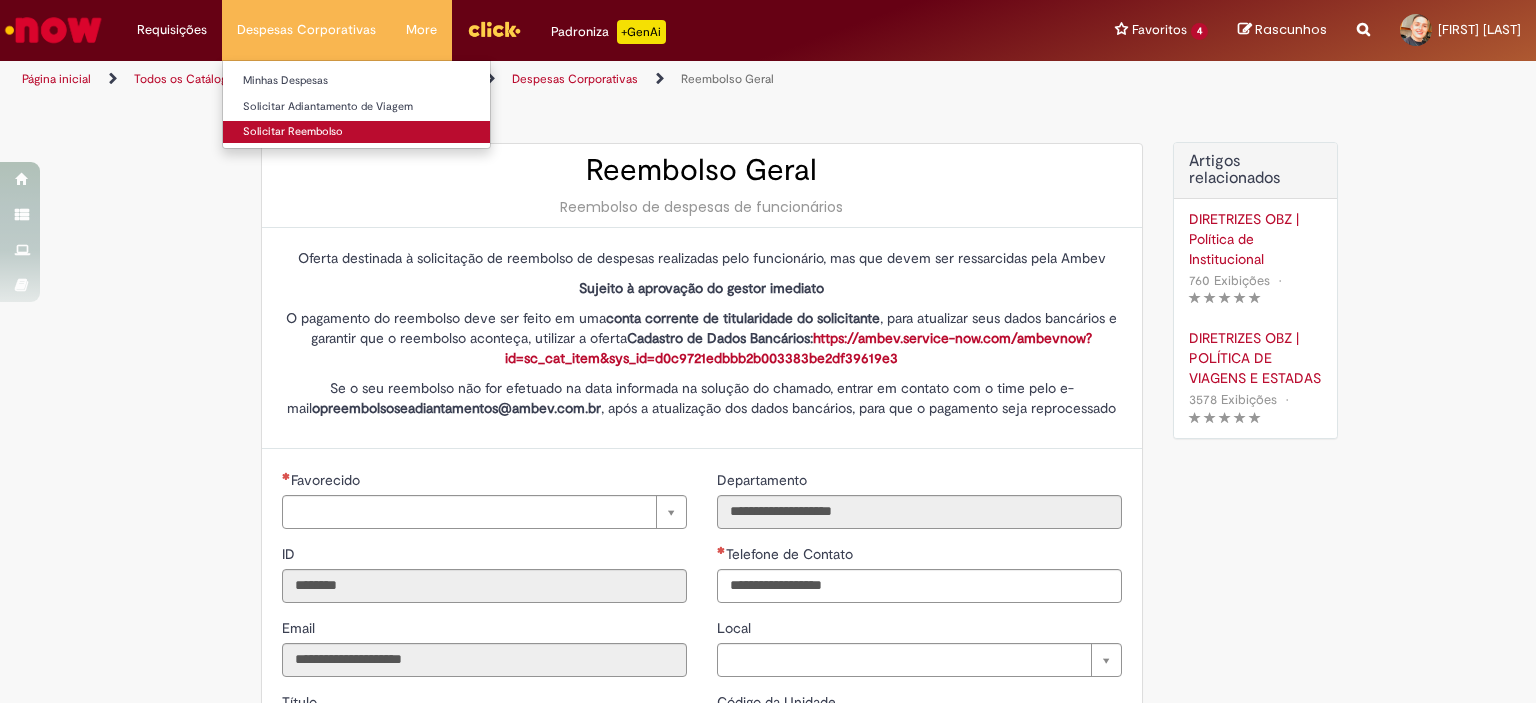 type on "**********" 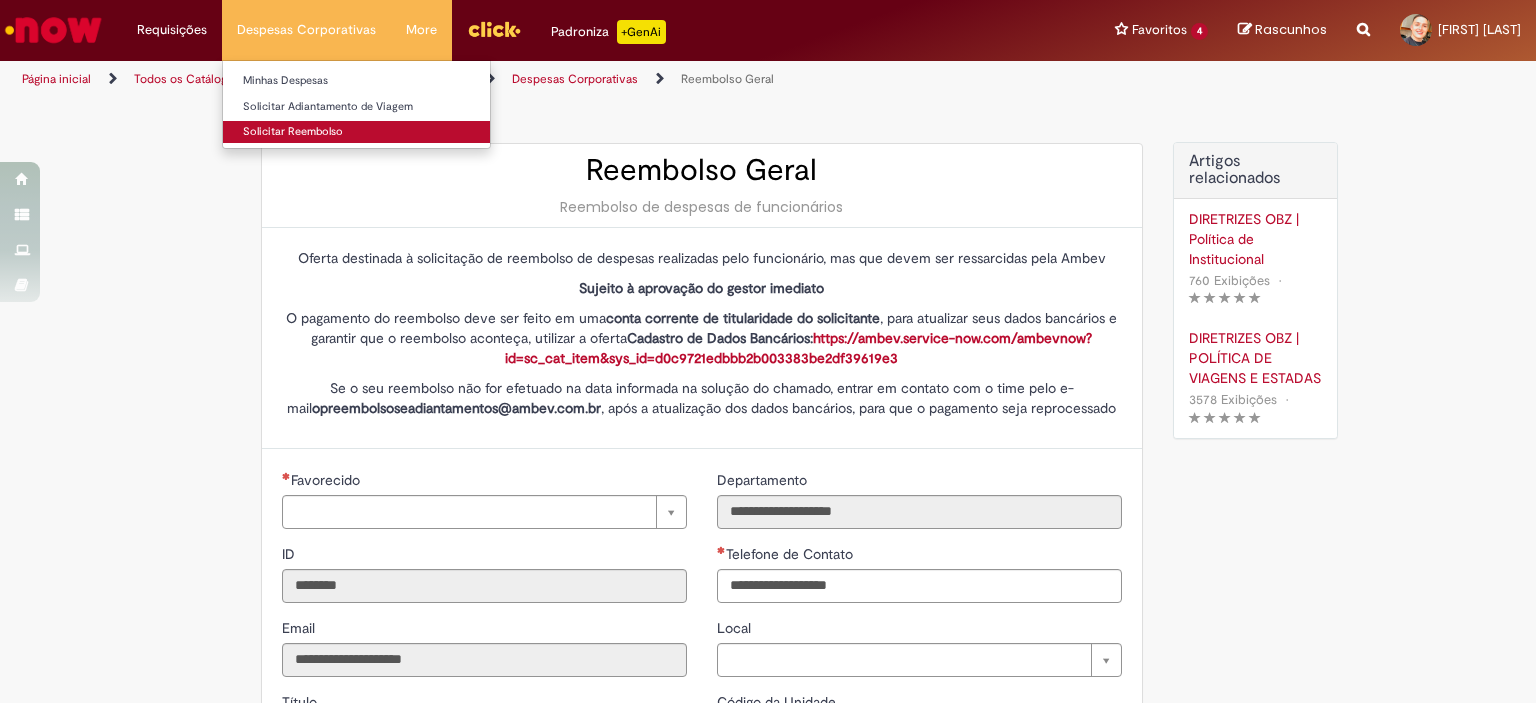 type on "**********" 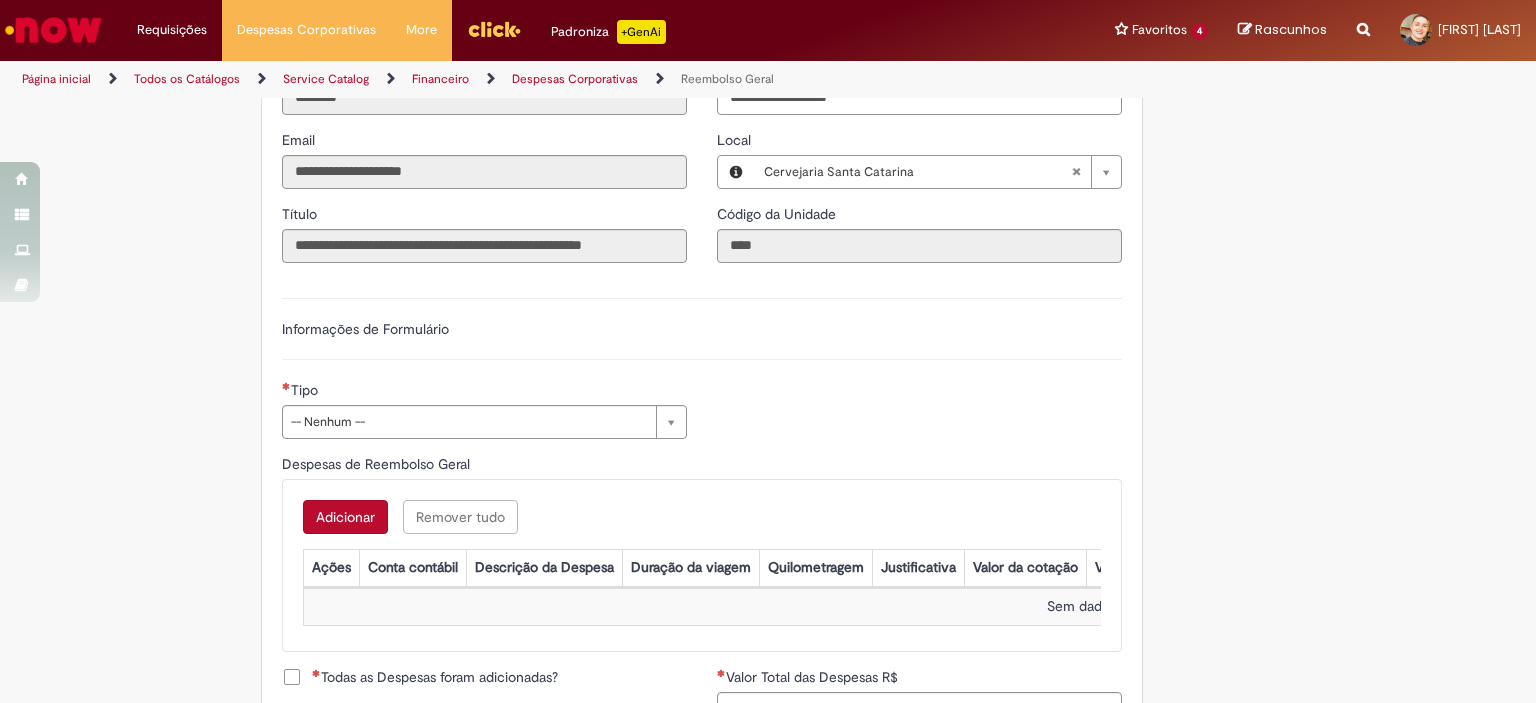 scroll, scrollTop: 288, scrollLeft: 0, axis: vertical 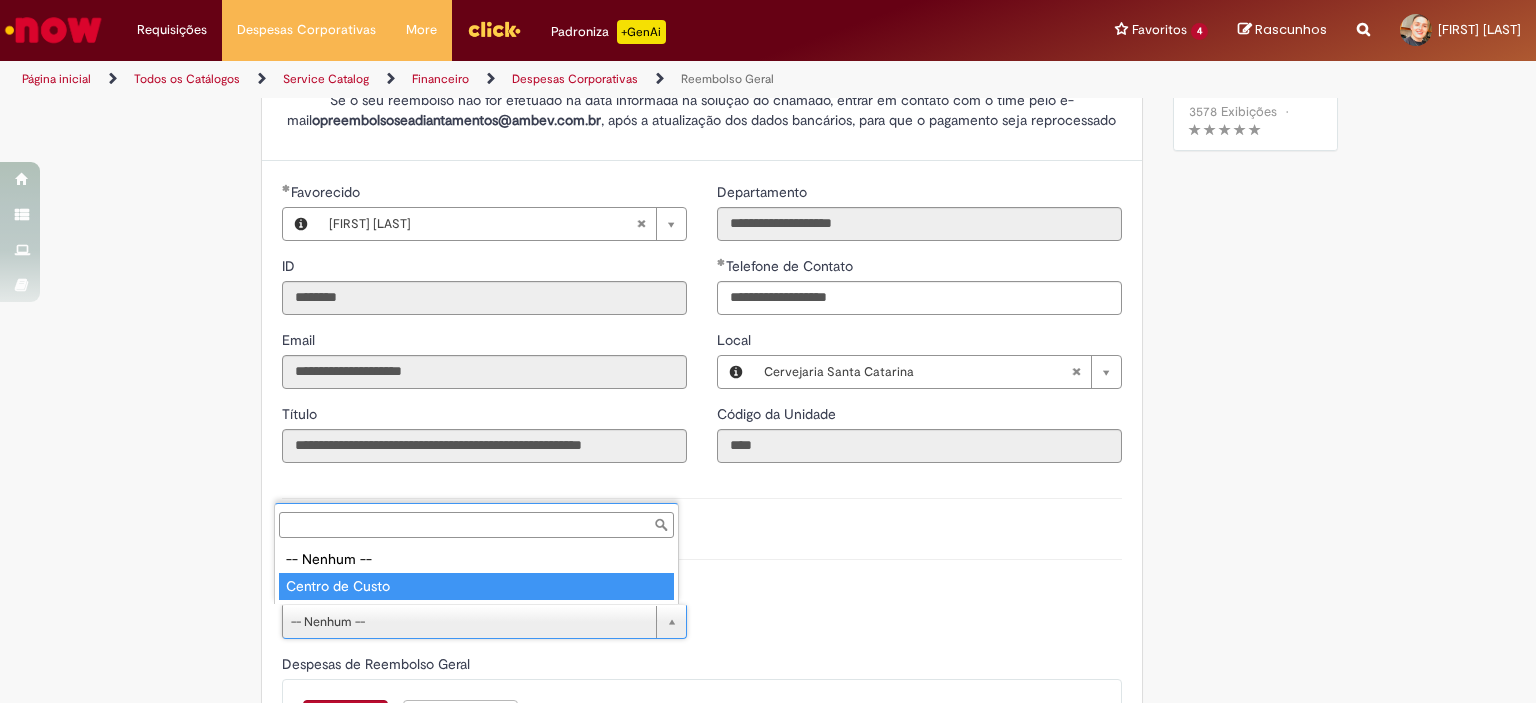 type on "**********" 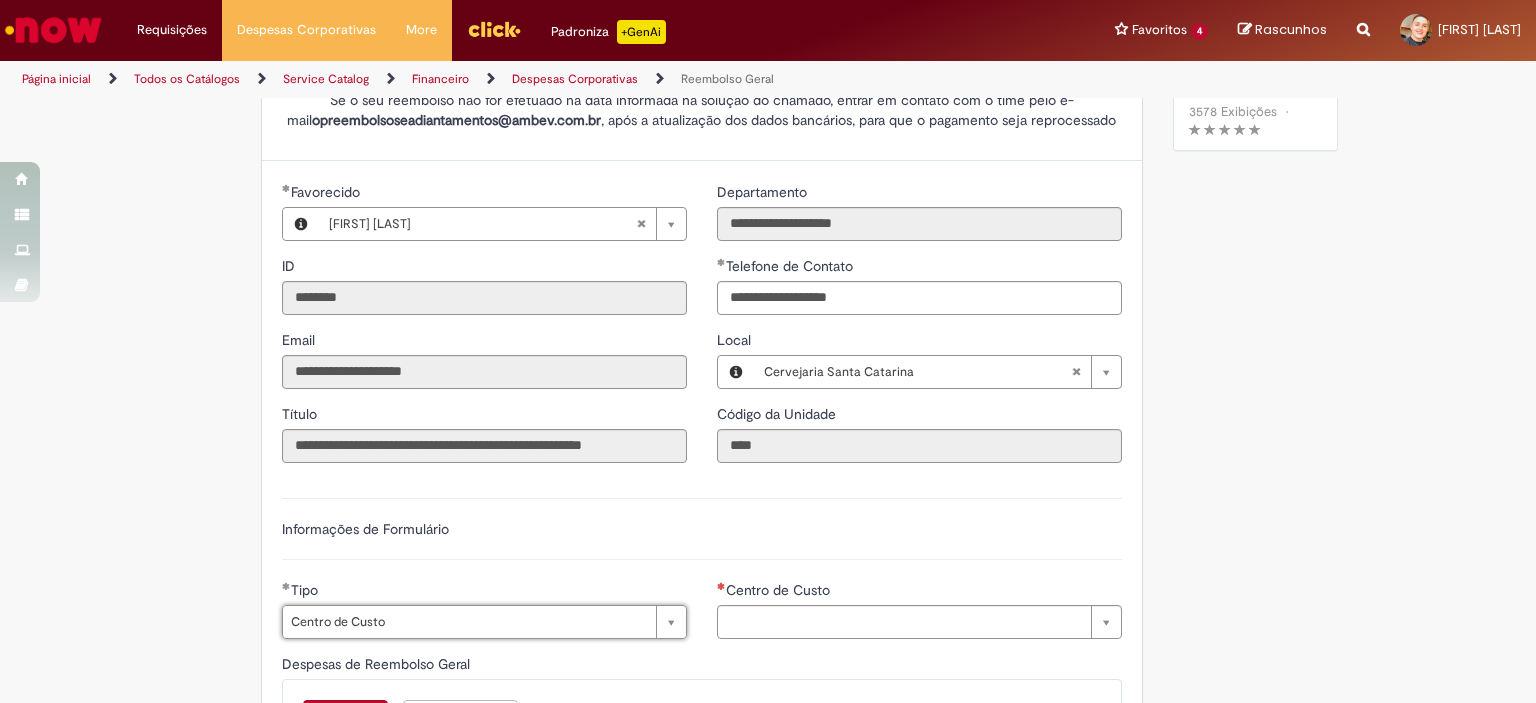 type on "**********" 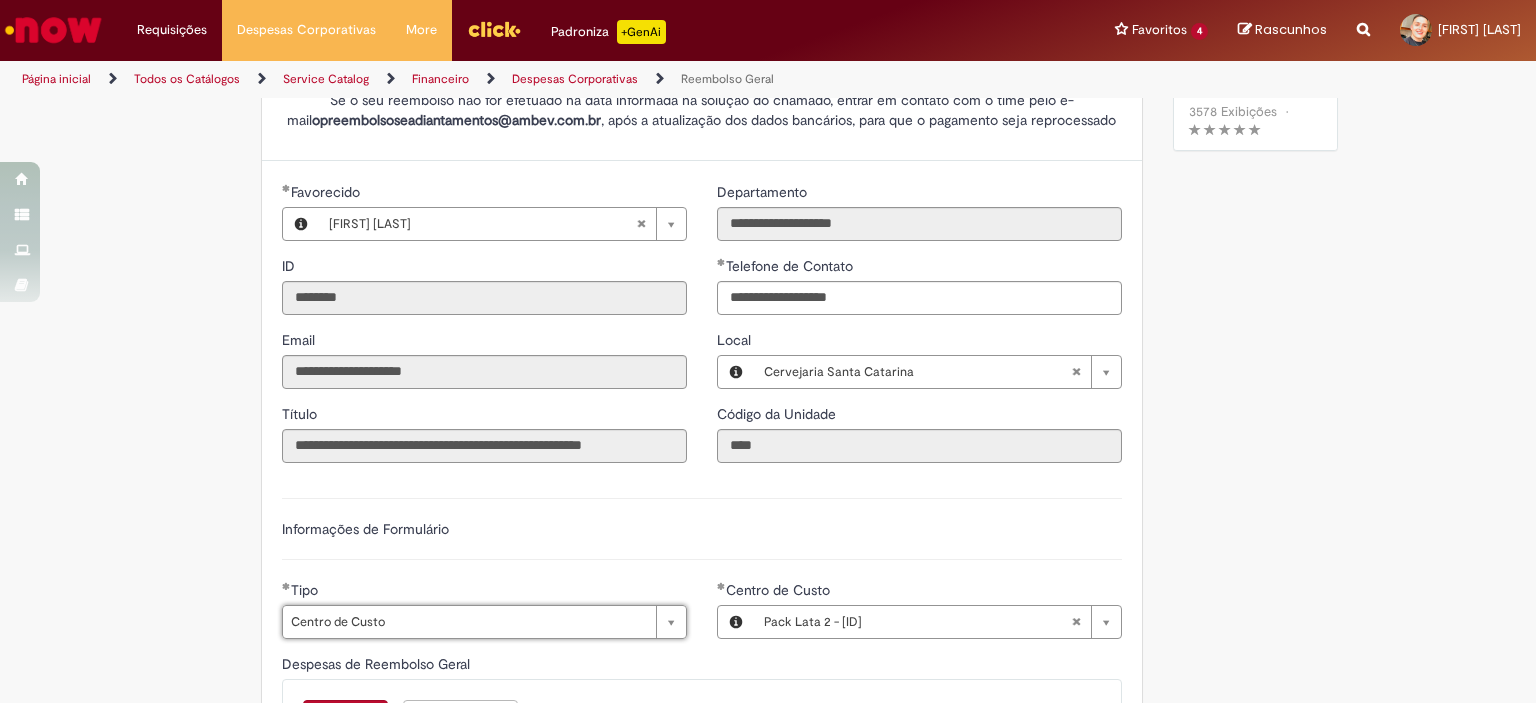 scroll, scrollTop: 388, scrollLeft: 0, axis: vertical 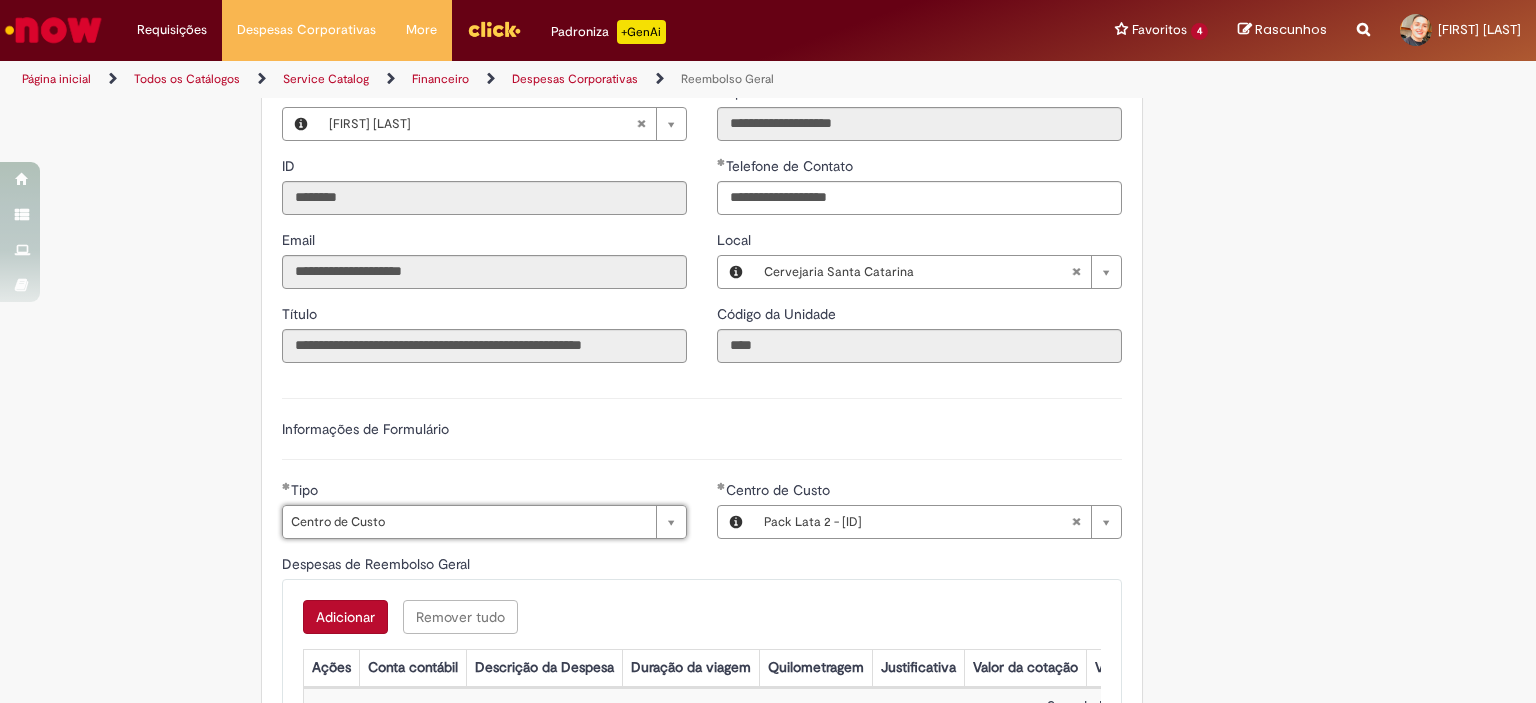 type 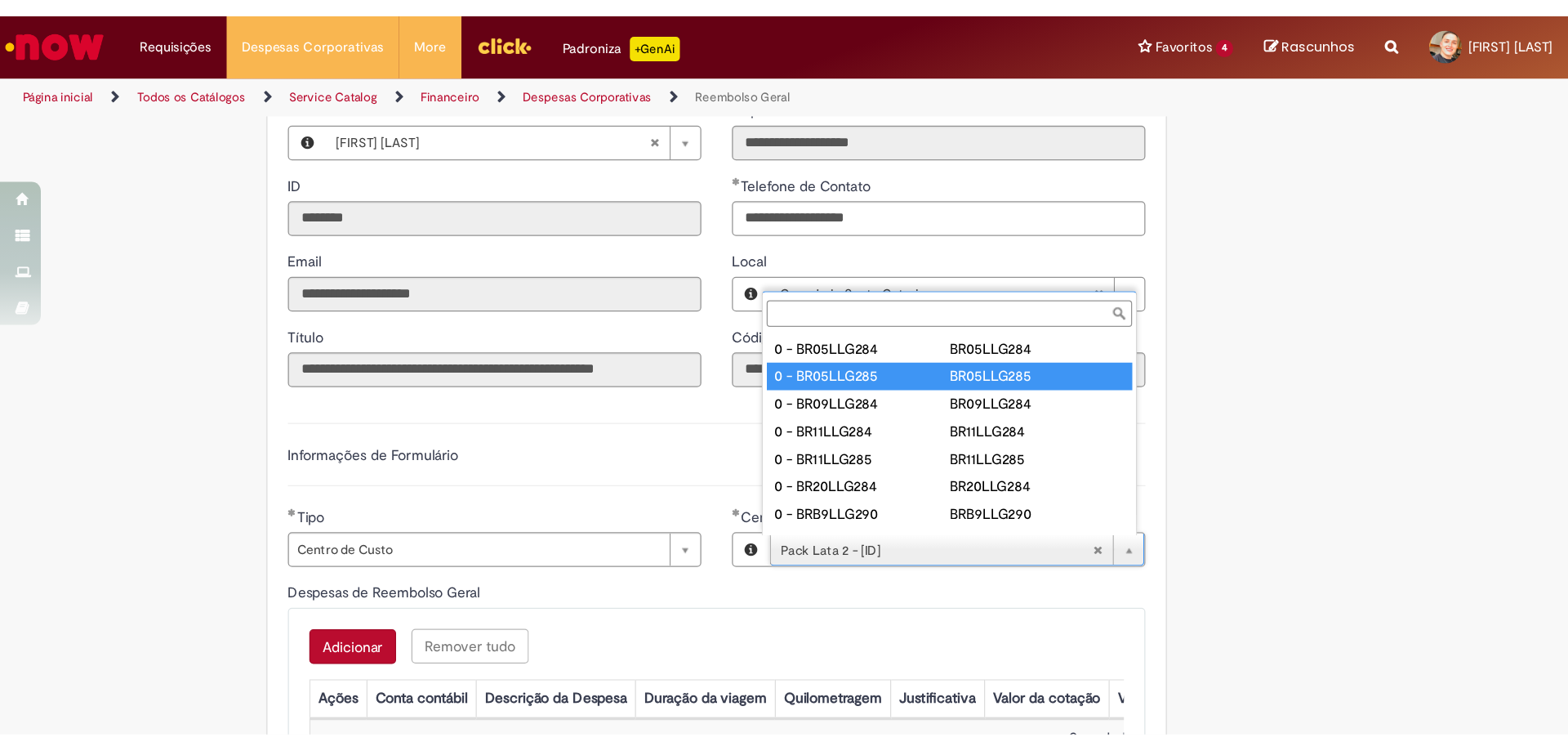 scroll, scrollTop: 13, scrollLeft: 0, axis: vertical 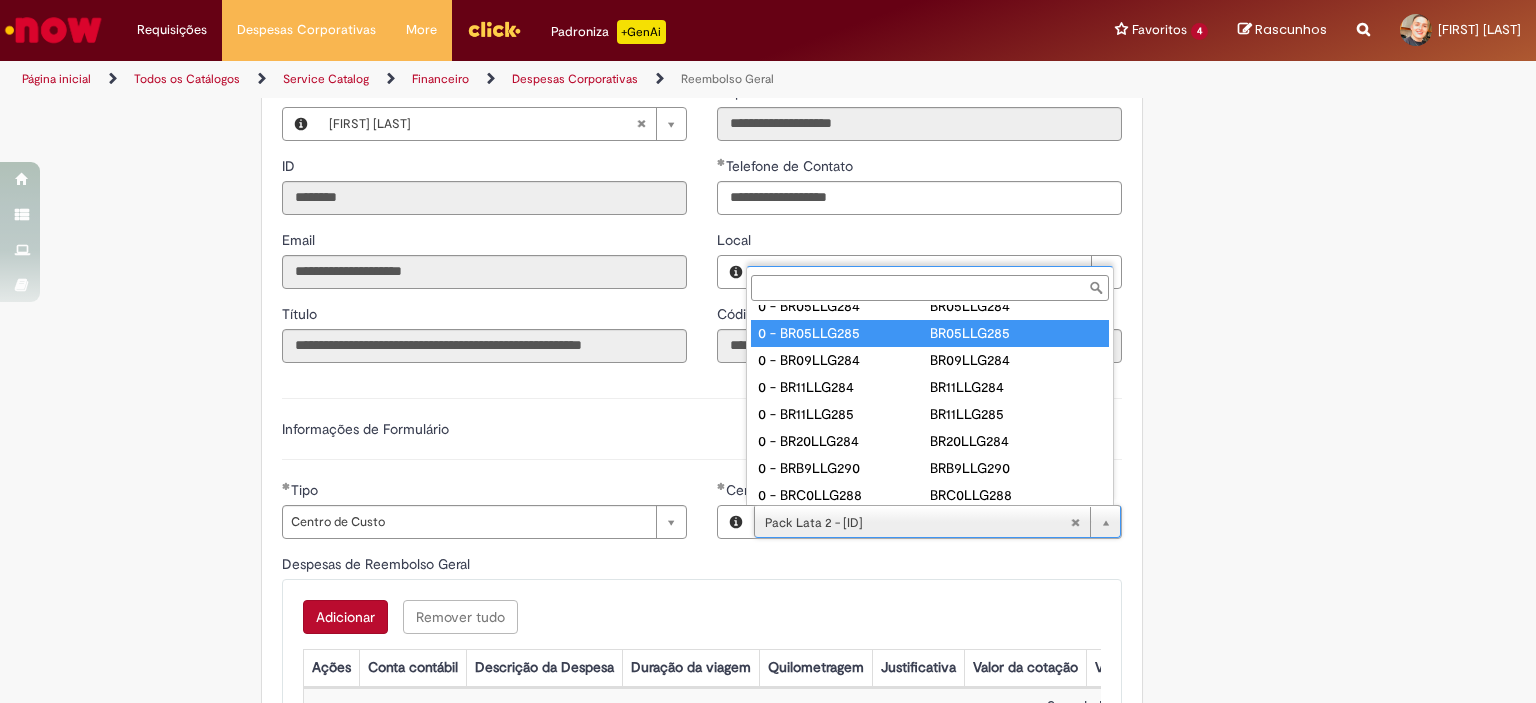 type on "**********" 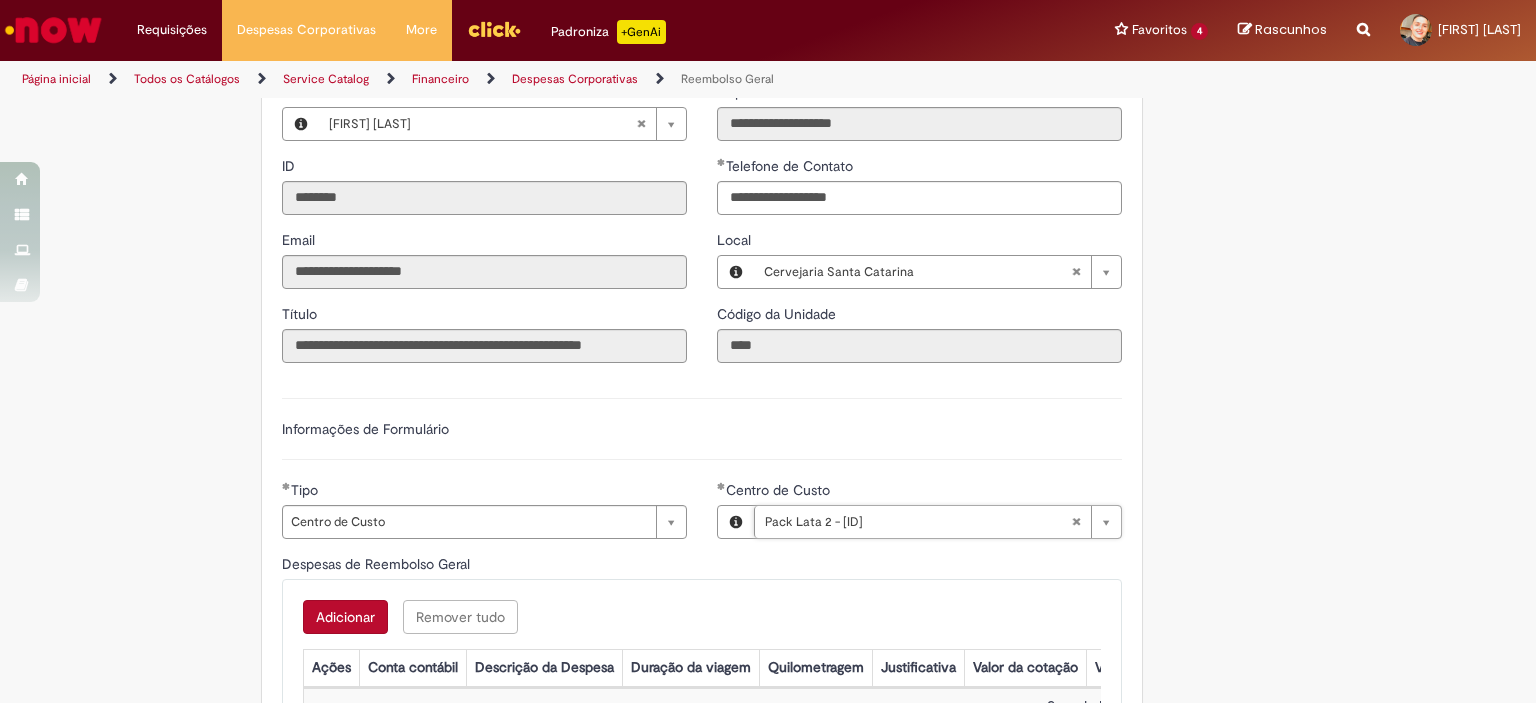 scroll, scrollTop: 588, scrollLeft: 0, axis: vertical 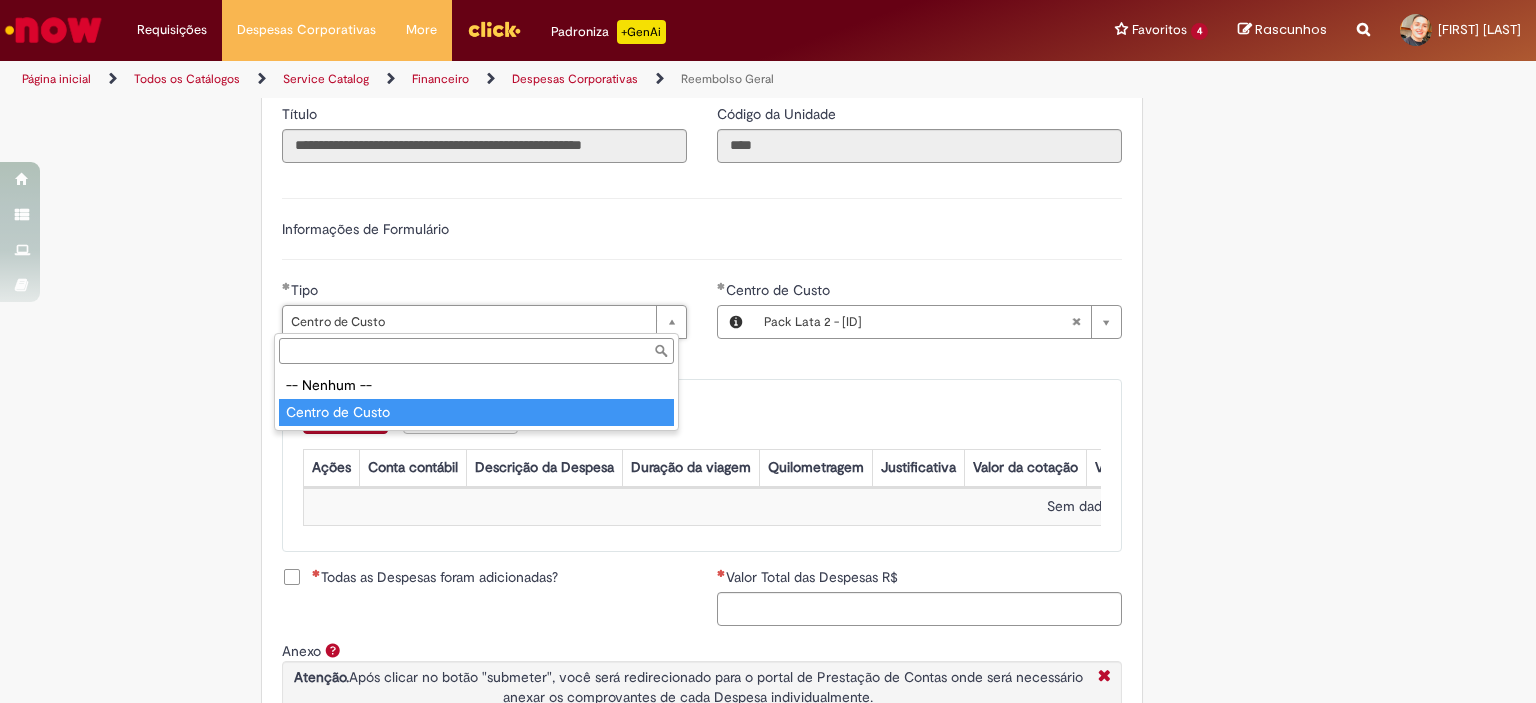 type on "**********" 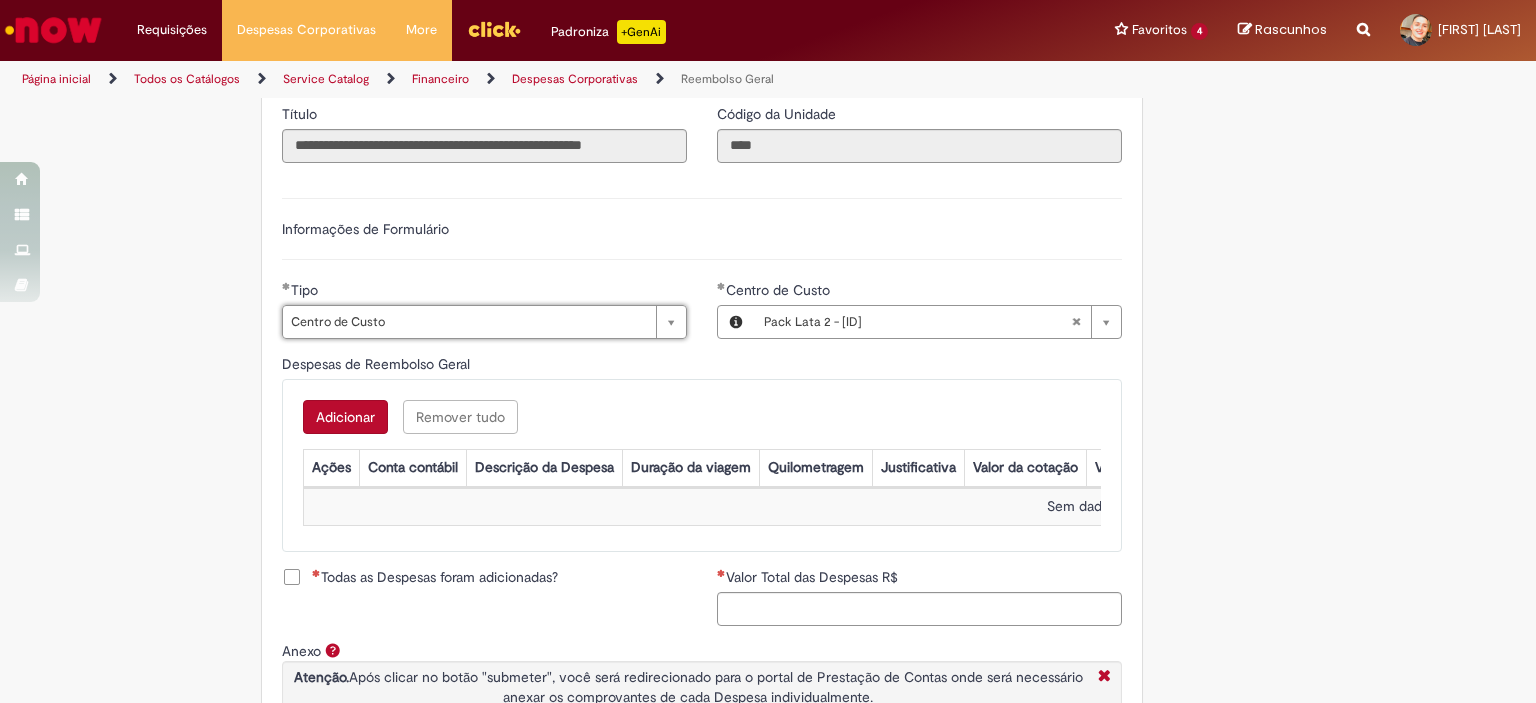 type 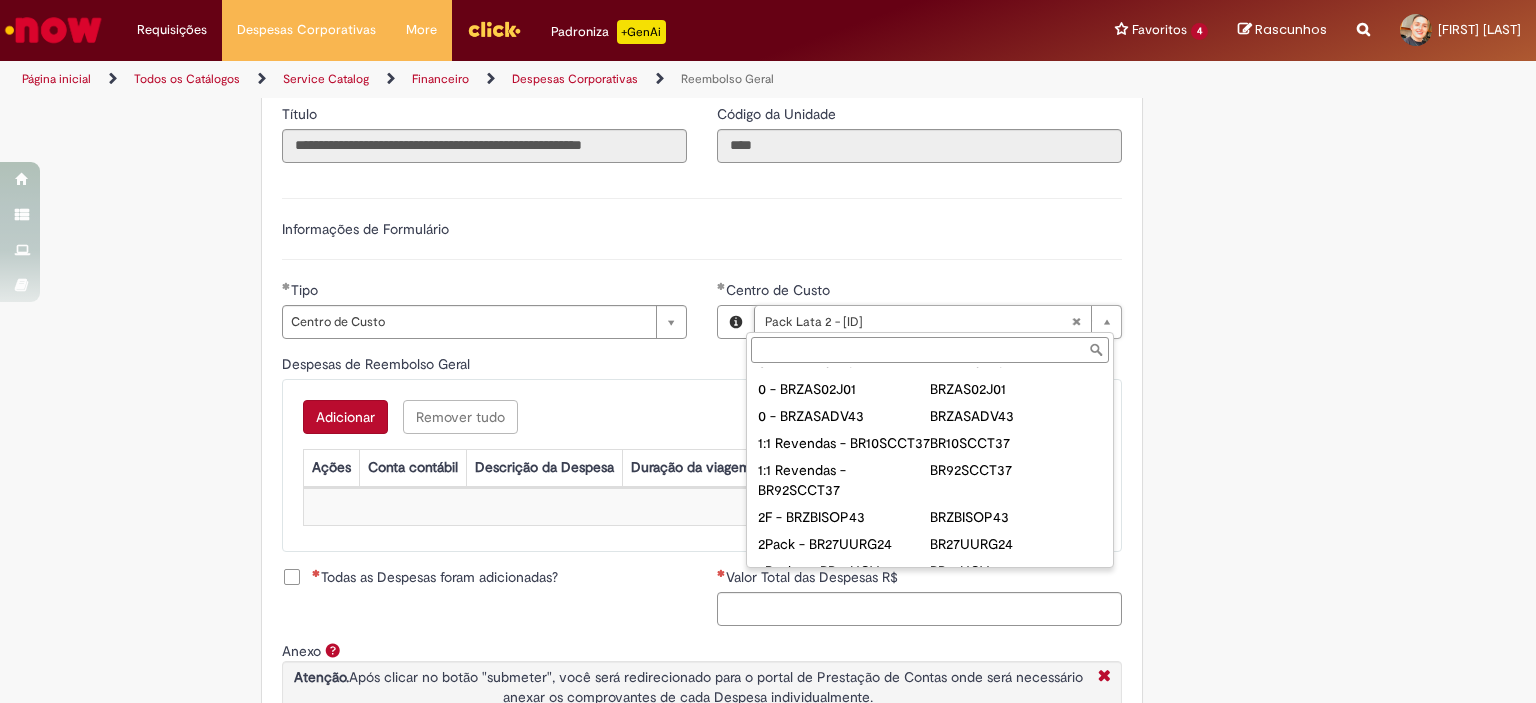 scroll, scrollTop: 0, scrollLeft: 0, axis: both 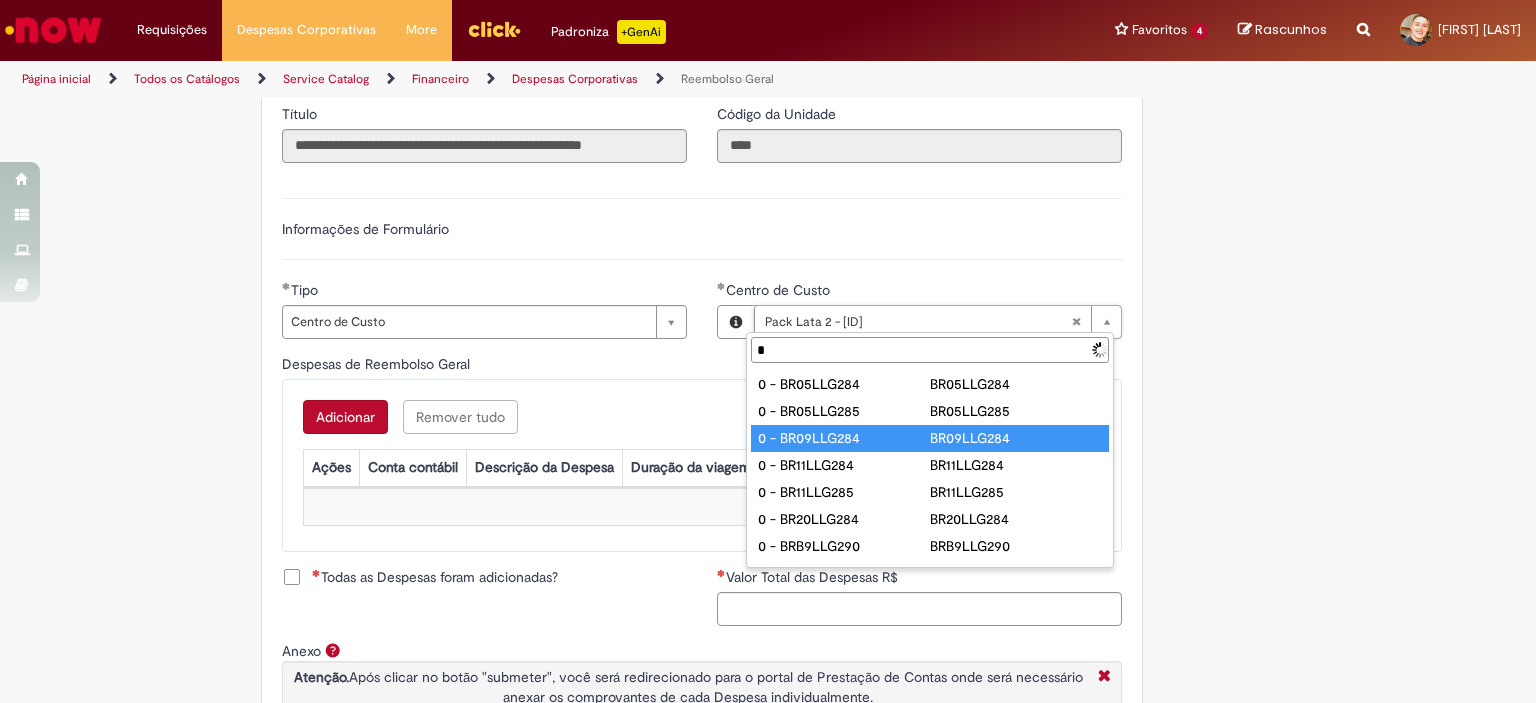 type on "**" 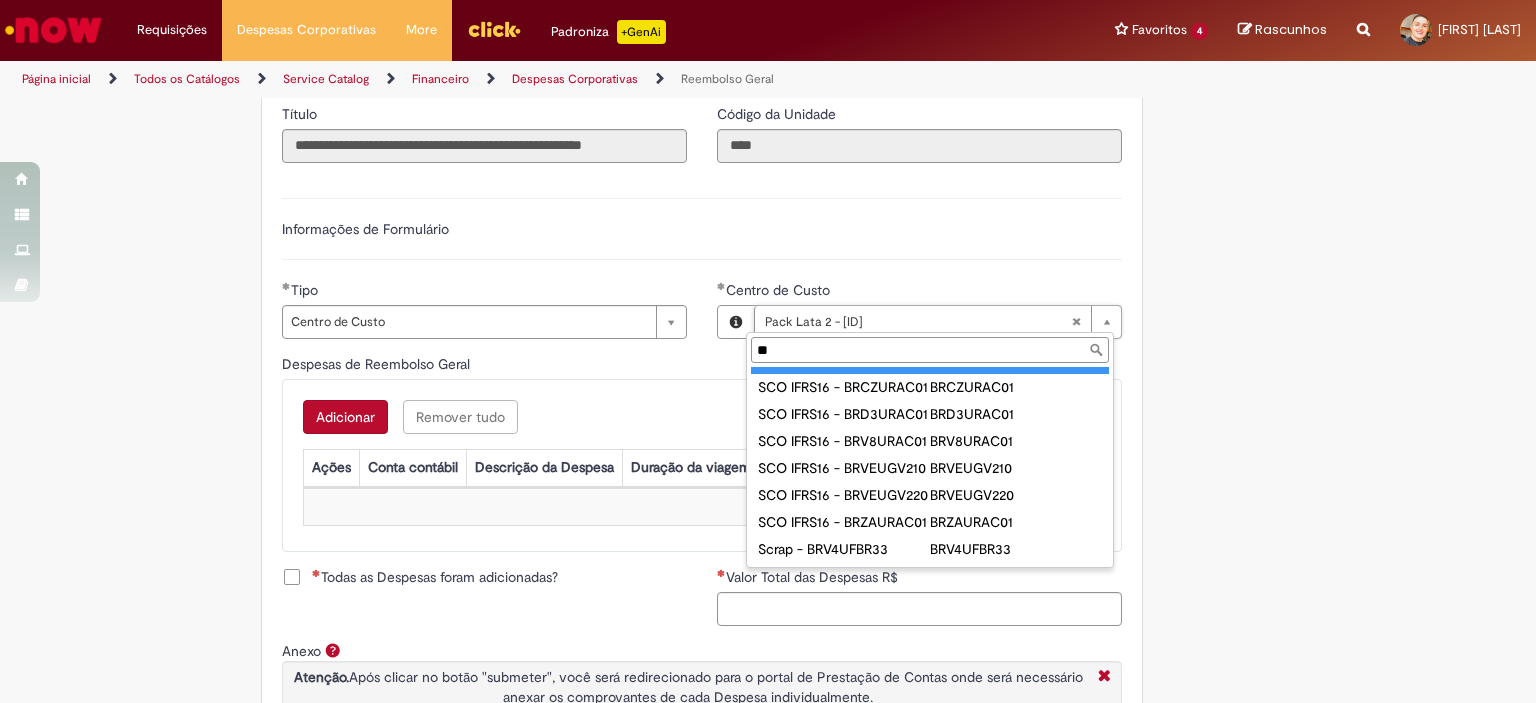 scroll, scrollTop: 586, scrollLeft: 0, axis: vertical 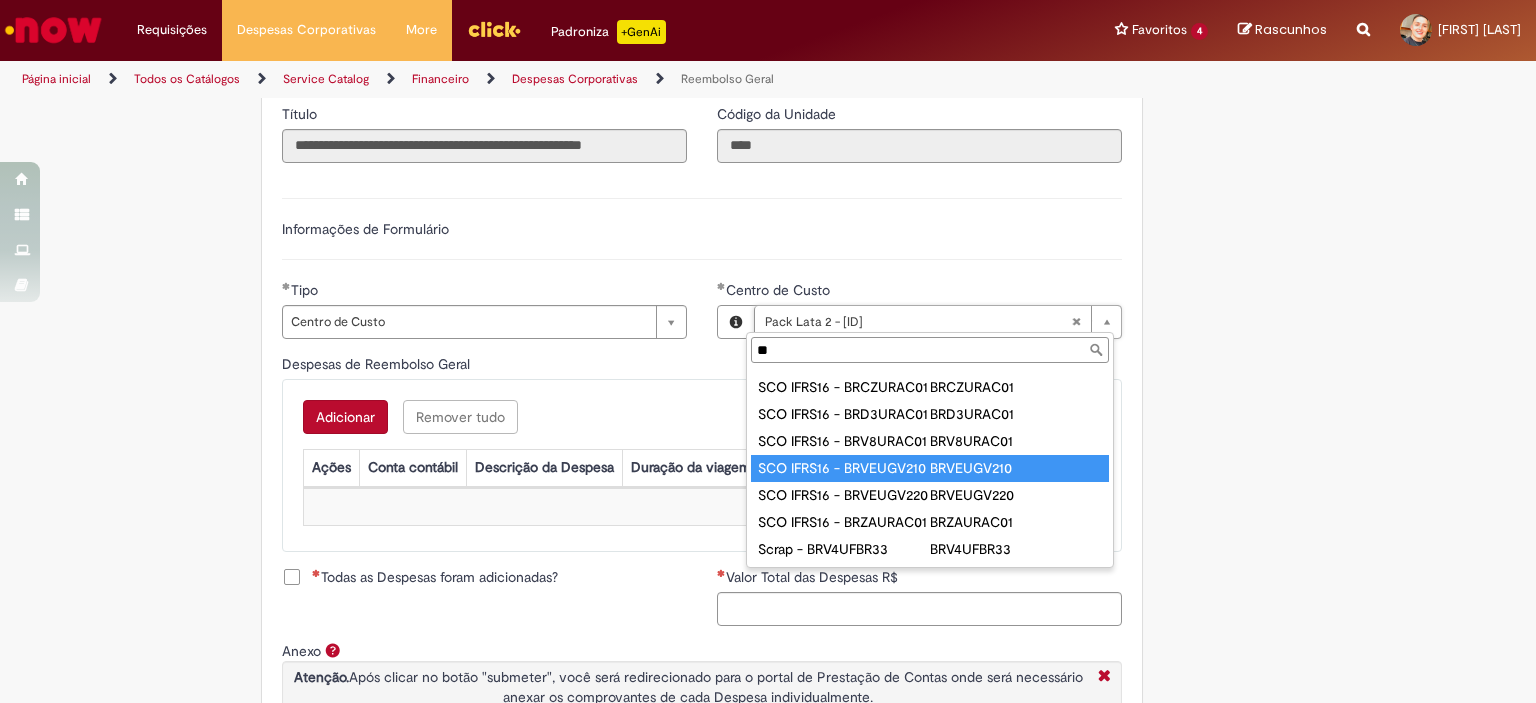 type on "**********" 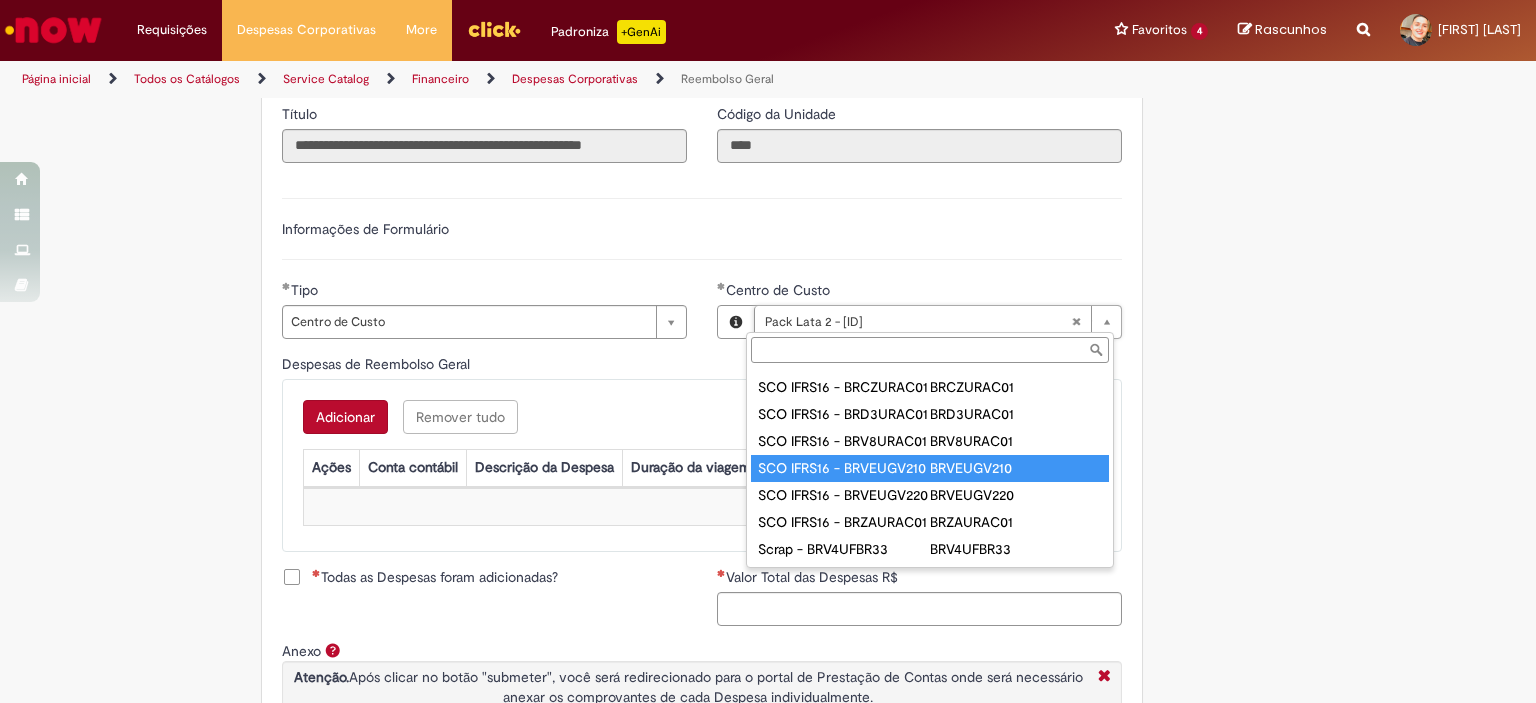 scroll, scrollTop: 0, scrollLeft: 163, axis: horizontal 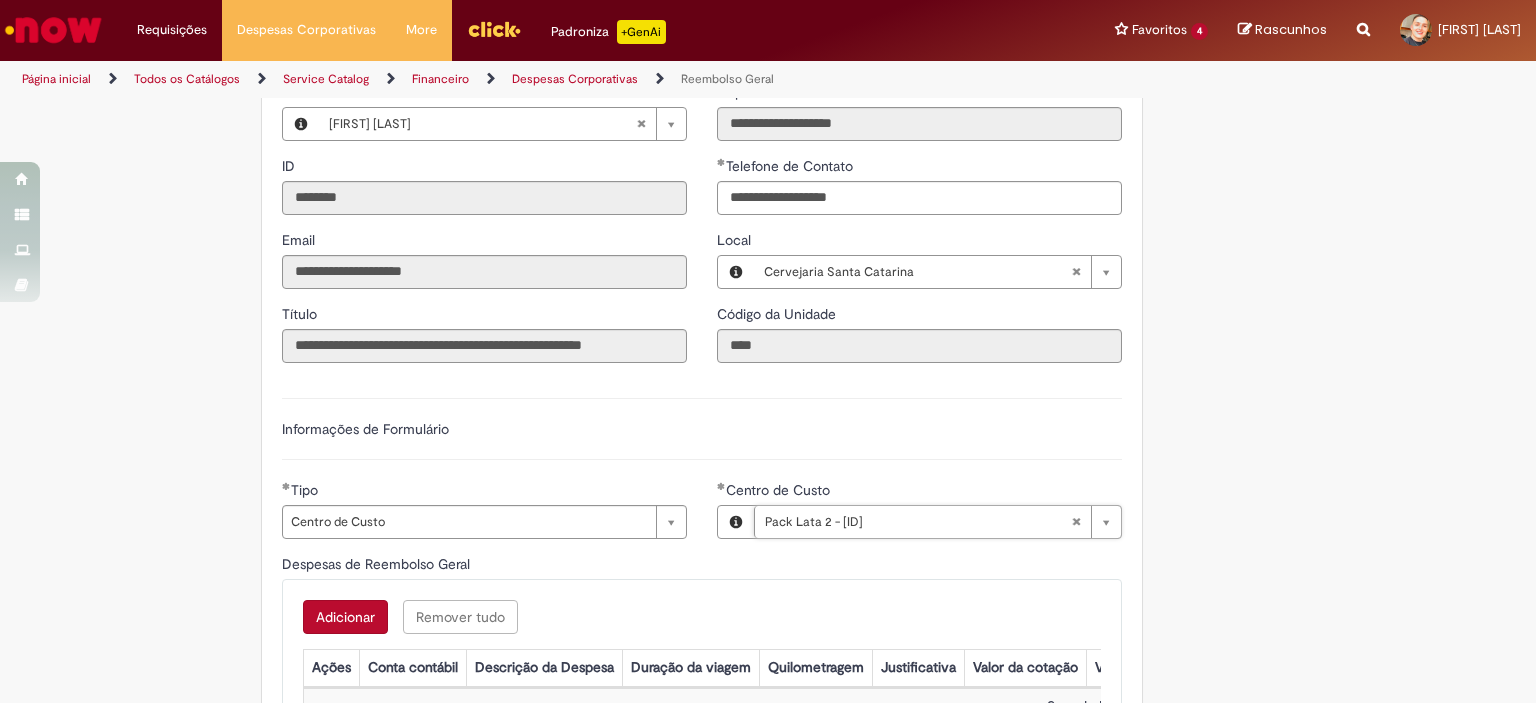 type 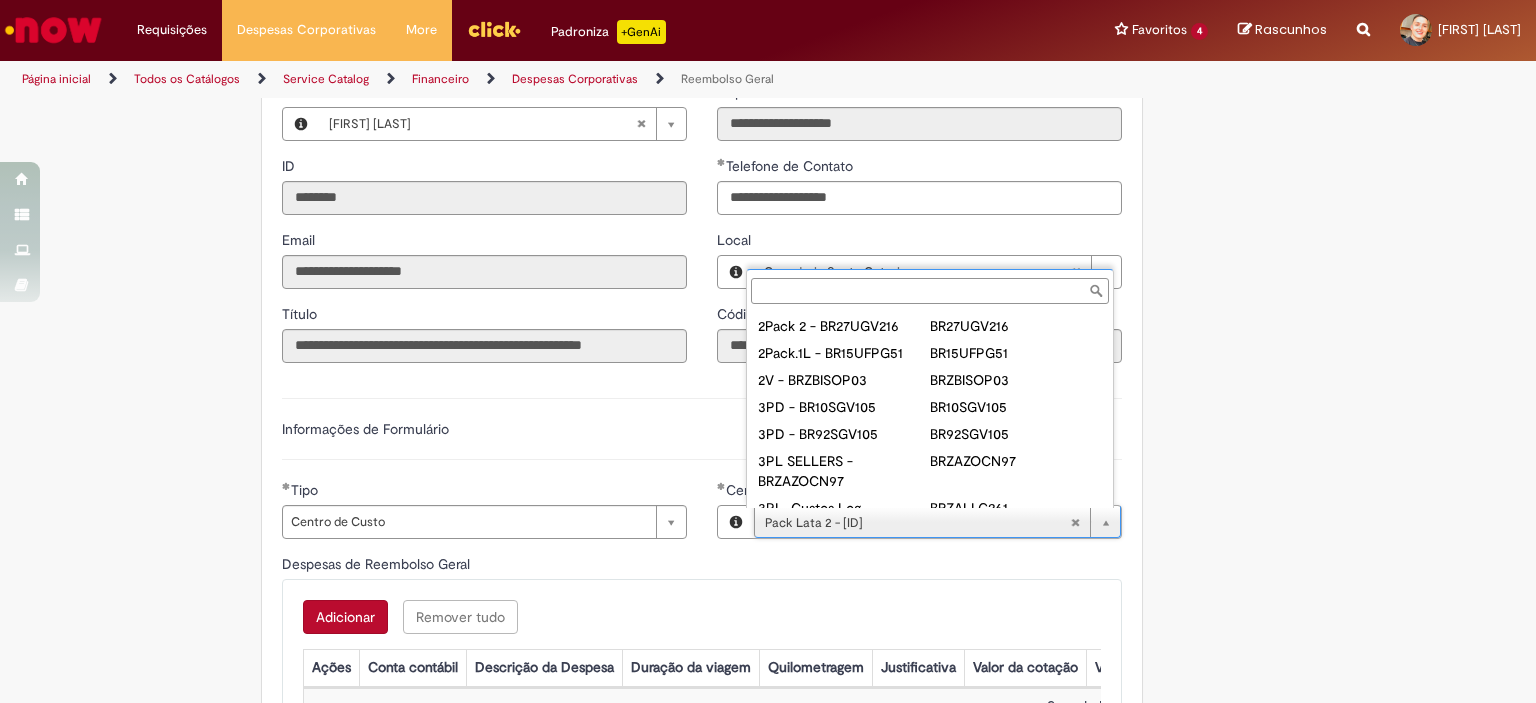 scroll, scrollTop: 16, scrollLeft: 0, axis: vertical 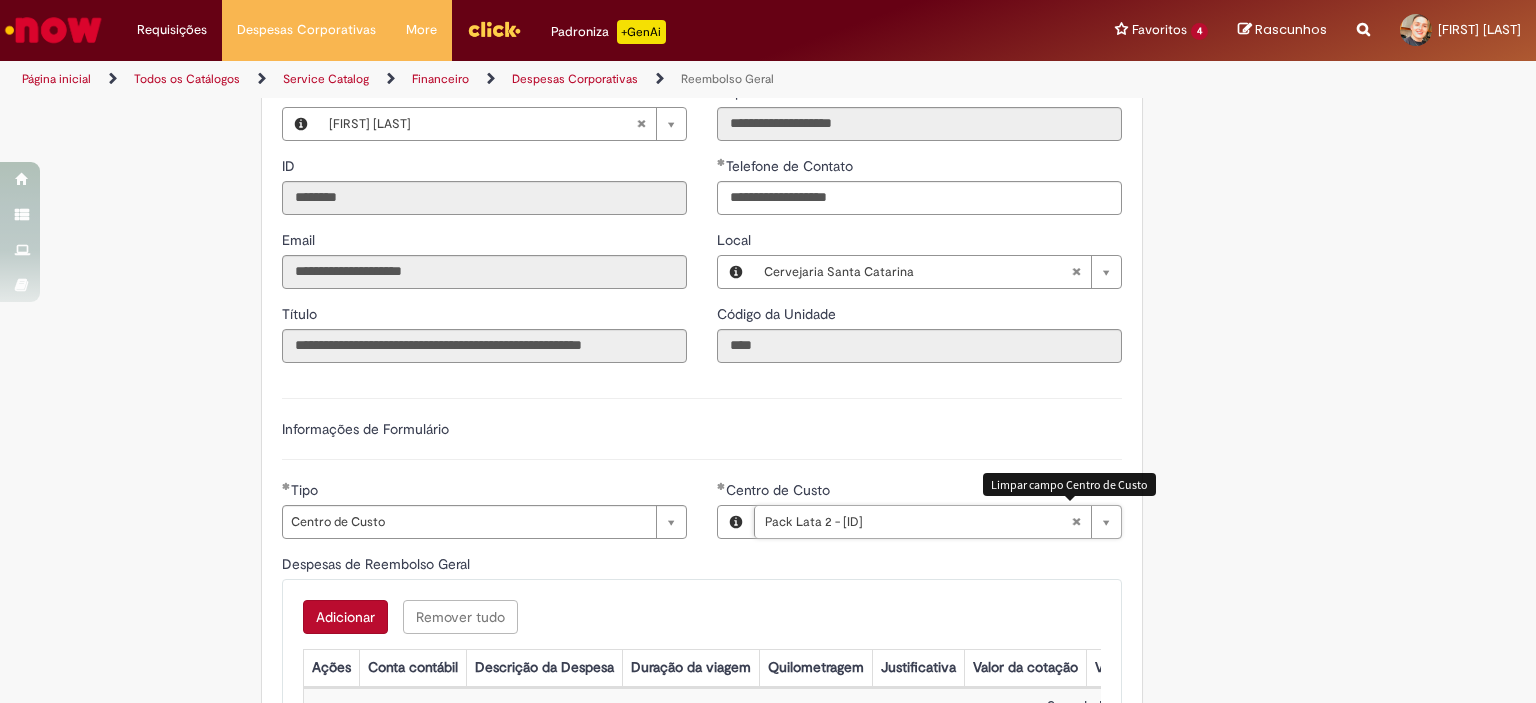 type on "**********" 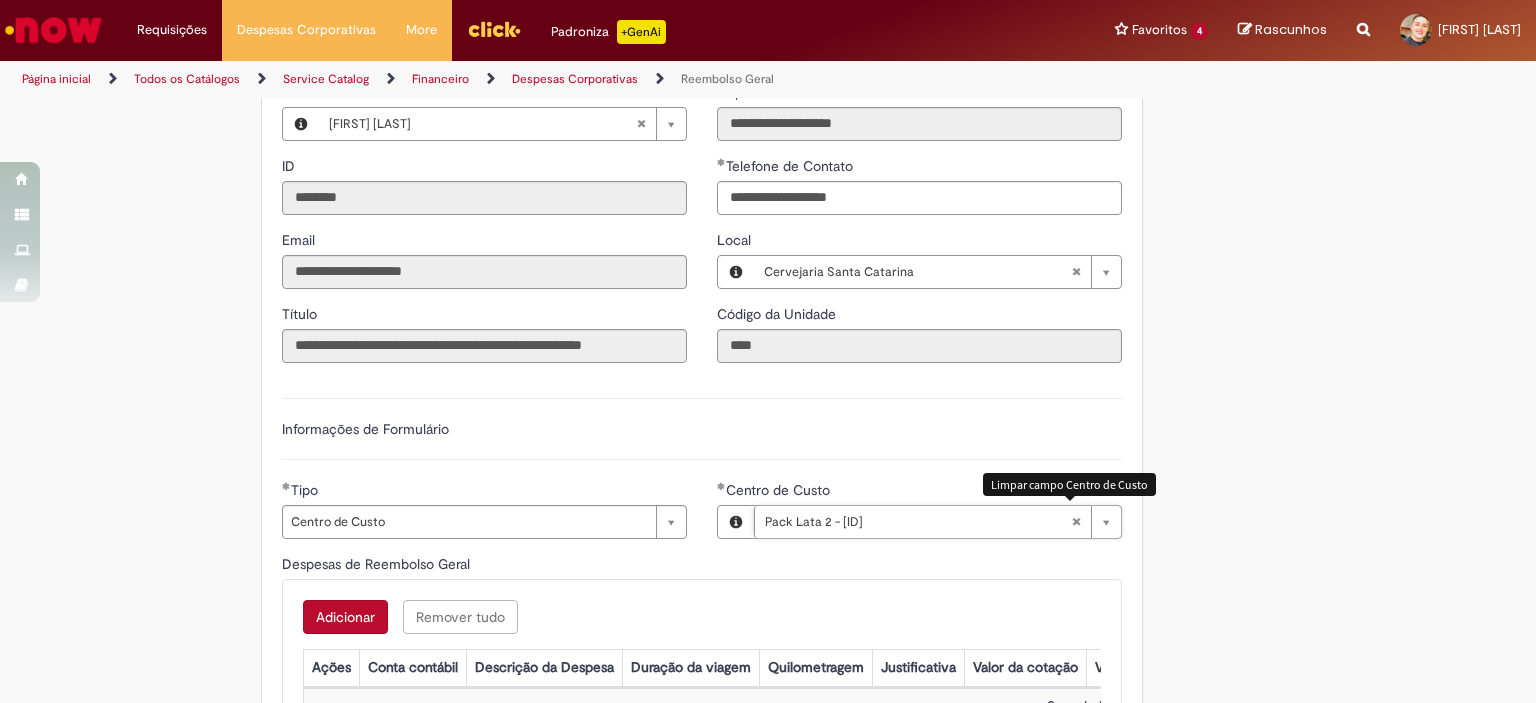 scroll, scrollTop: 0, scrollLeft: 163, axis: horizontal 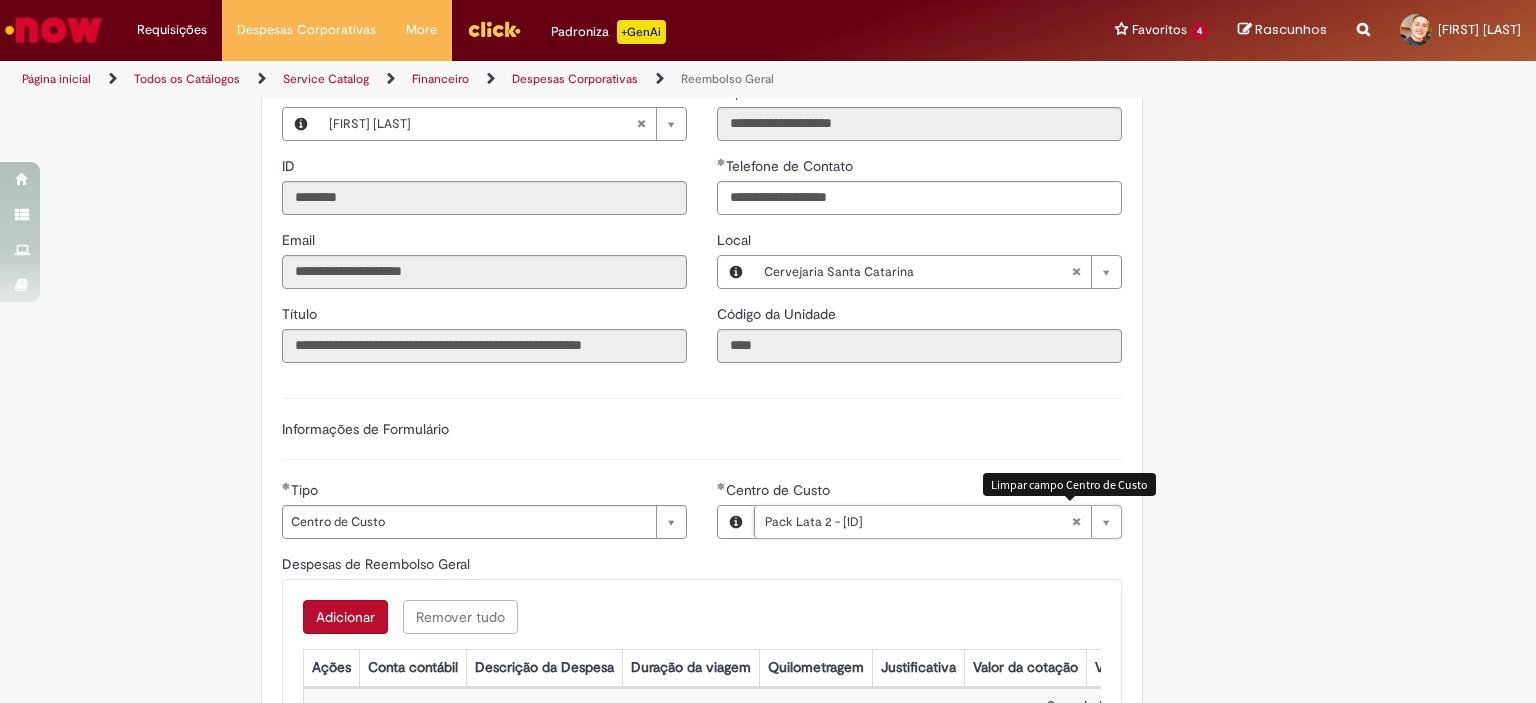 type 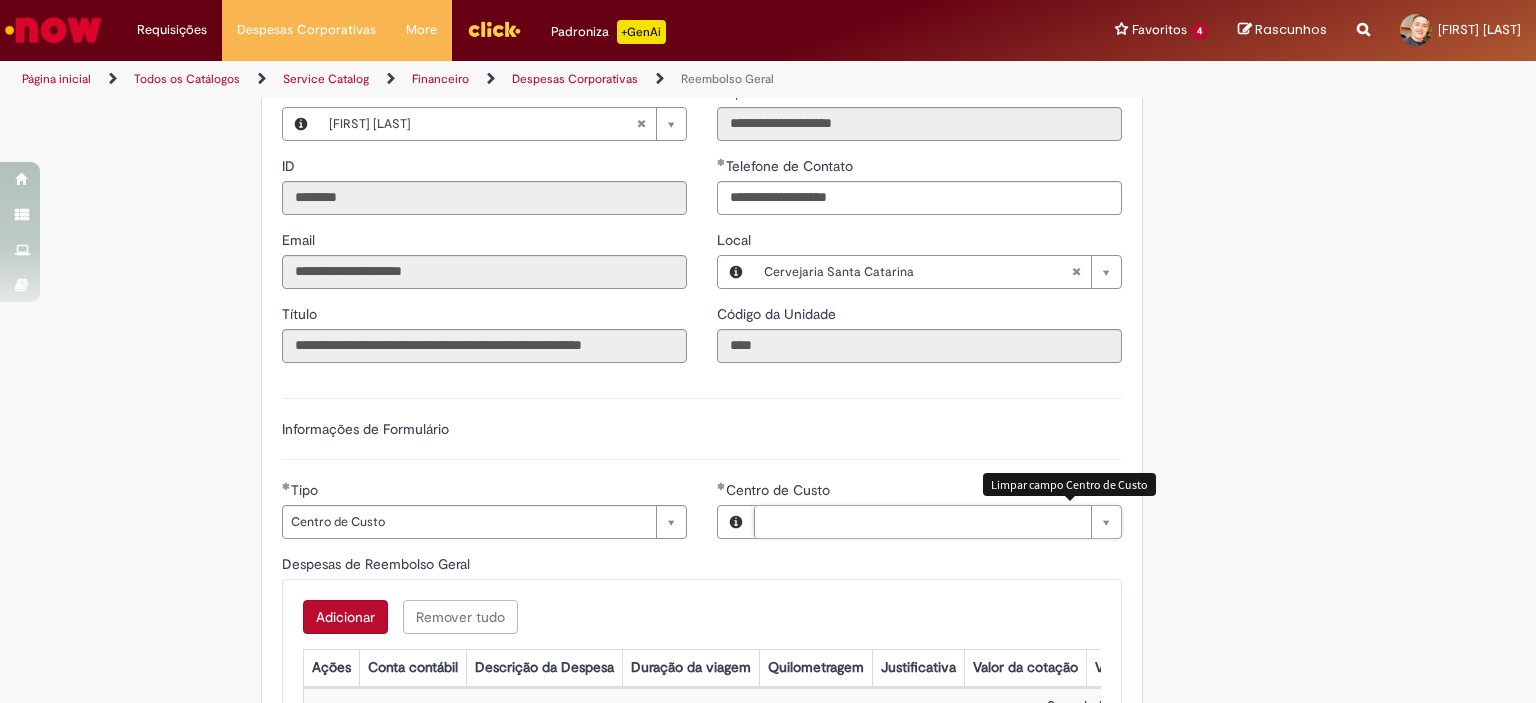 scroll, scrollTop: 0, scrollLeft: 0, axis: both 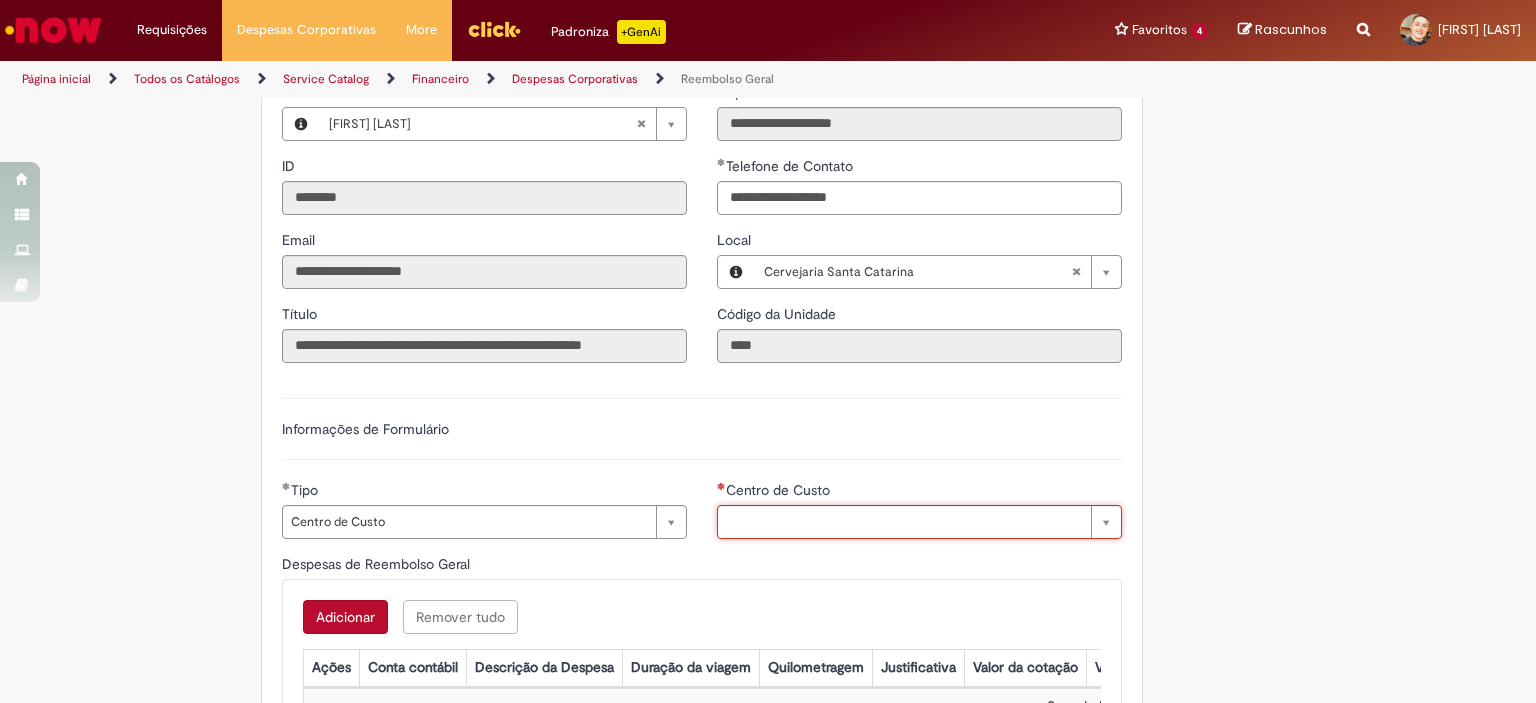 type on "*" 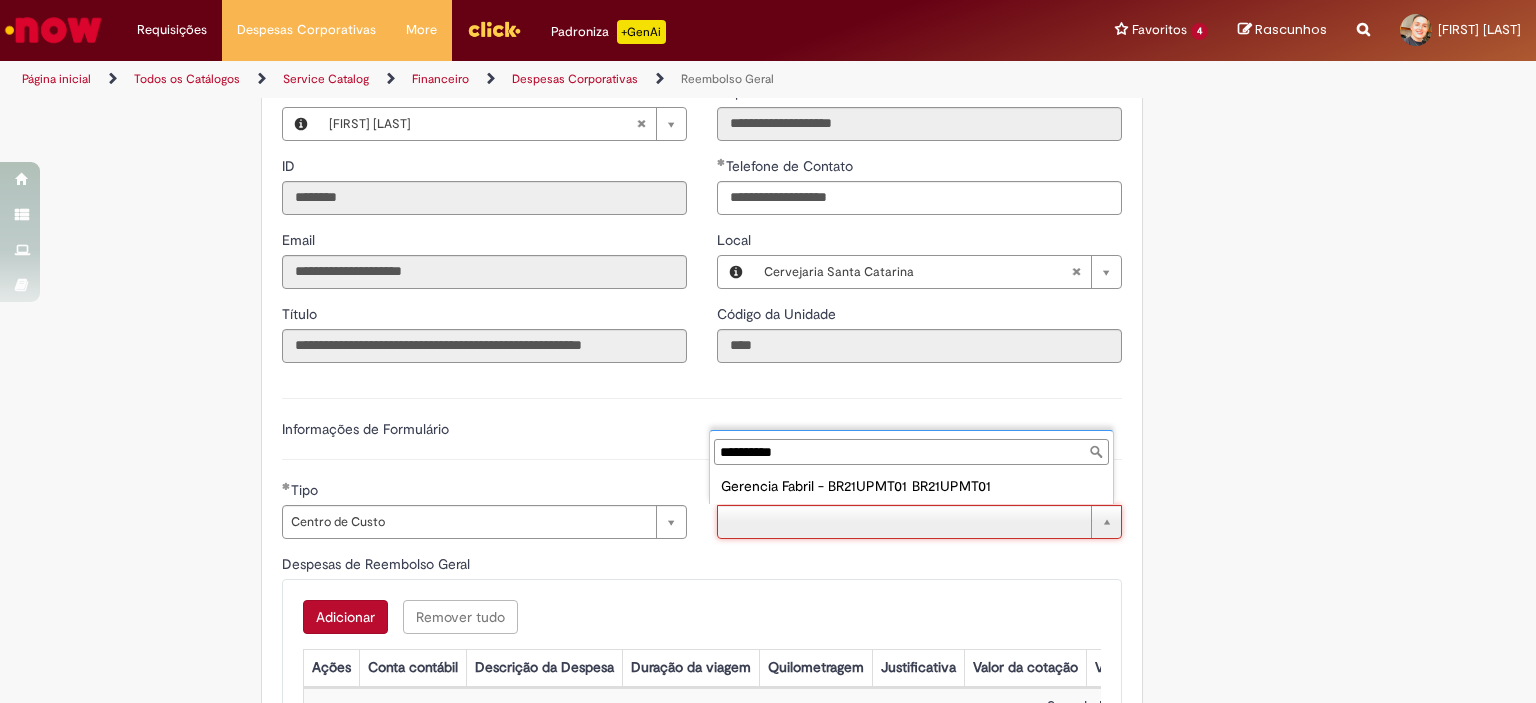 type on "**********" 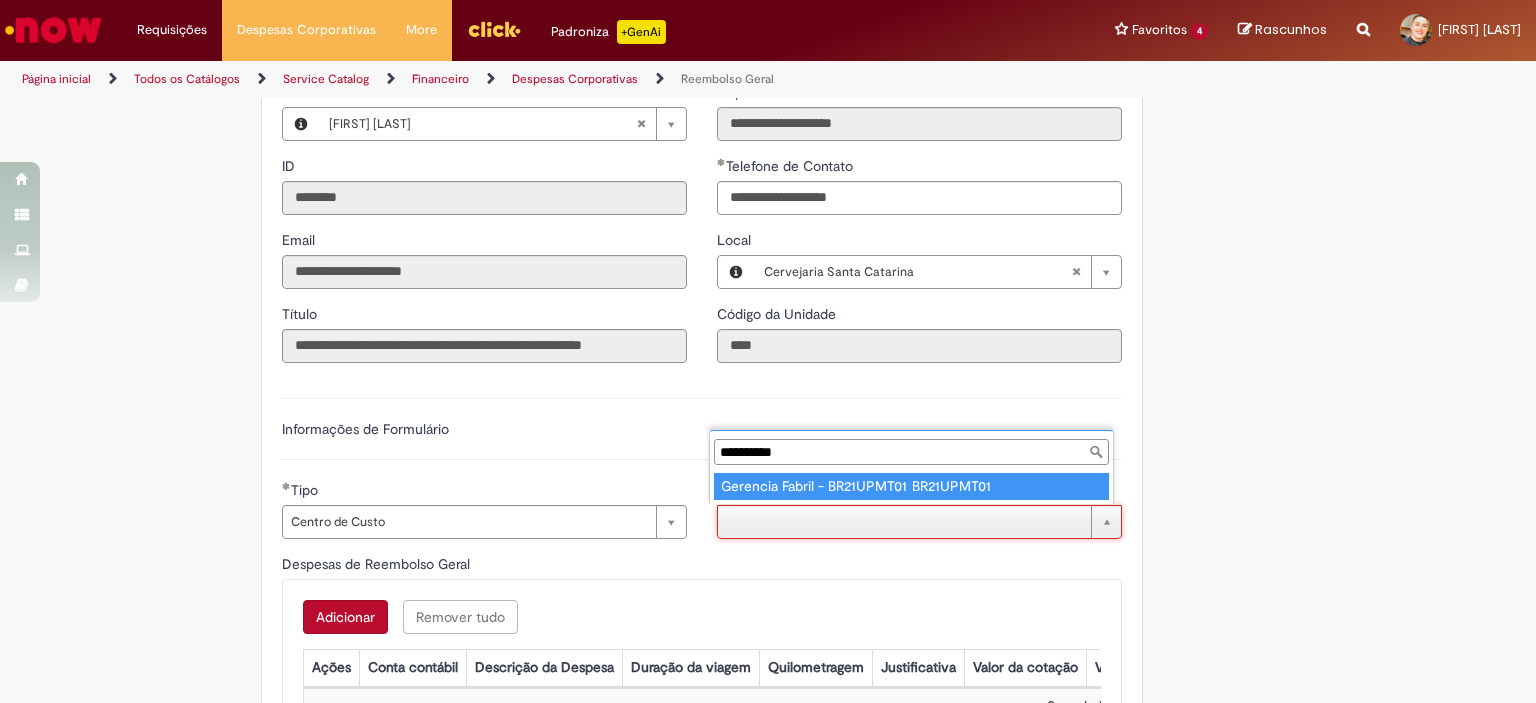 type on "**********" 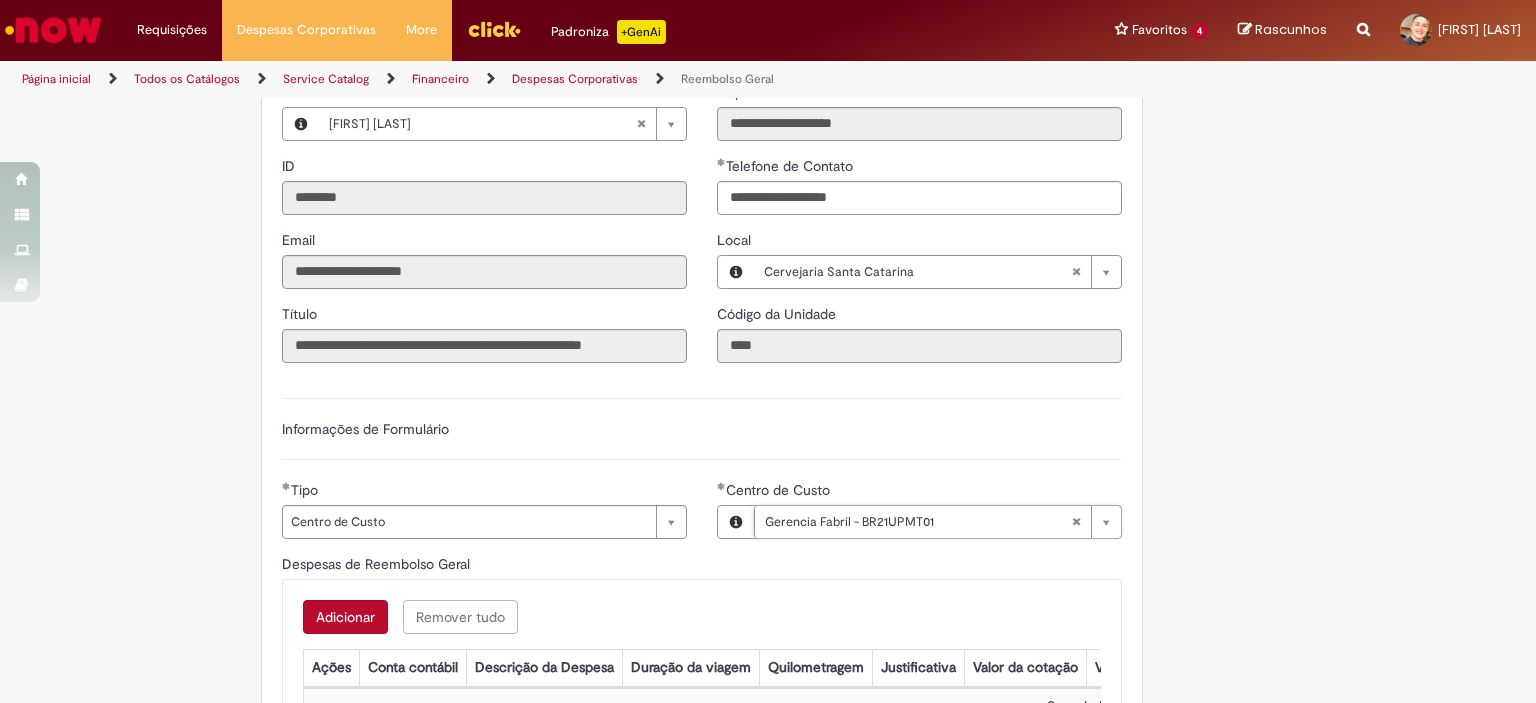 scroll, scrollTop: 588, scrollLeft: 0, axis: vertical 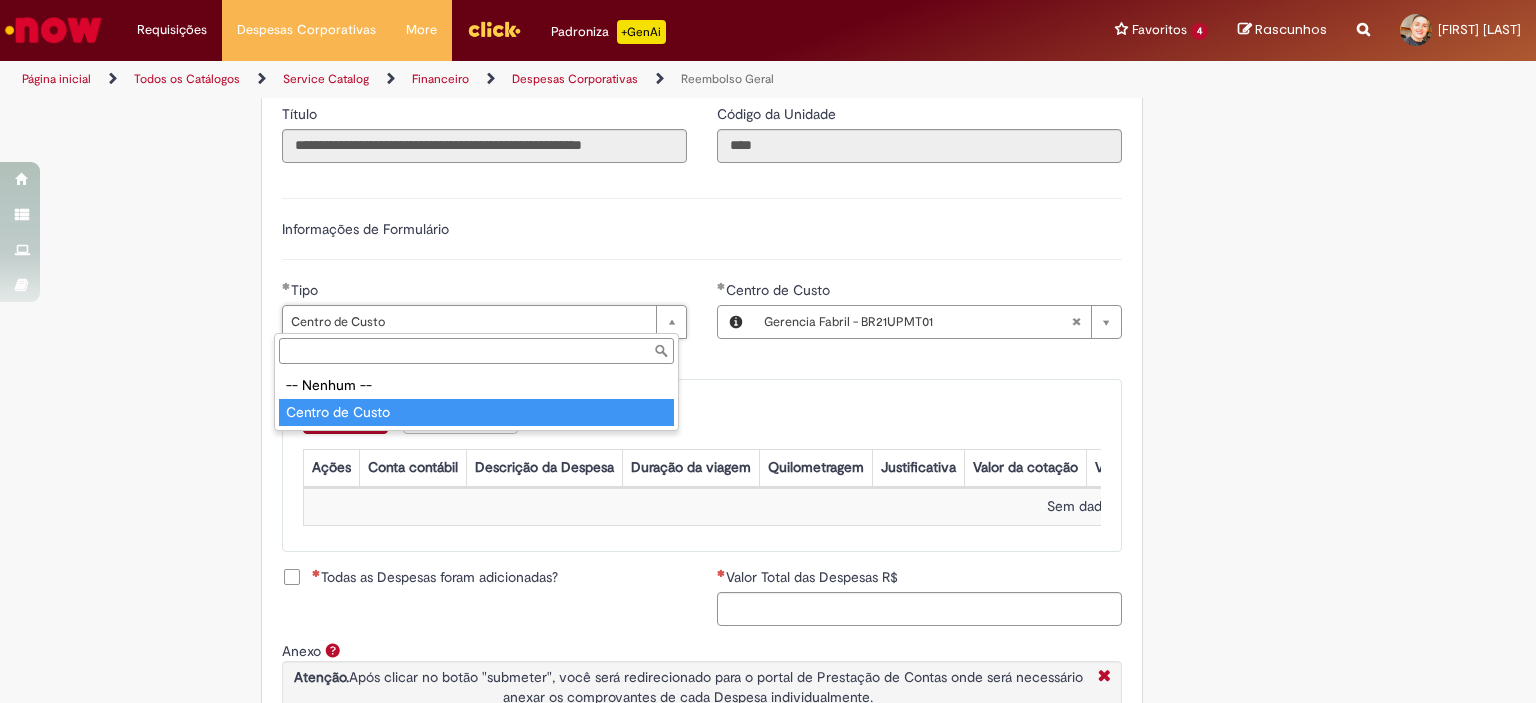 type on "**********" 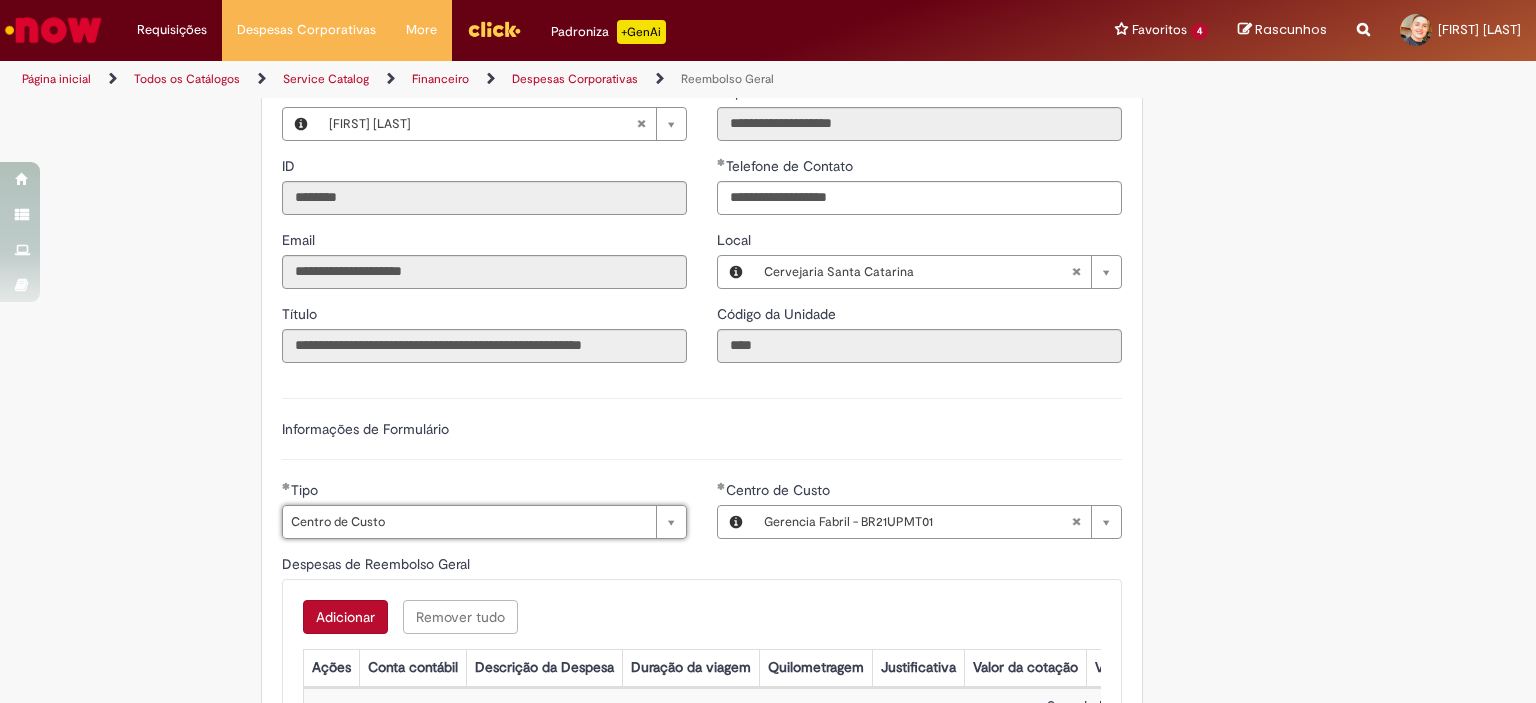 scroll, scrollTop: 688, scrollLeft: 0, axis: vertical 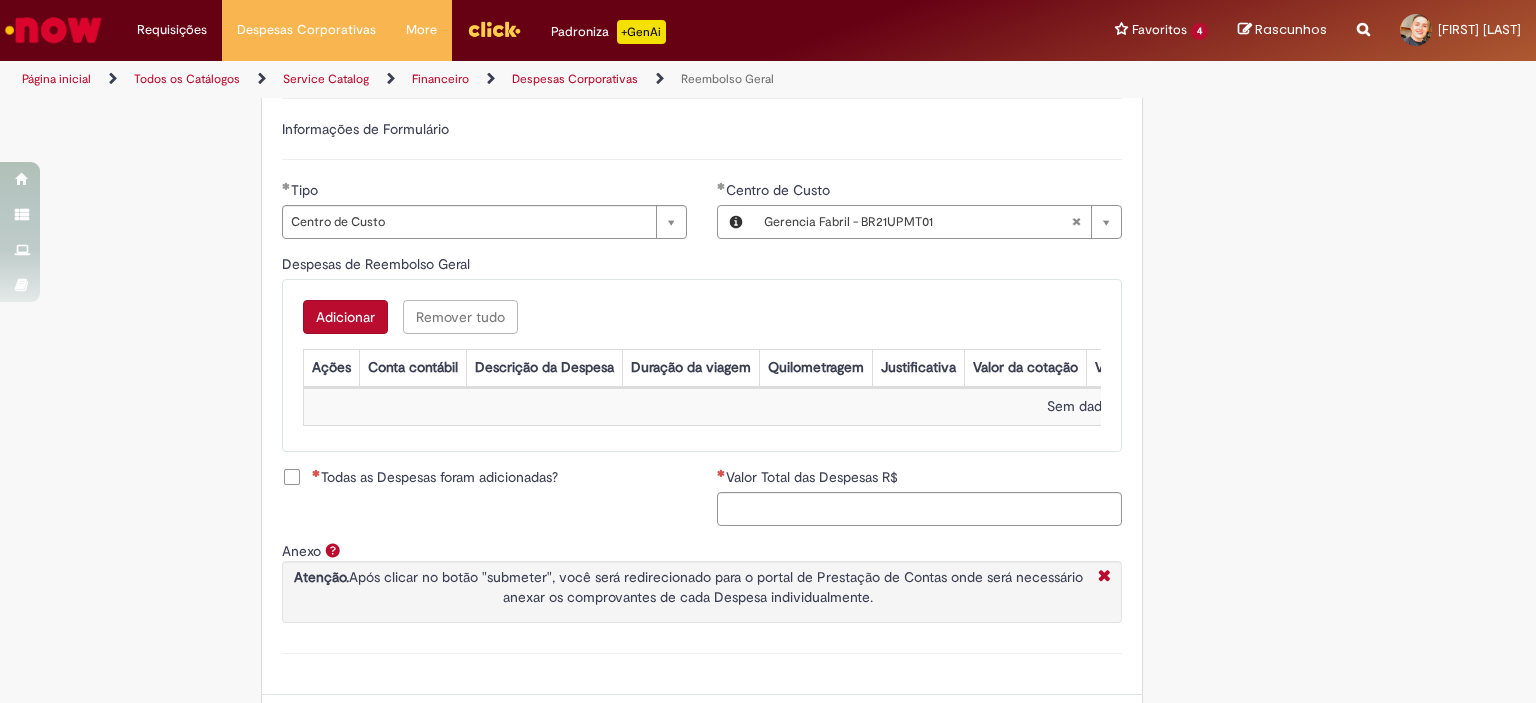 click on "Adicionar" at bounding box center [345, 317] 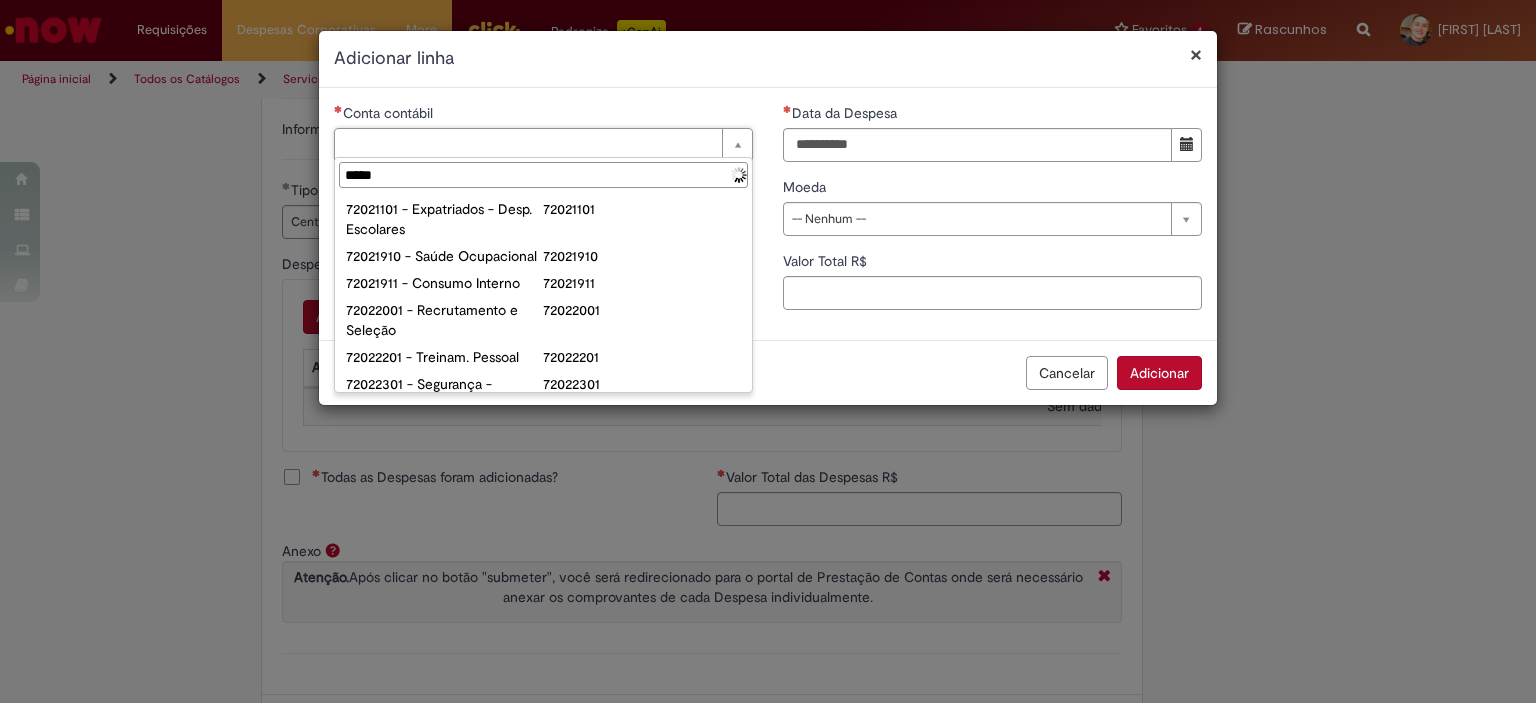type on "******" 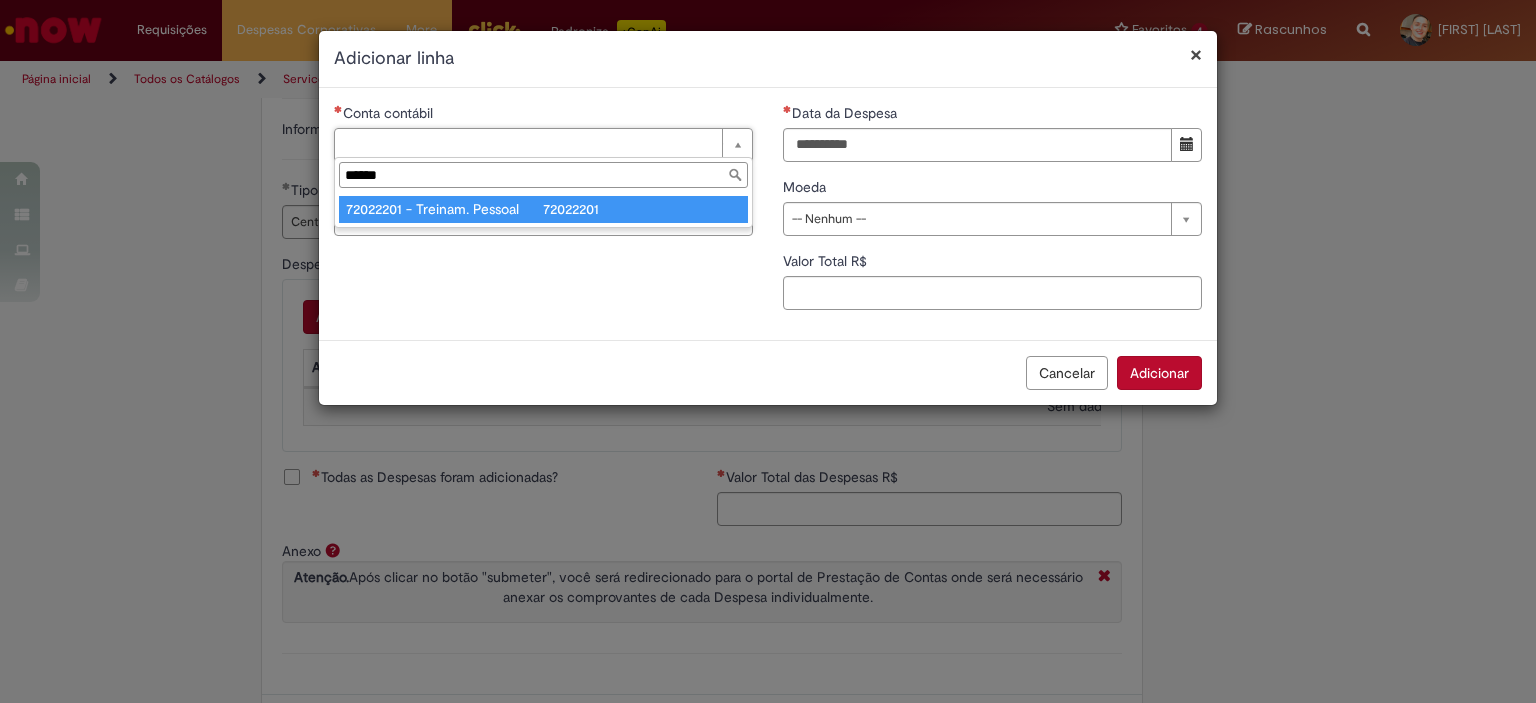 type on "**********" 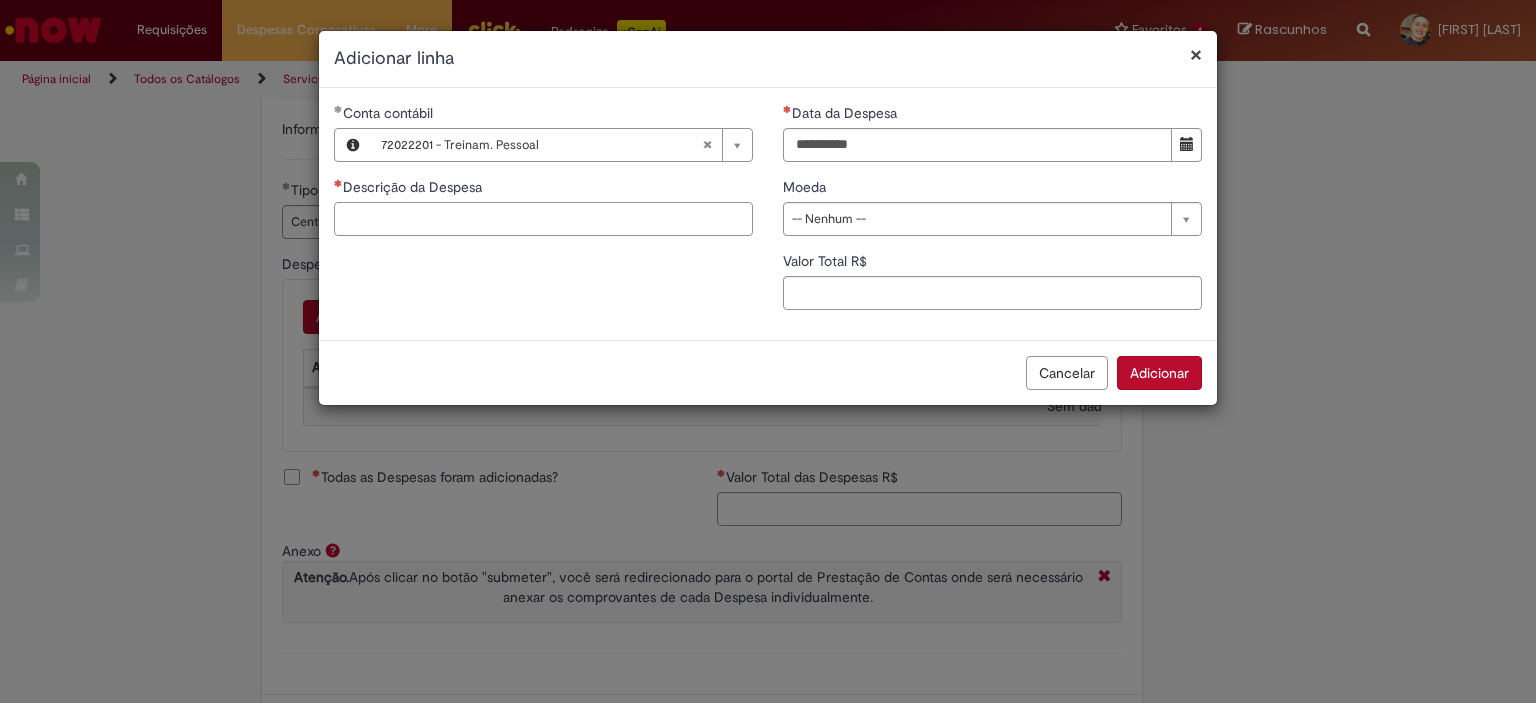 click on "Descrição da Despesa" at bounding box center (543, 219) 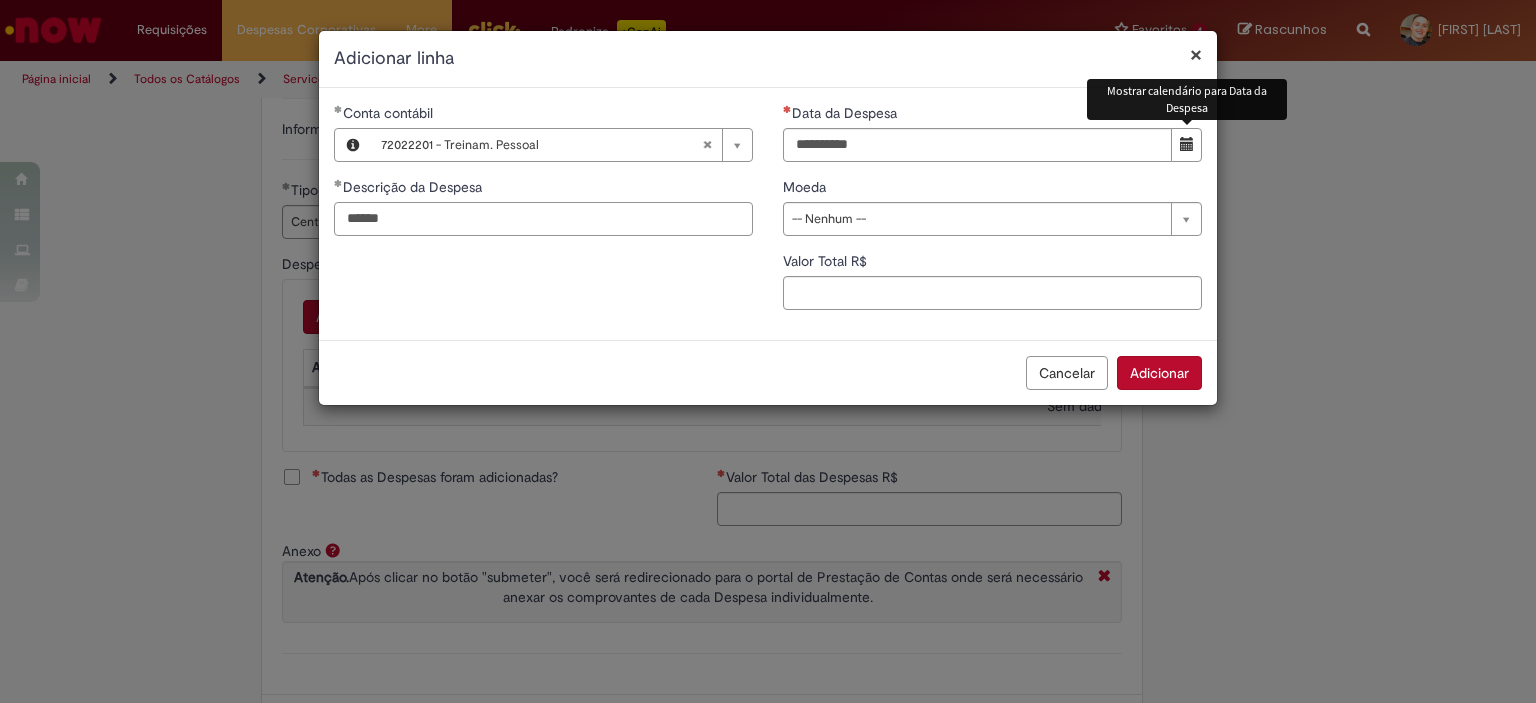 type on "******" 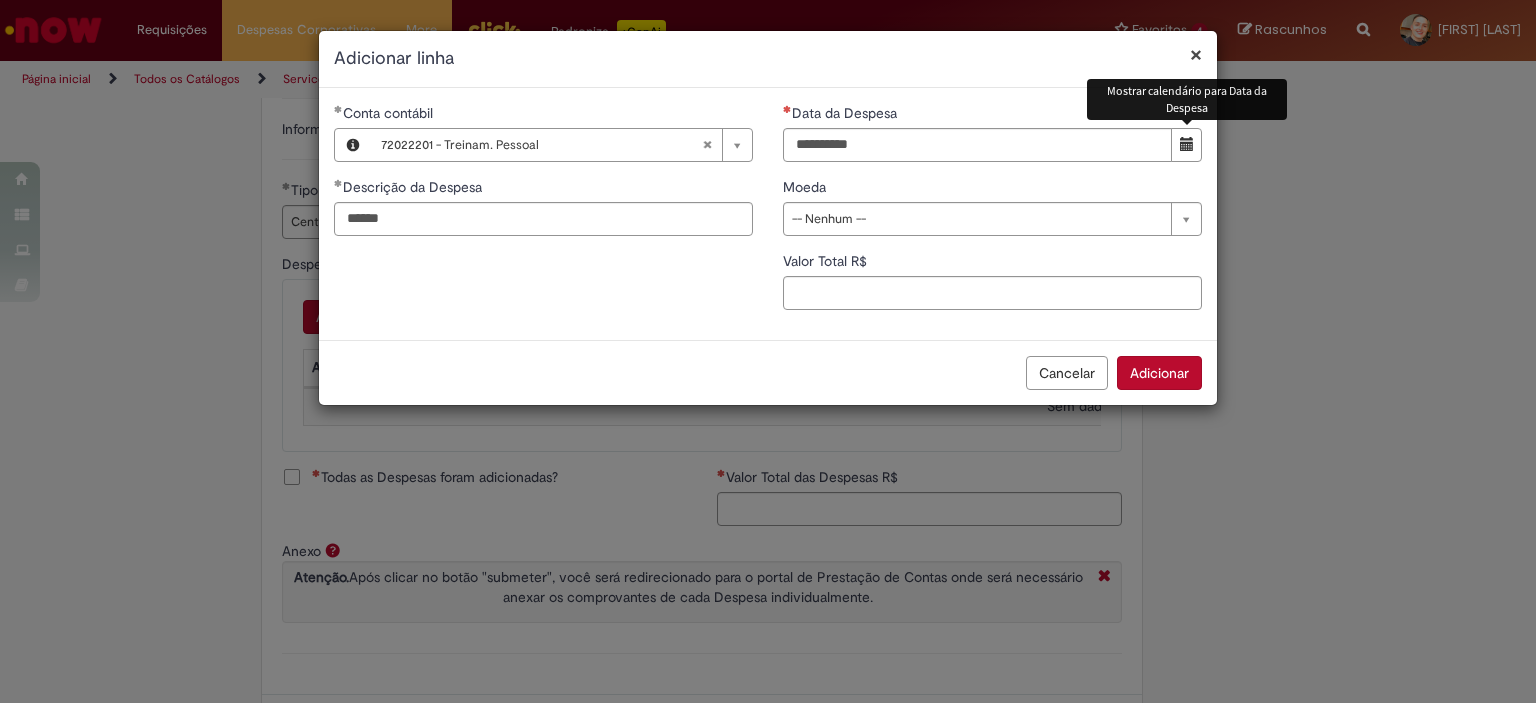 click at bounding box center [1187, 144] 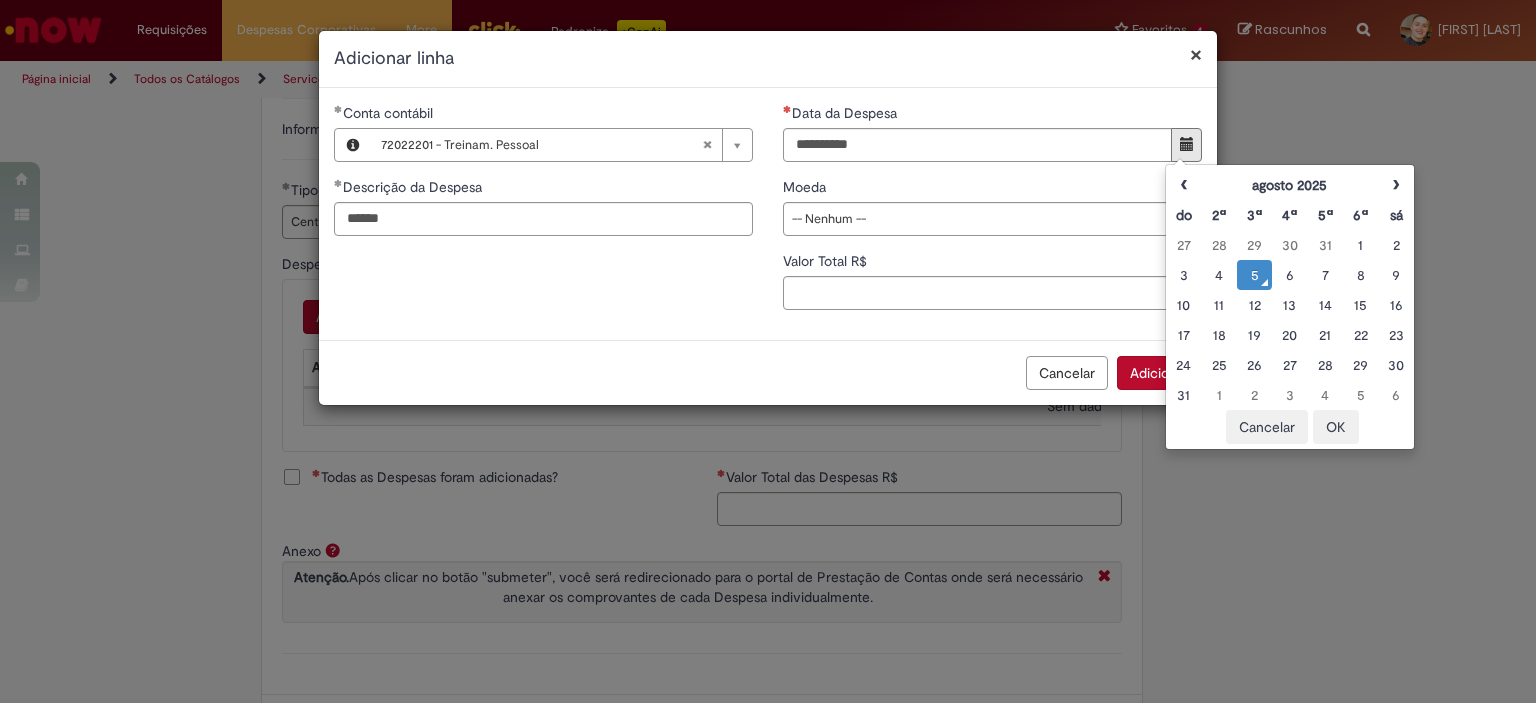 click on "5" at bounding box center [1254, 275] 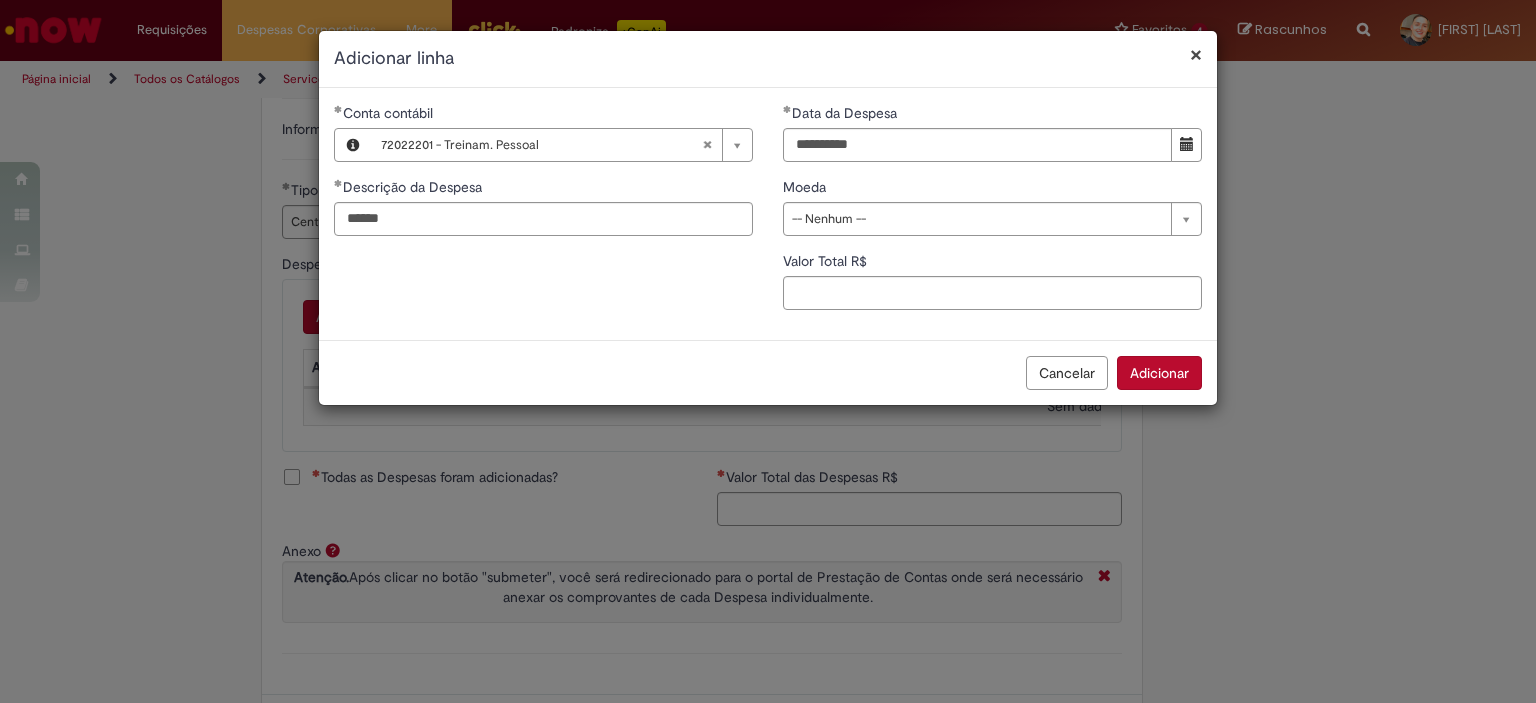 click on "Moeda" at bounding box center (992, 189) 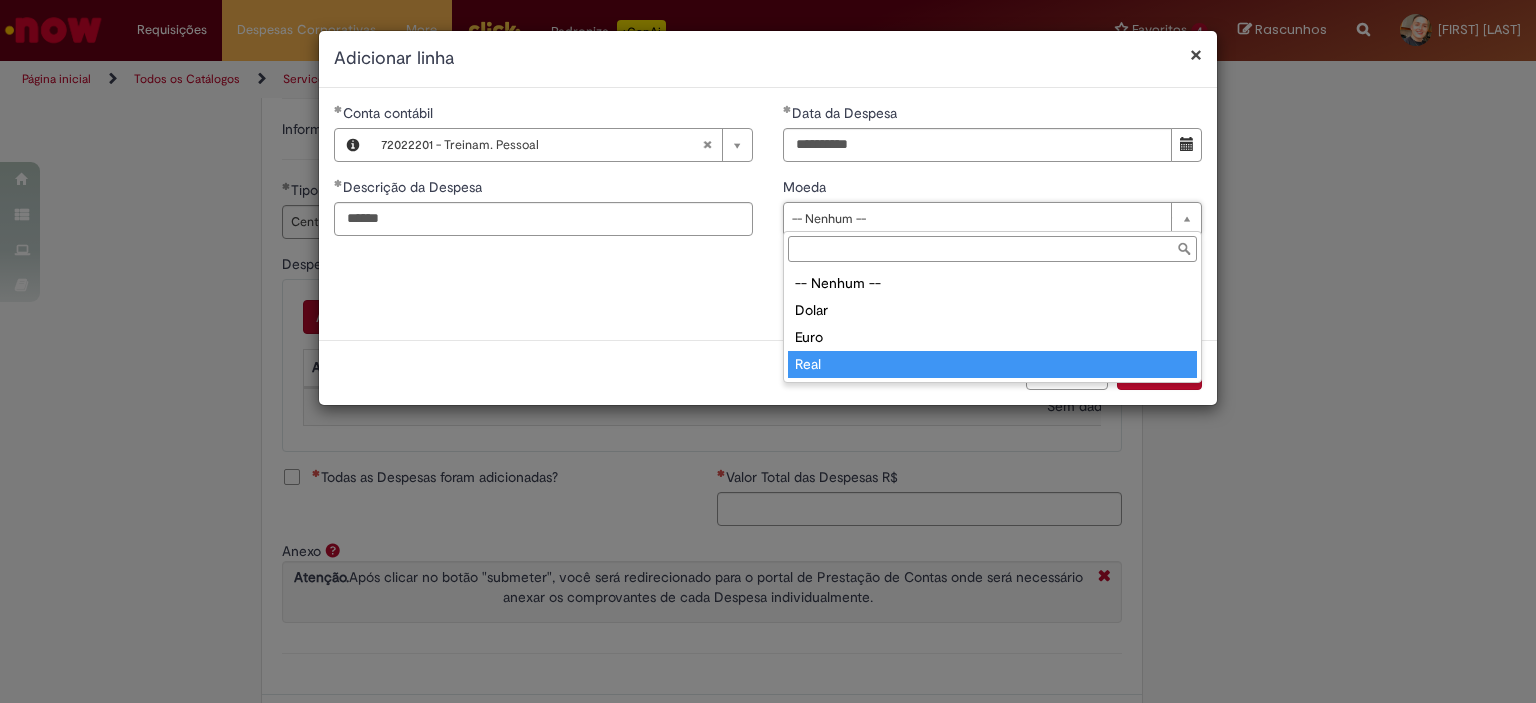 drag, startPoint x: 1078, startPoint y: 355, endPoint x: 1076, endPoint y: 367, distance: 12.165525 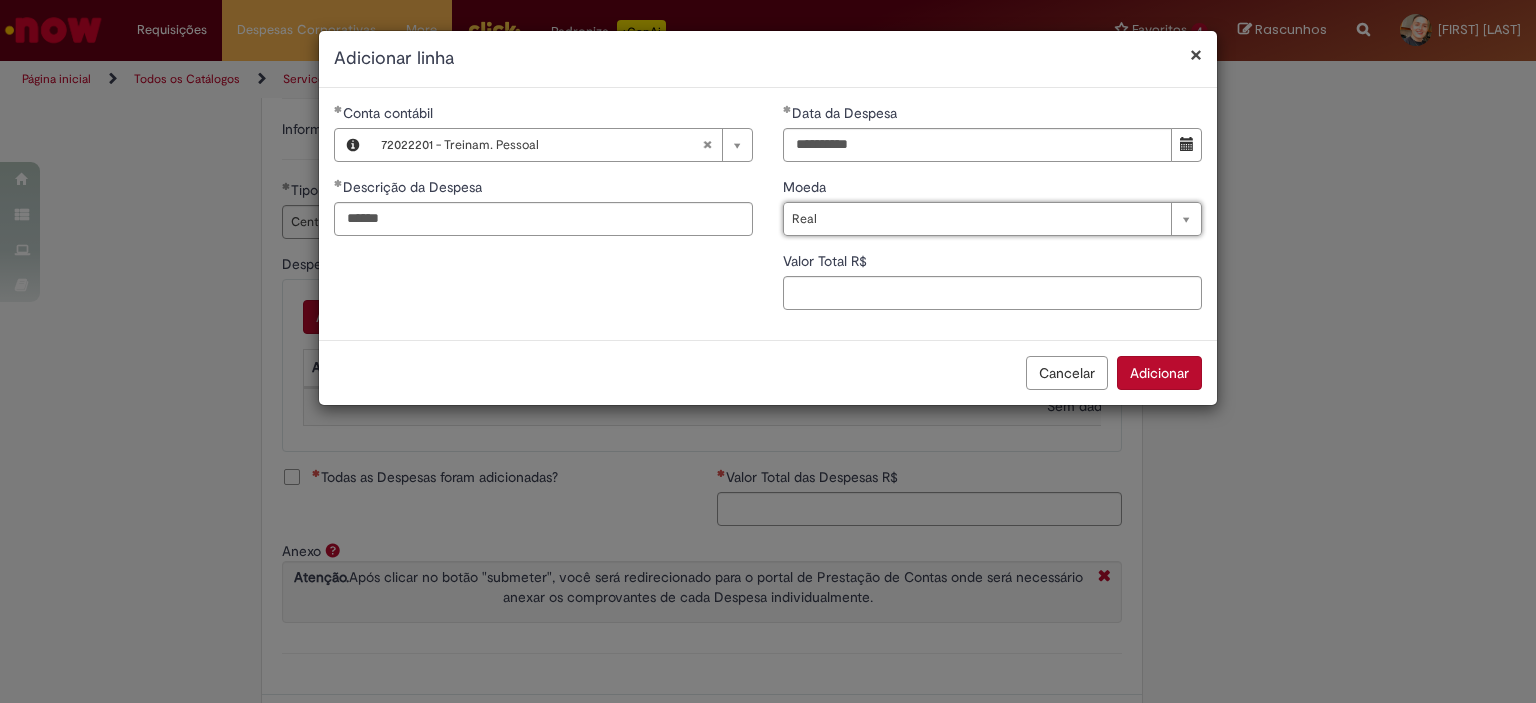 click on "Cancelar" at bounding box center (1067, 373) 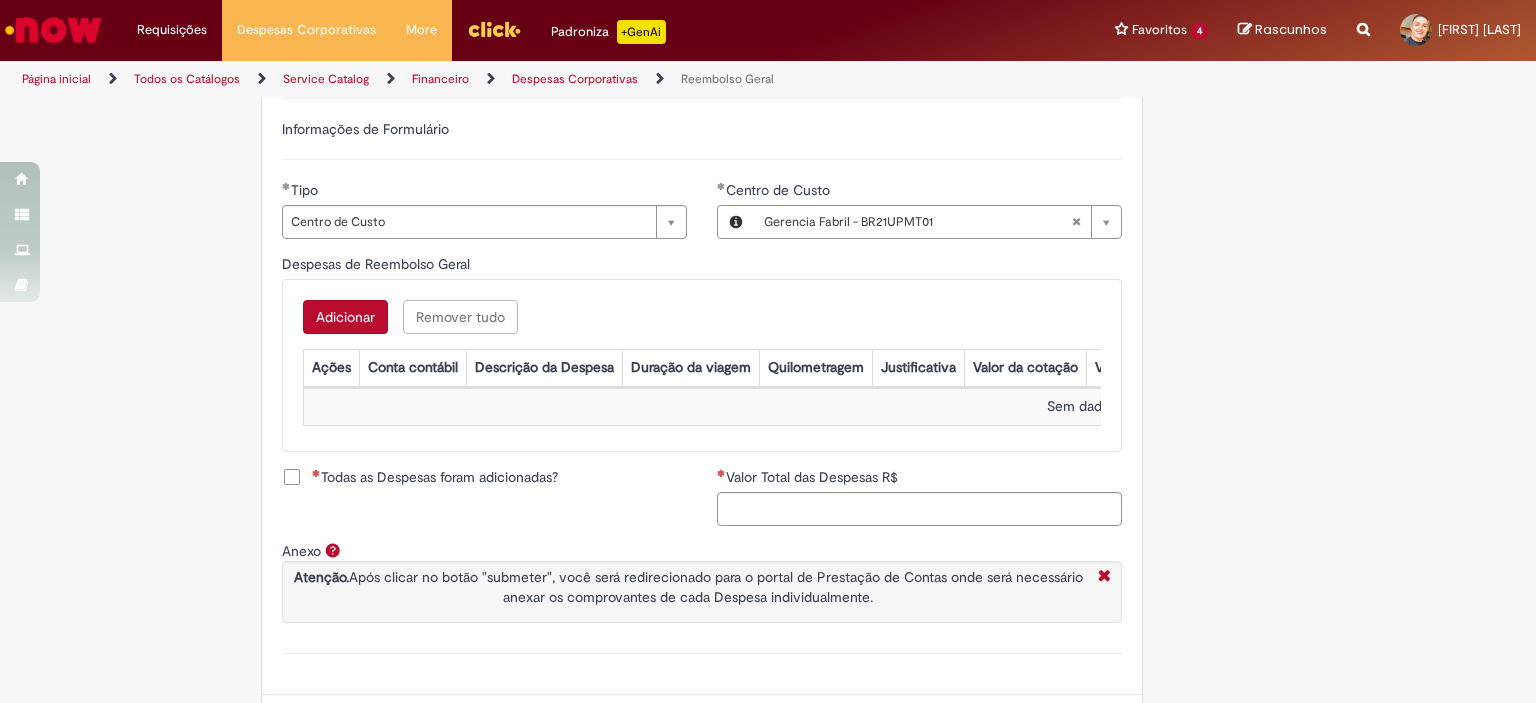 click on "Adicionar" at bounding box center (345, 317) 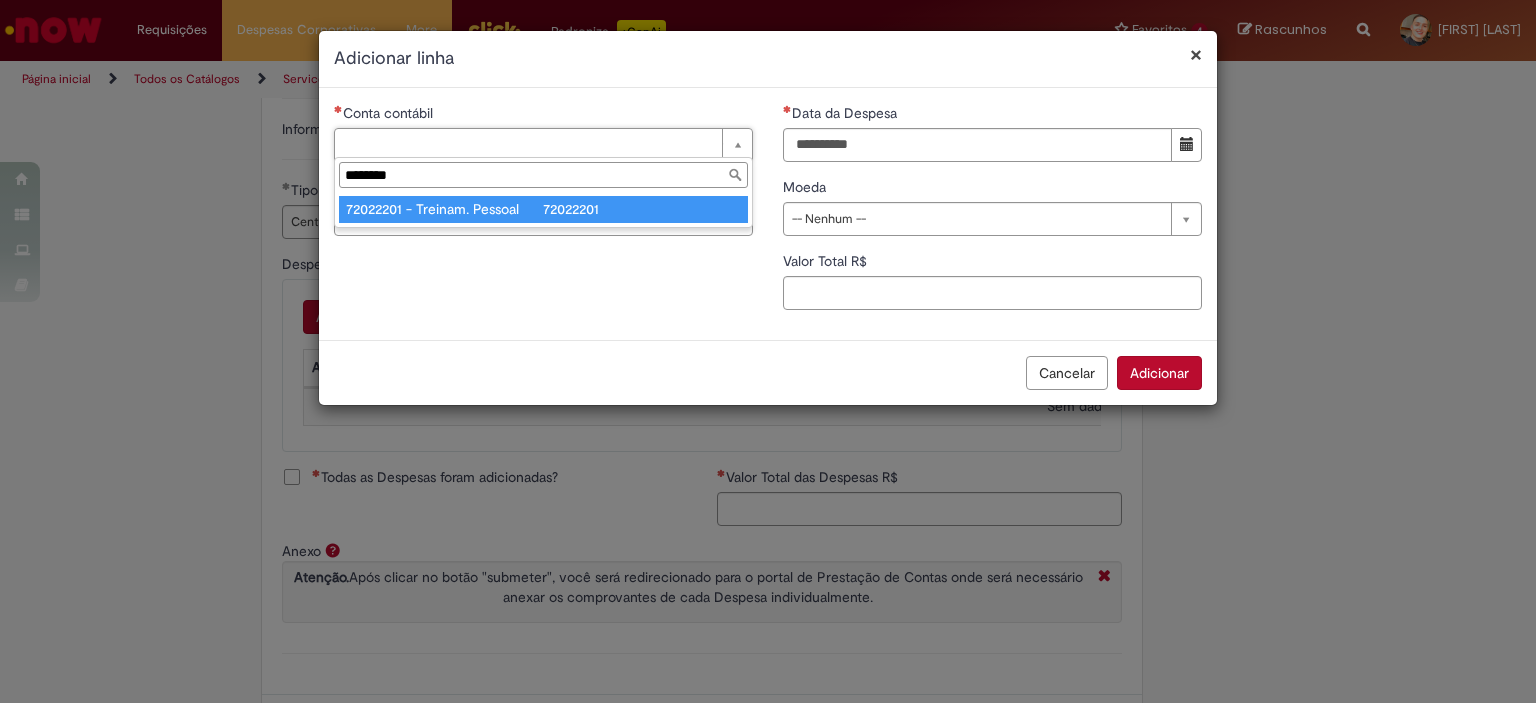type on "********" 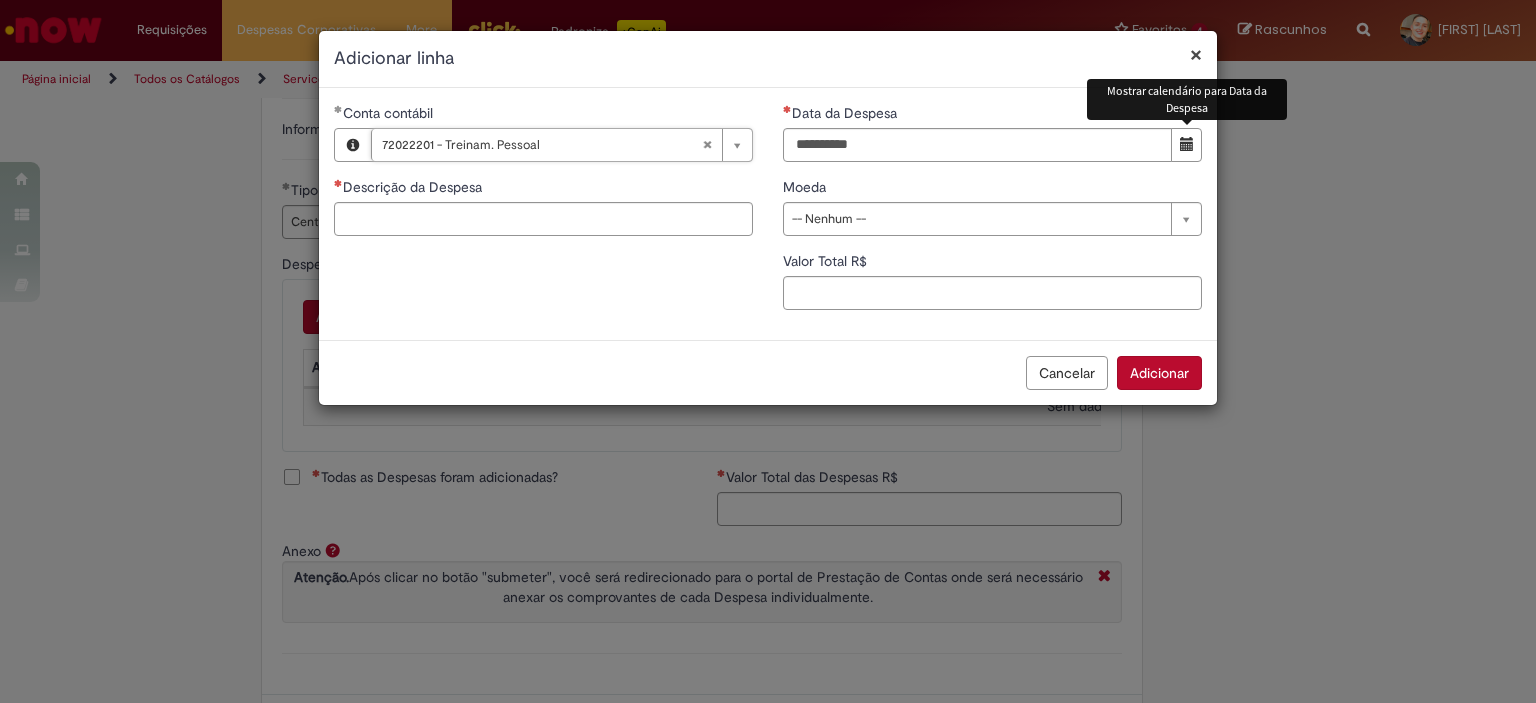 click at bounding box center [1187, 144] 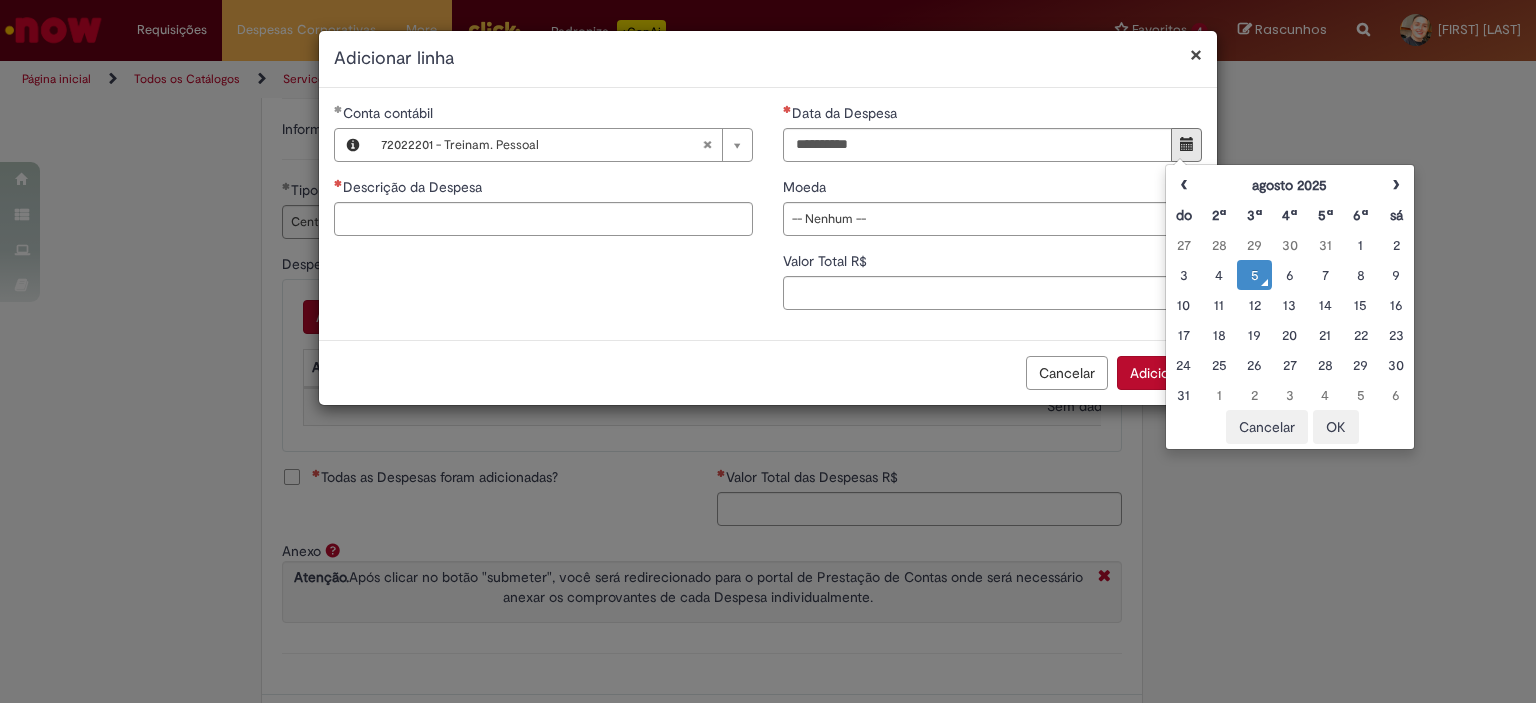 click on "5" at bounding box center [1254, 275] 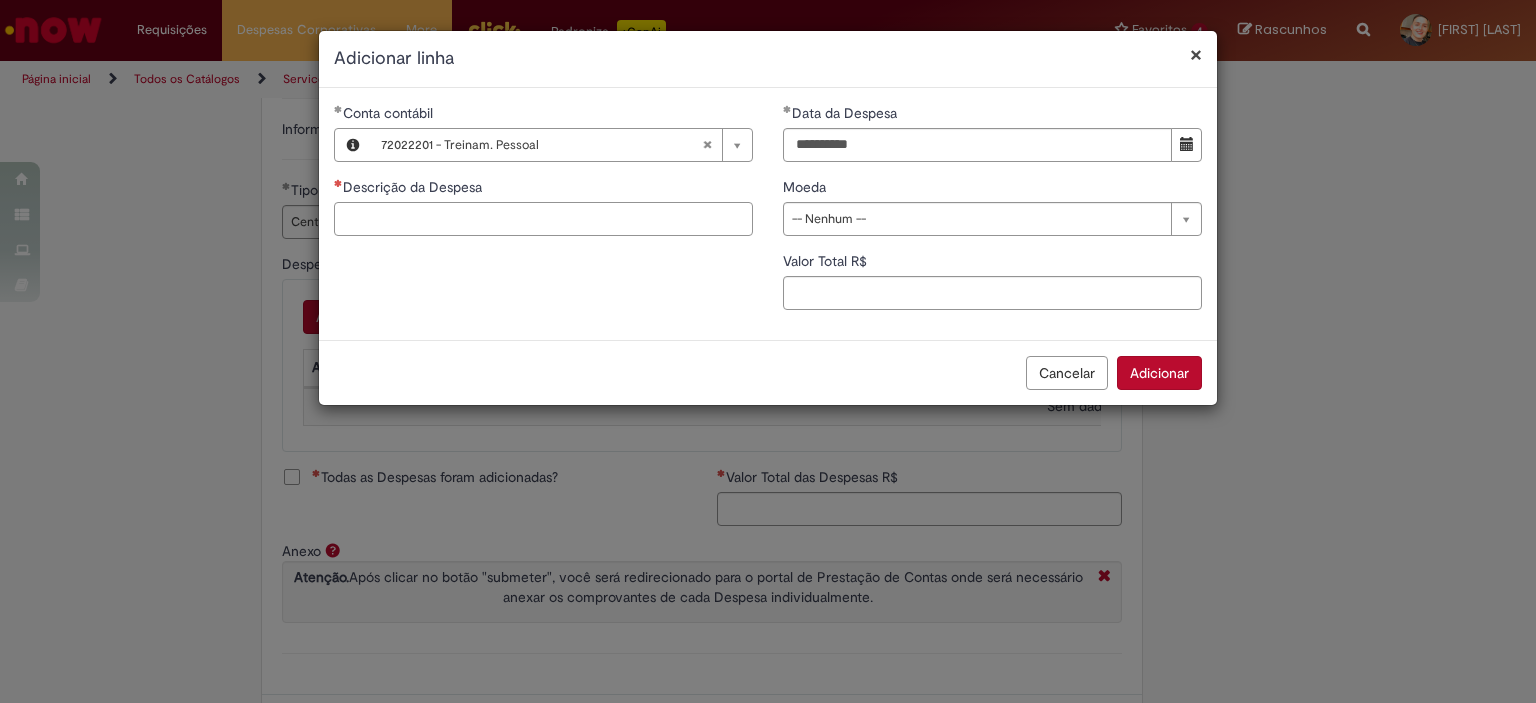 click on "Descrição da Despesa" at bounding box center [543, 219] 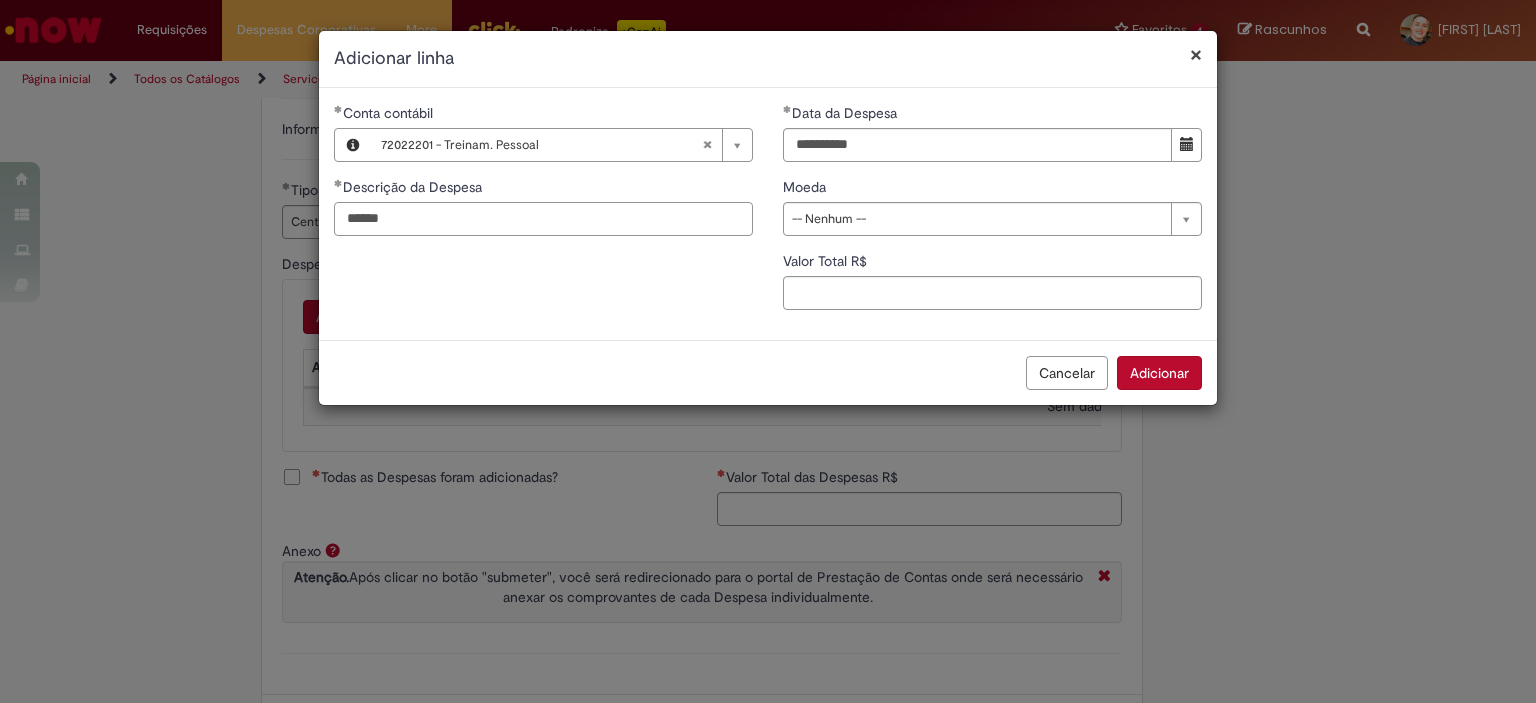 type on "******" 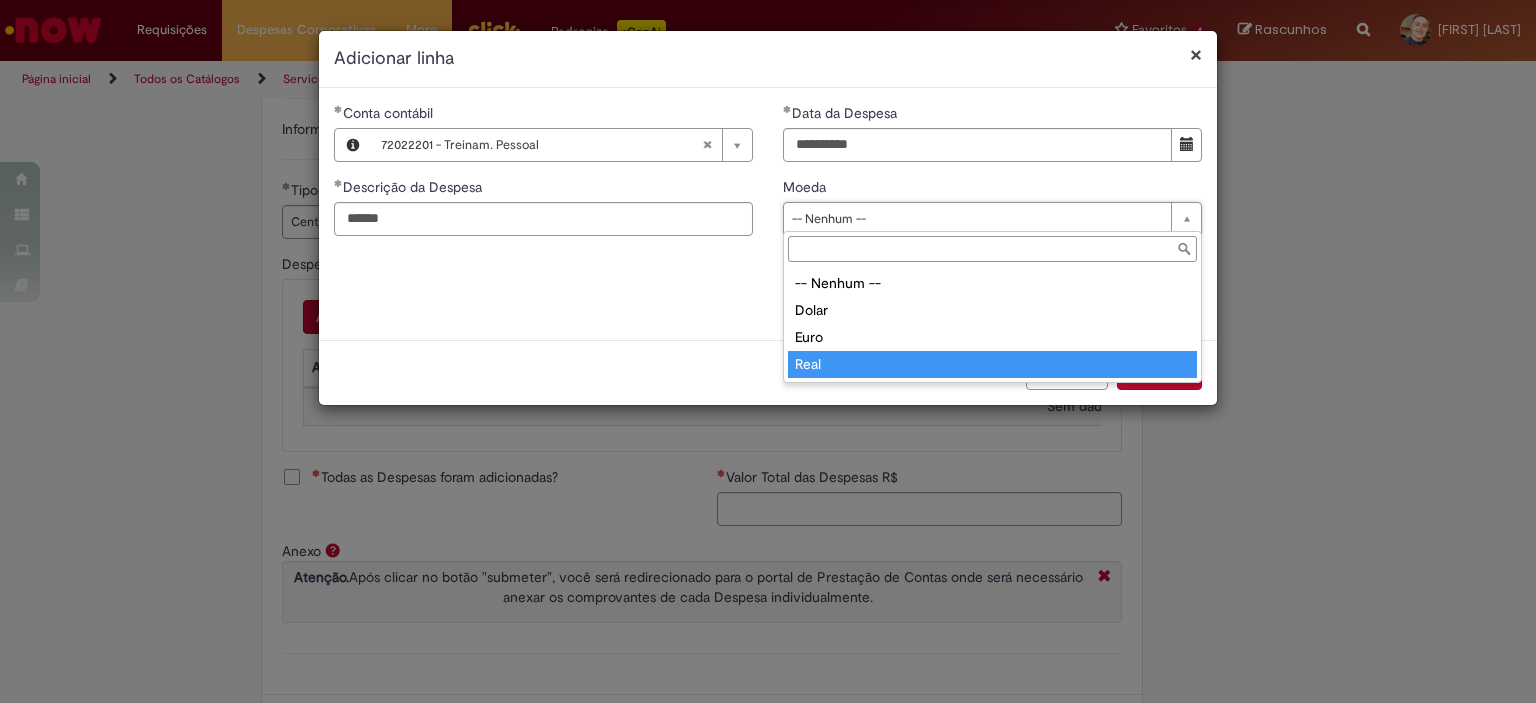 type on "****" 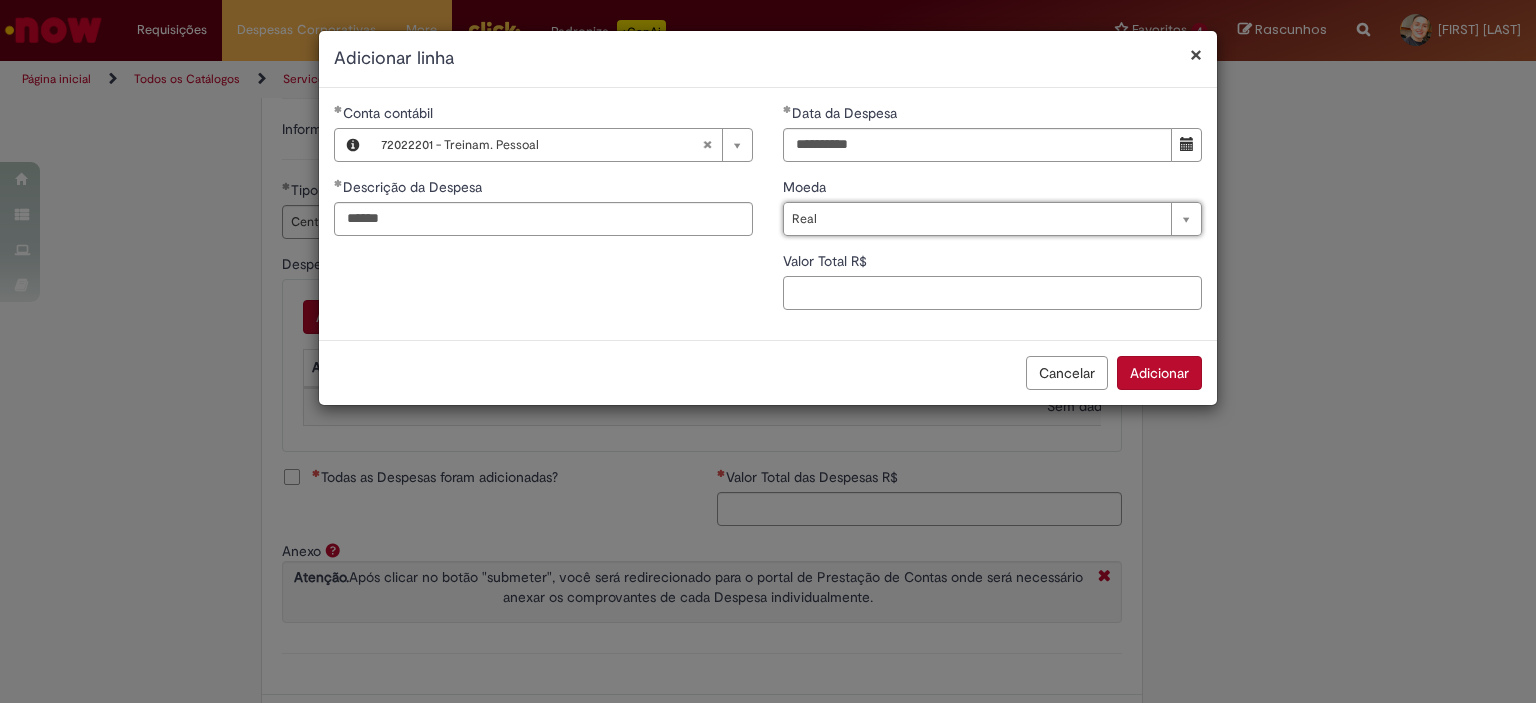 click on "Valor Total R$" at bounding box center (992, 293) 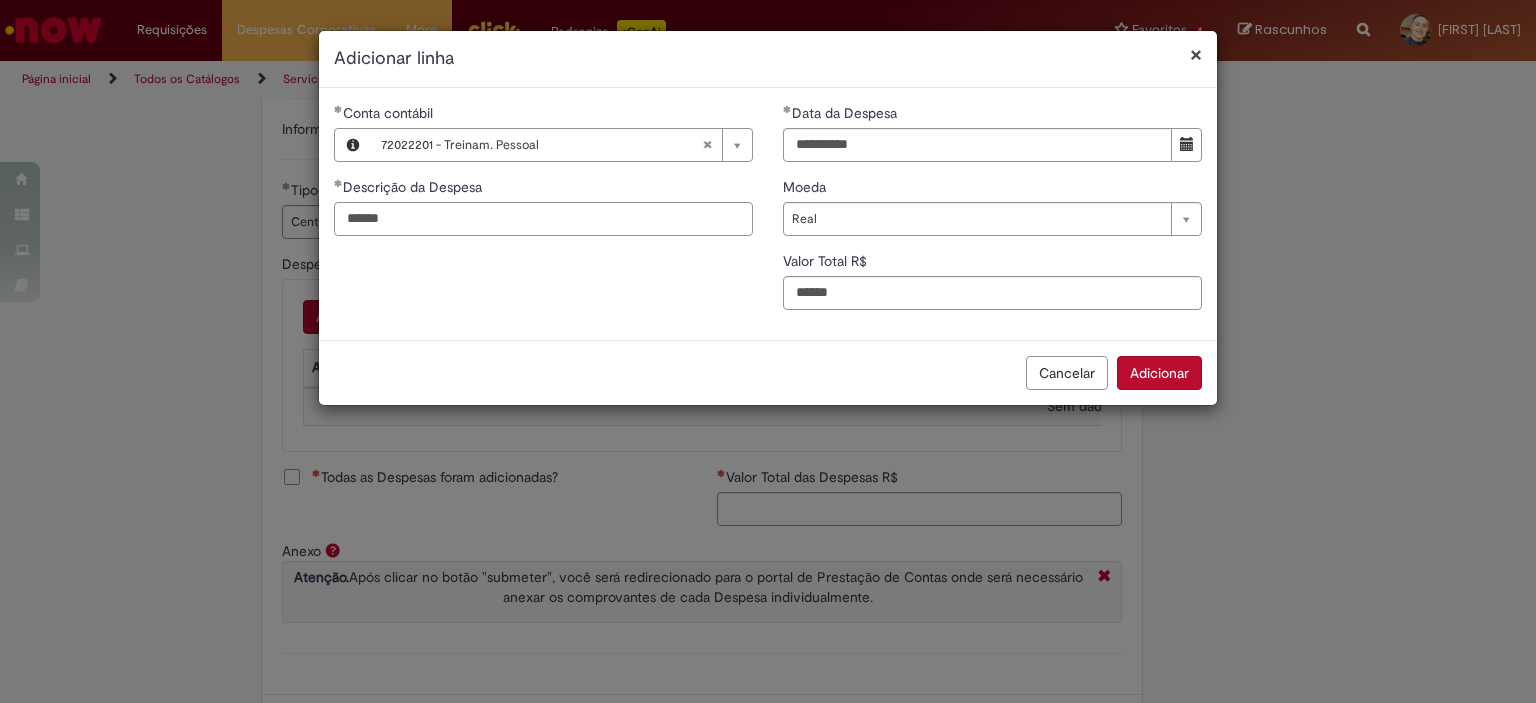 type on "******" 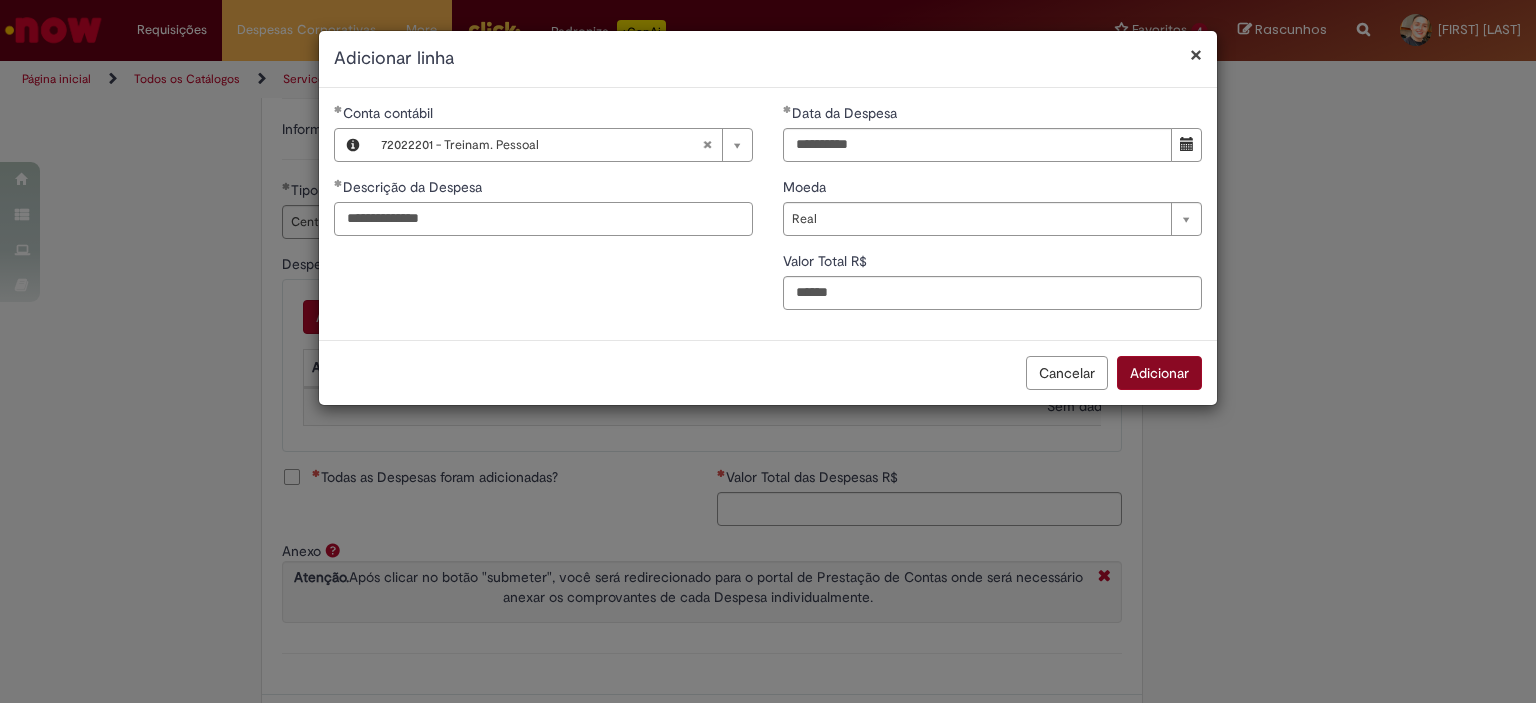 type on "**********" 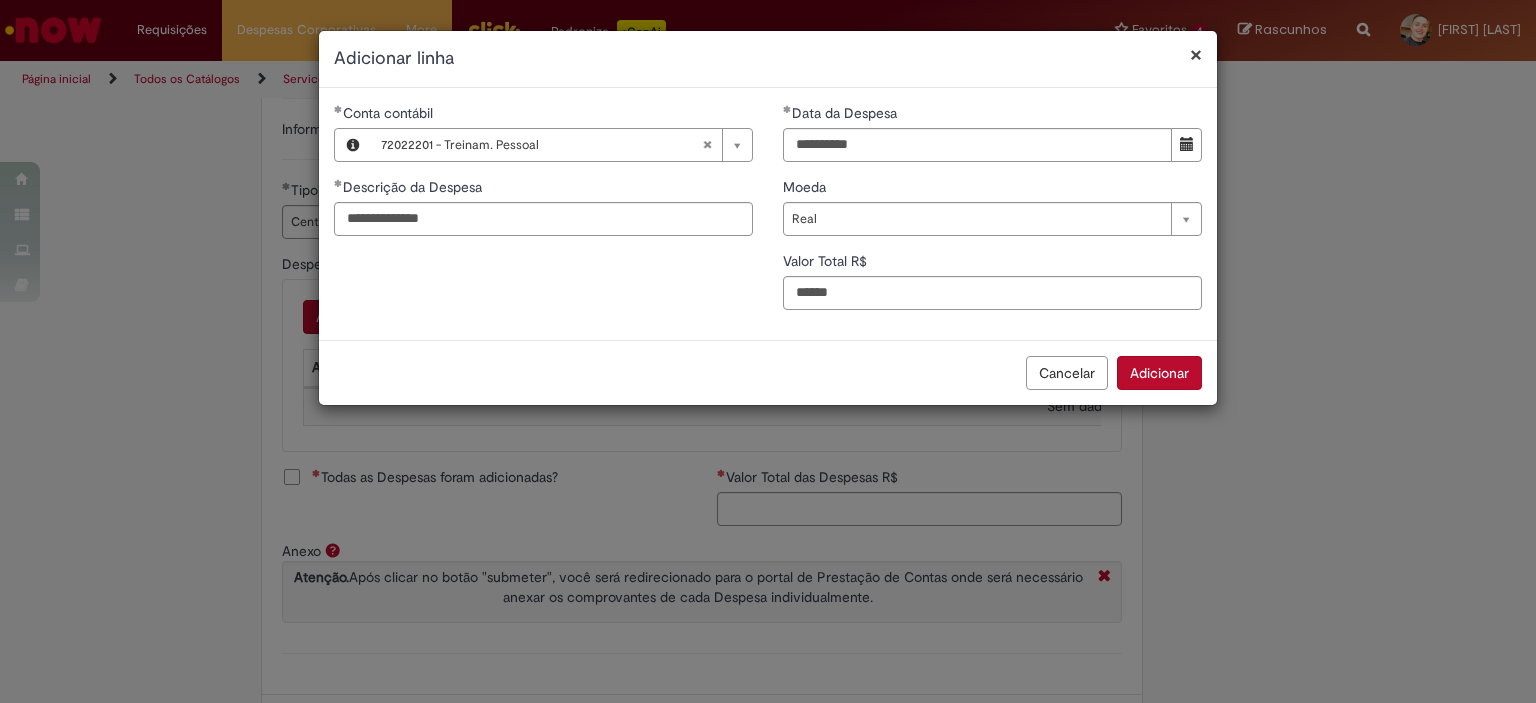 click on "Adicionar" at bounding box center [1159, 373] 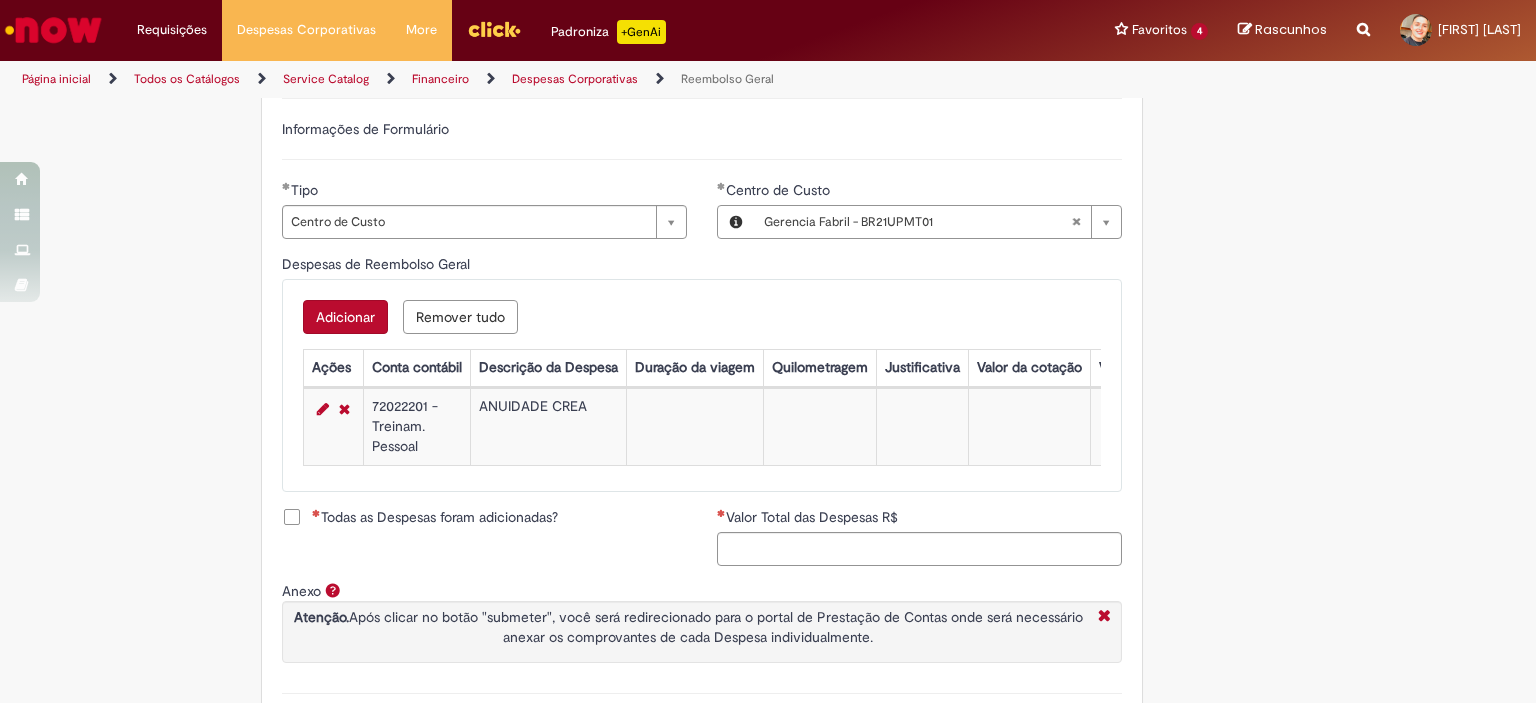 click on "Adicionar" at bounding box center [345, 317] 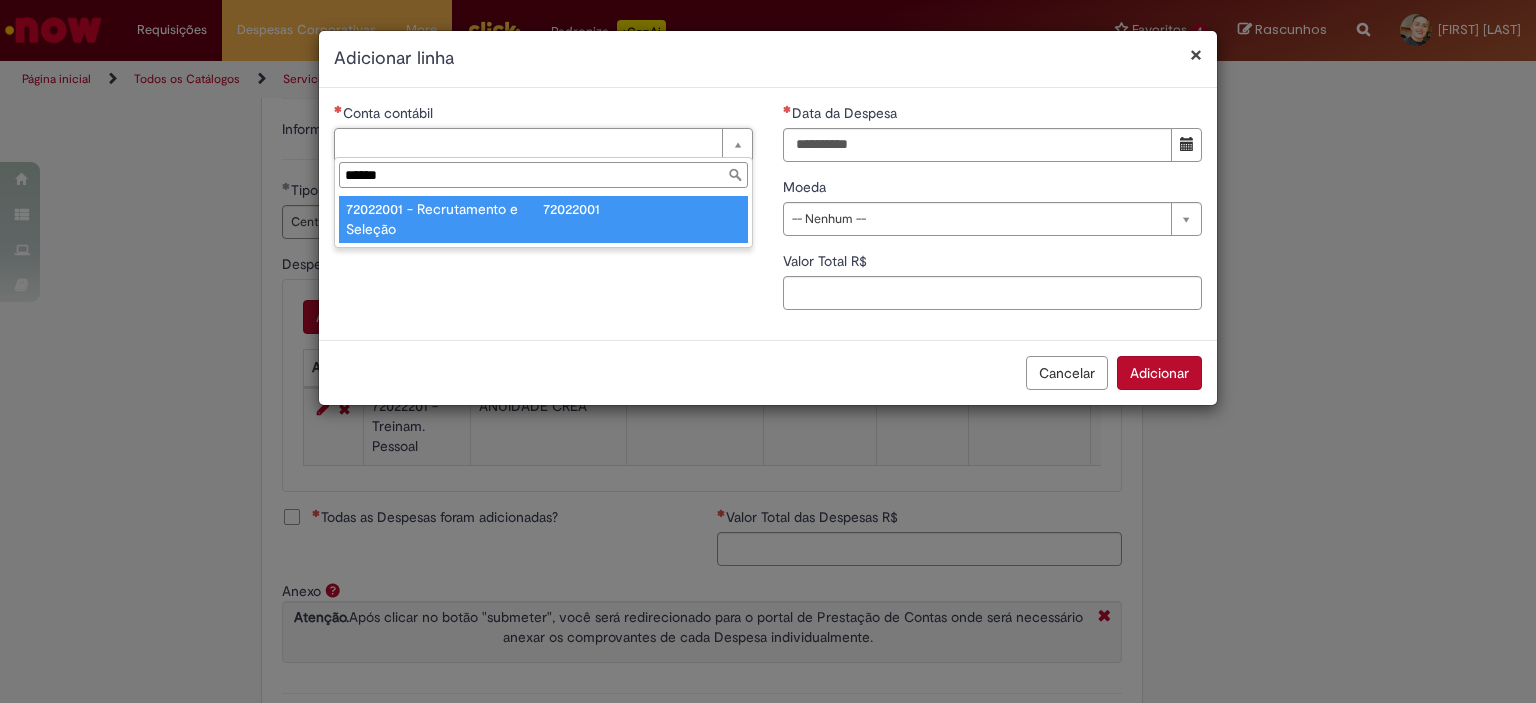 type on "******" 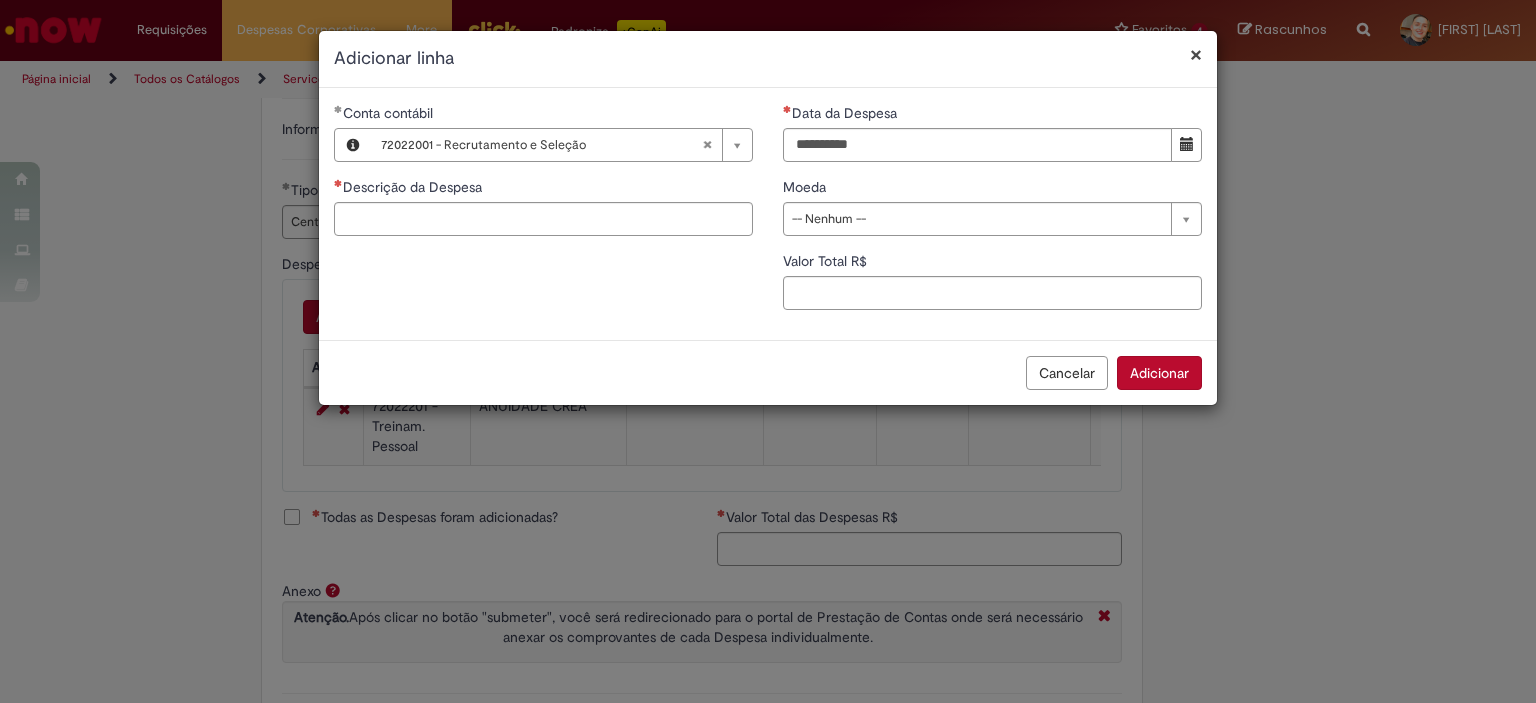 click on "Descrição da Despesa" at bounding box center (543, 189) 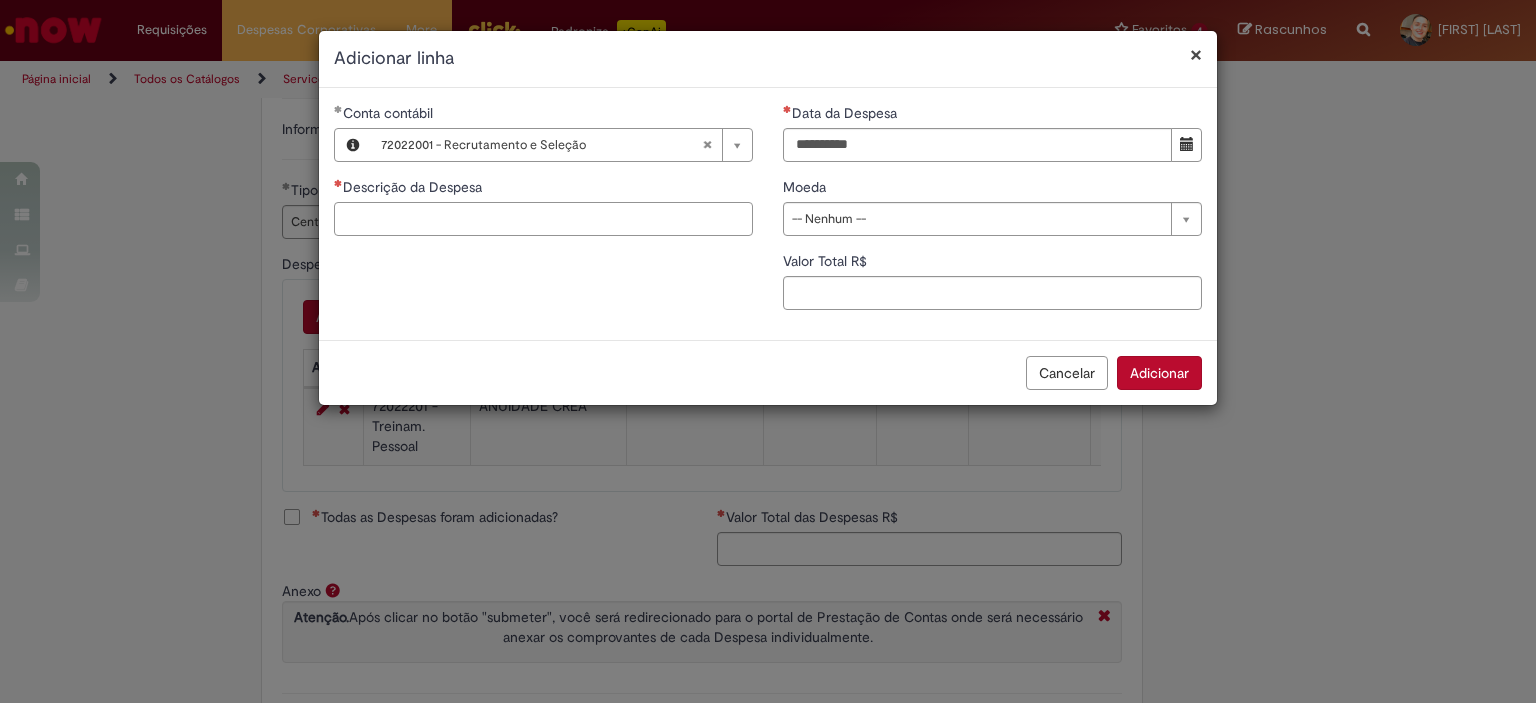 click on "Descrição da Despesa" at bounding box center [543, 219] 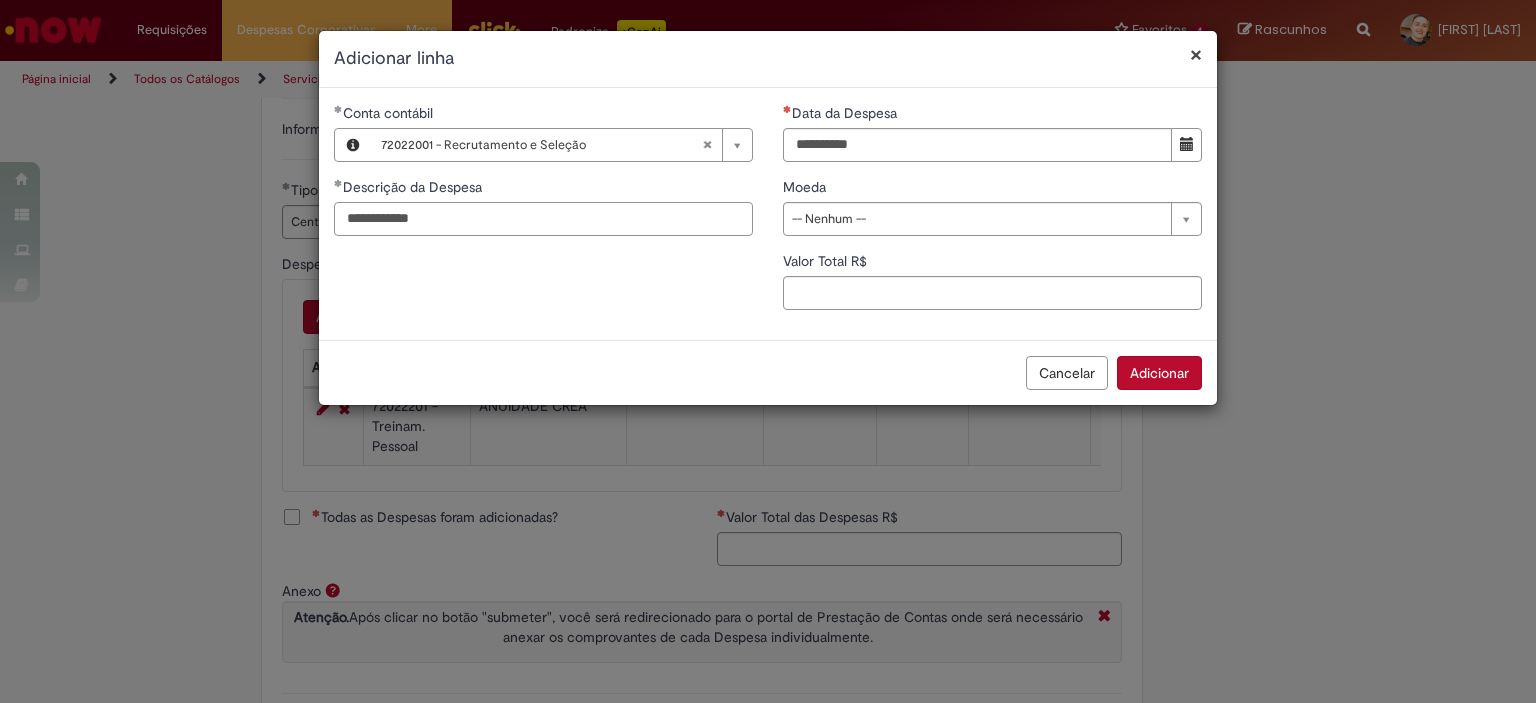 type on "**********" 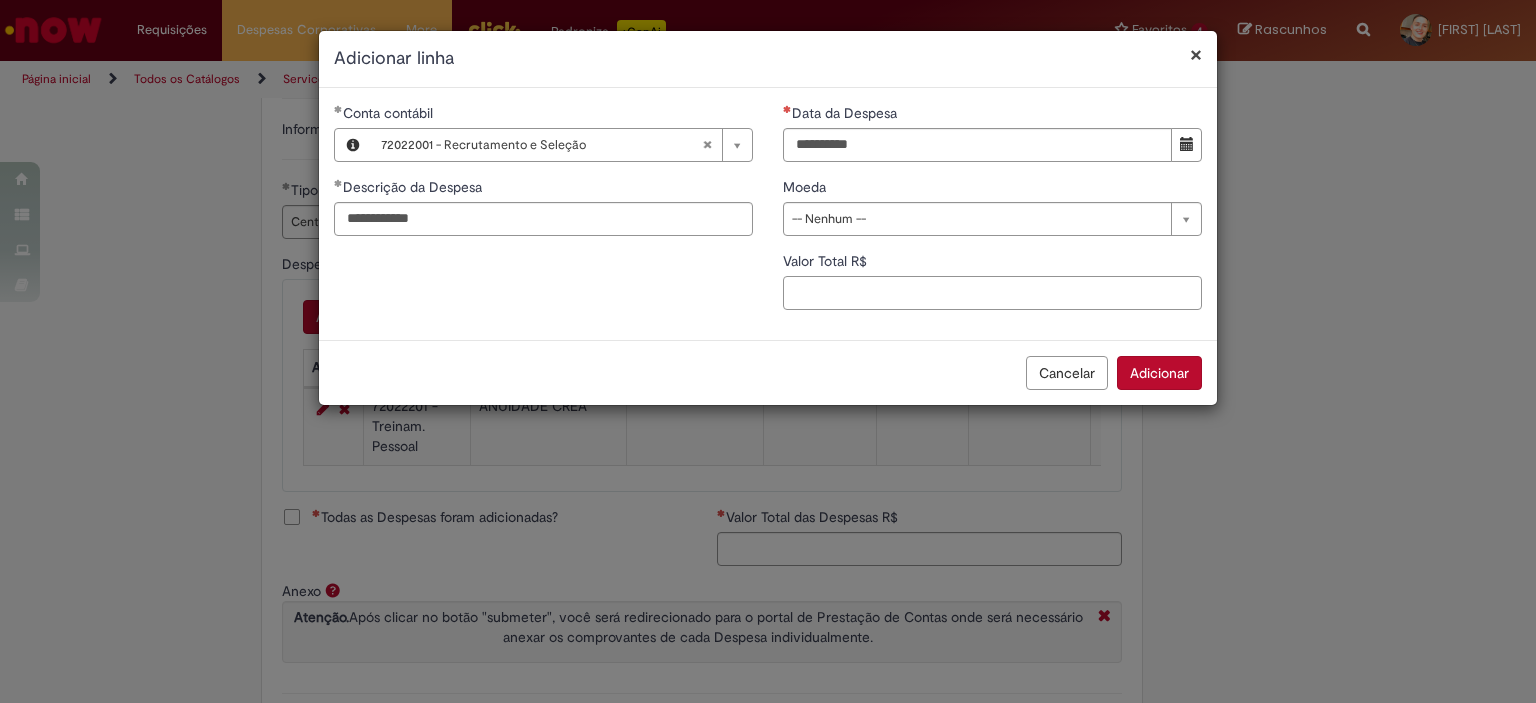 click on "Valor Total R$" at bounding box center (992, 293) 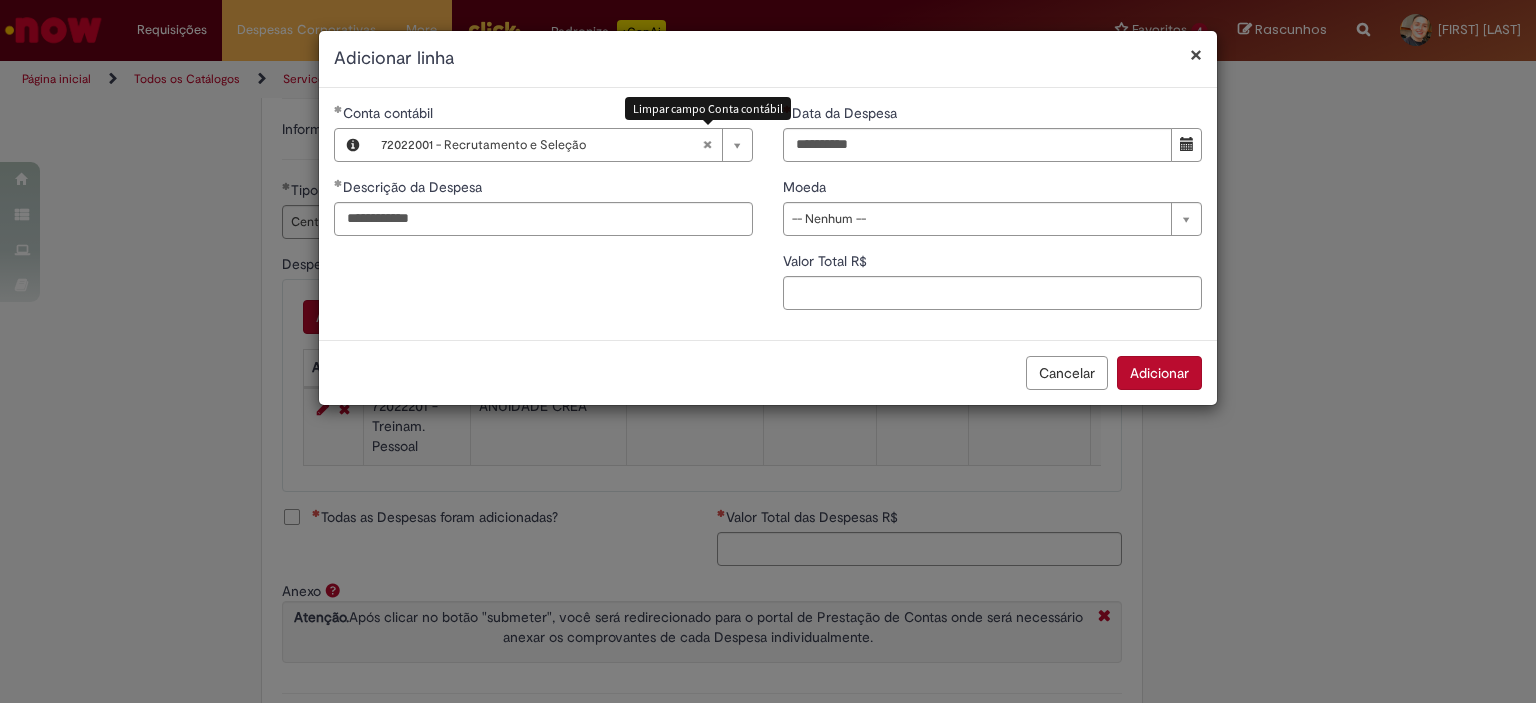 type 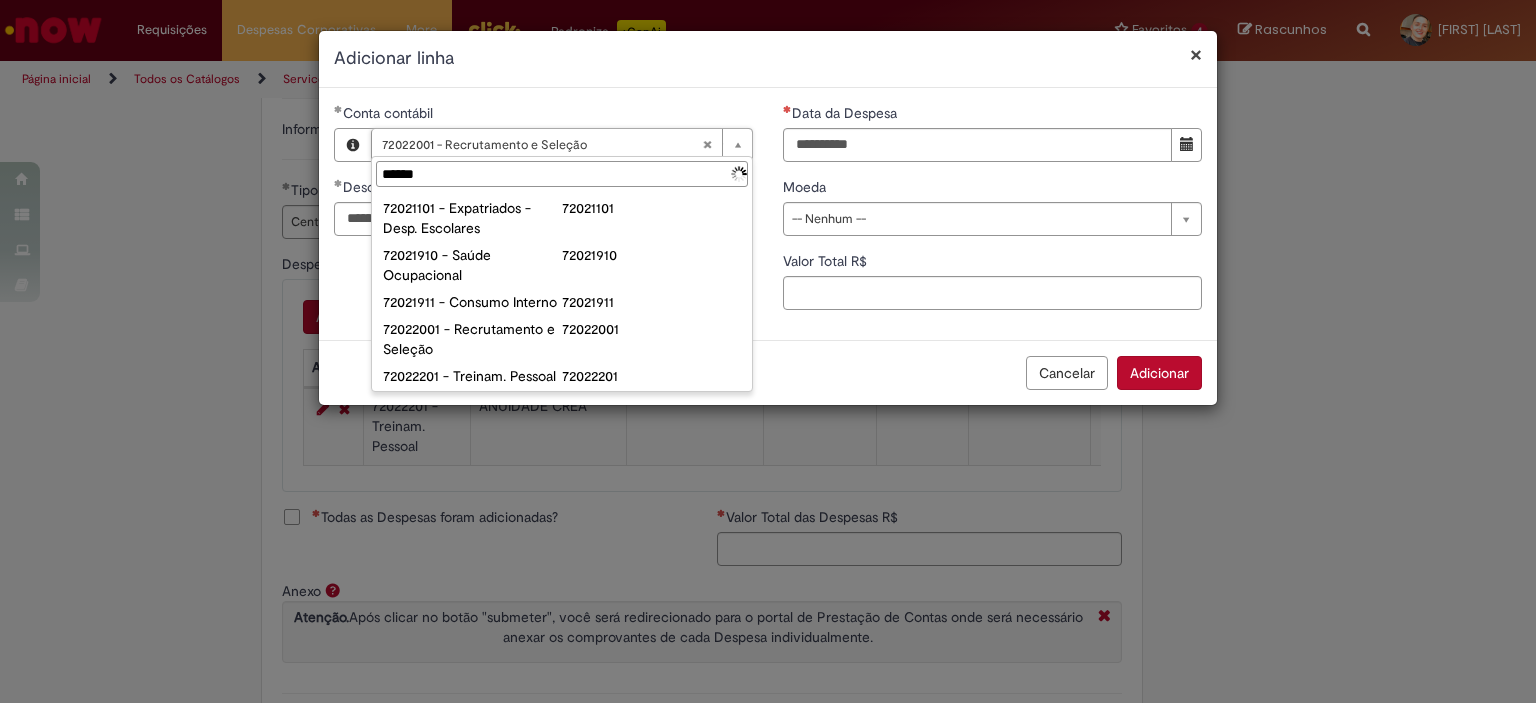 type on "*******" 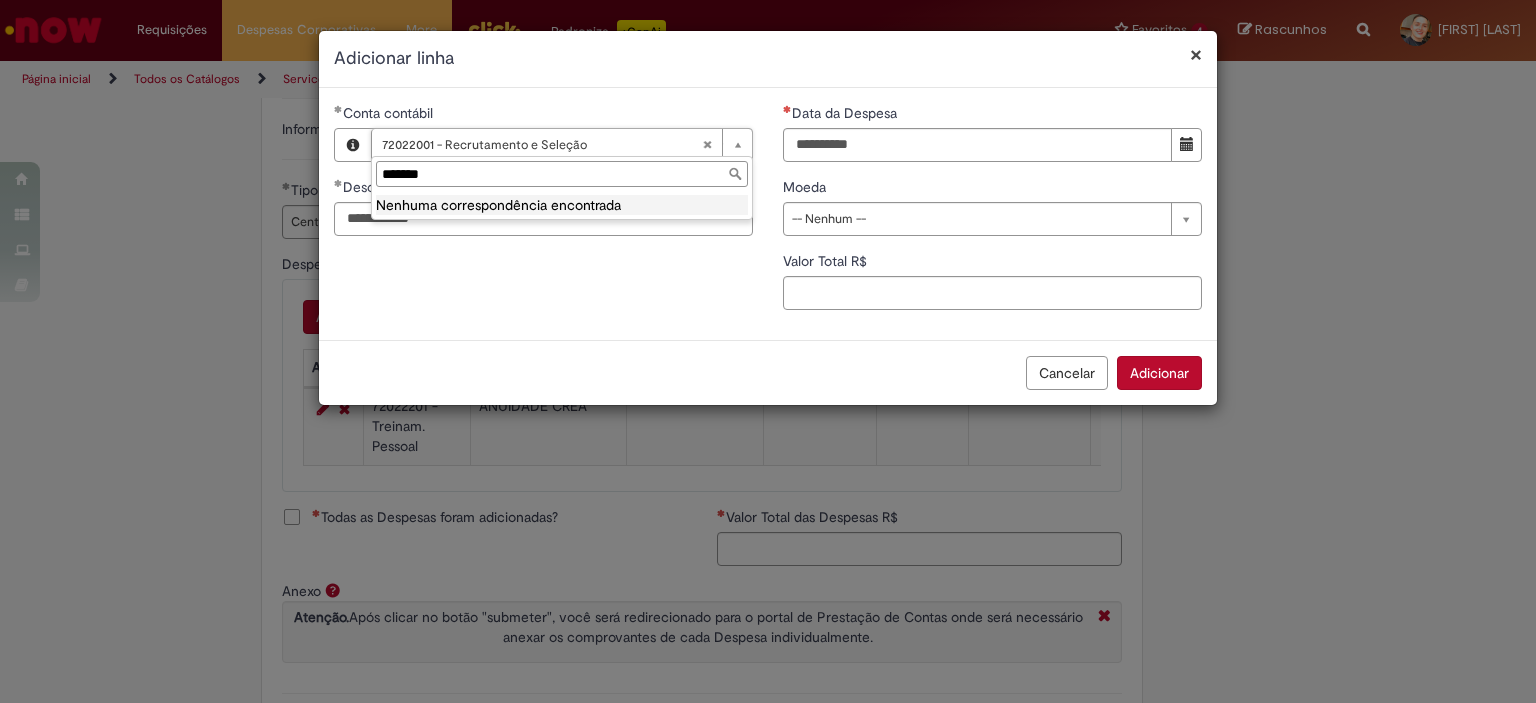 type on "**********" 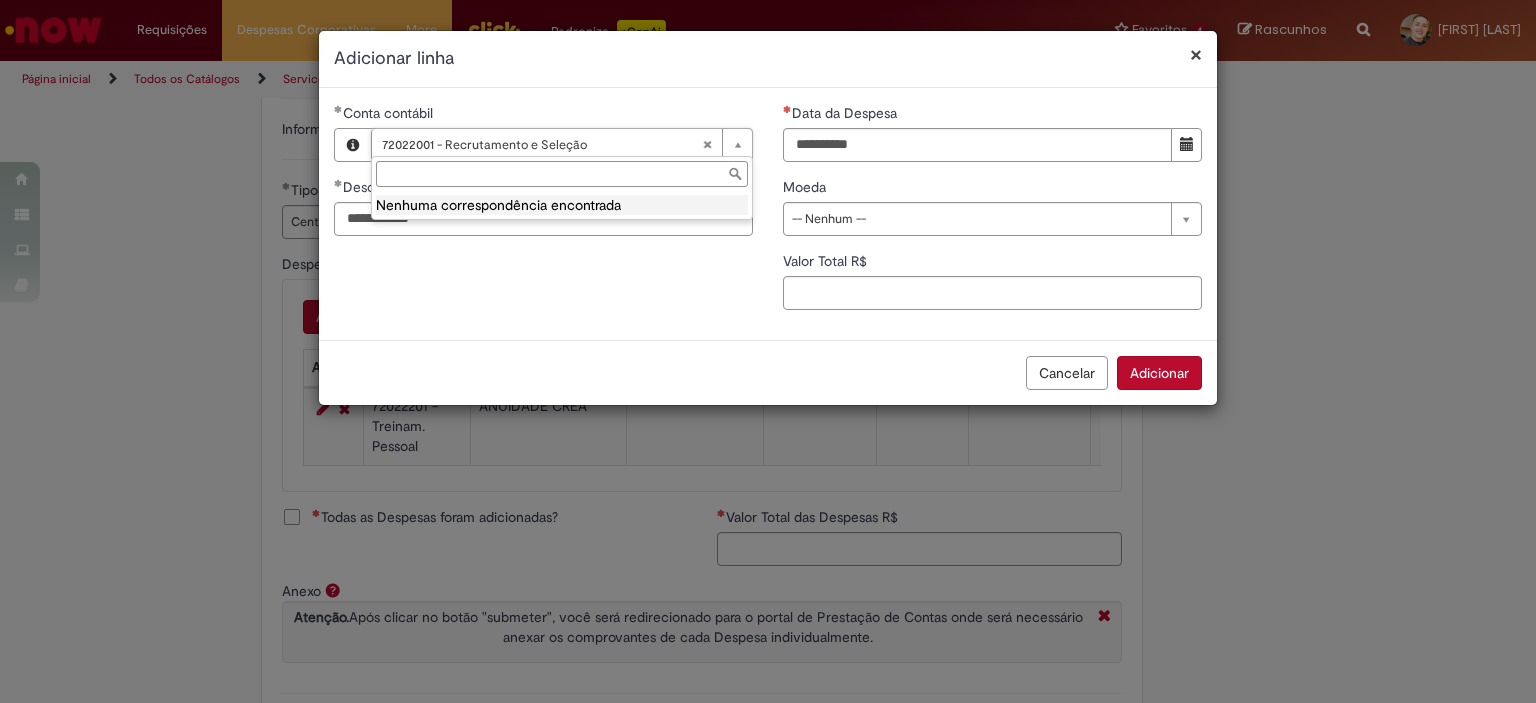 scroll, scrollTop: 0, scrollLeft: 228, axis: horizontal 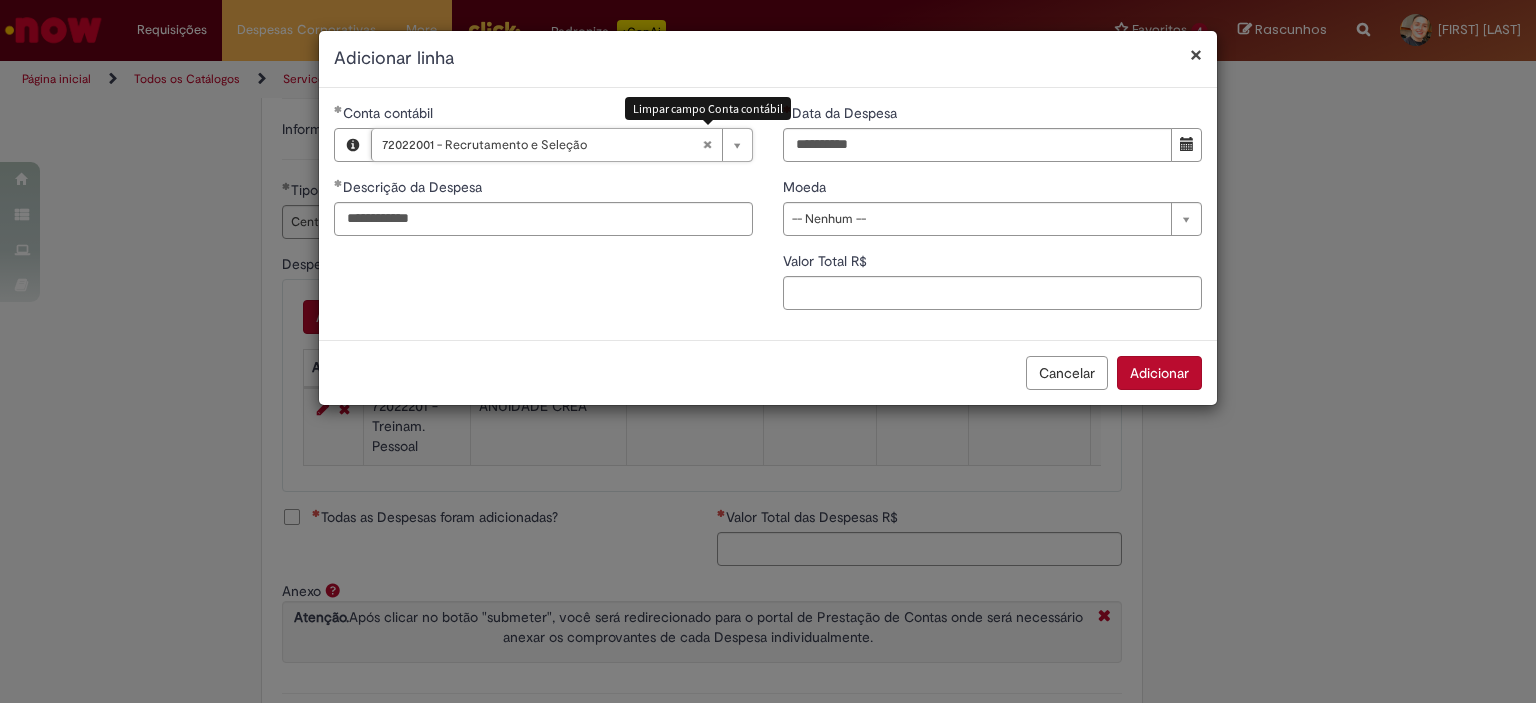click at bounding box center [707, 145] 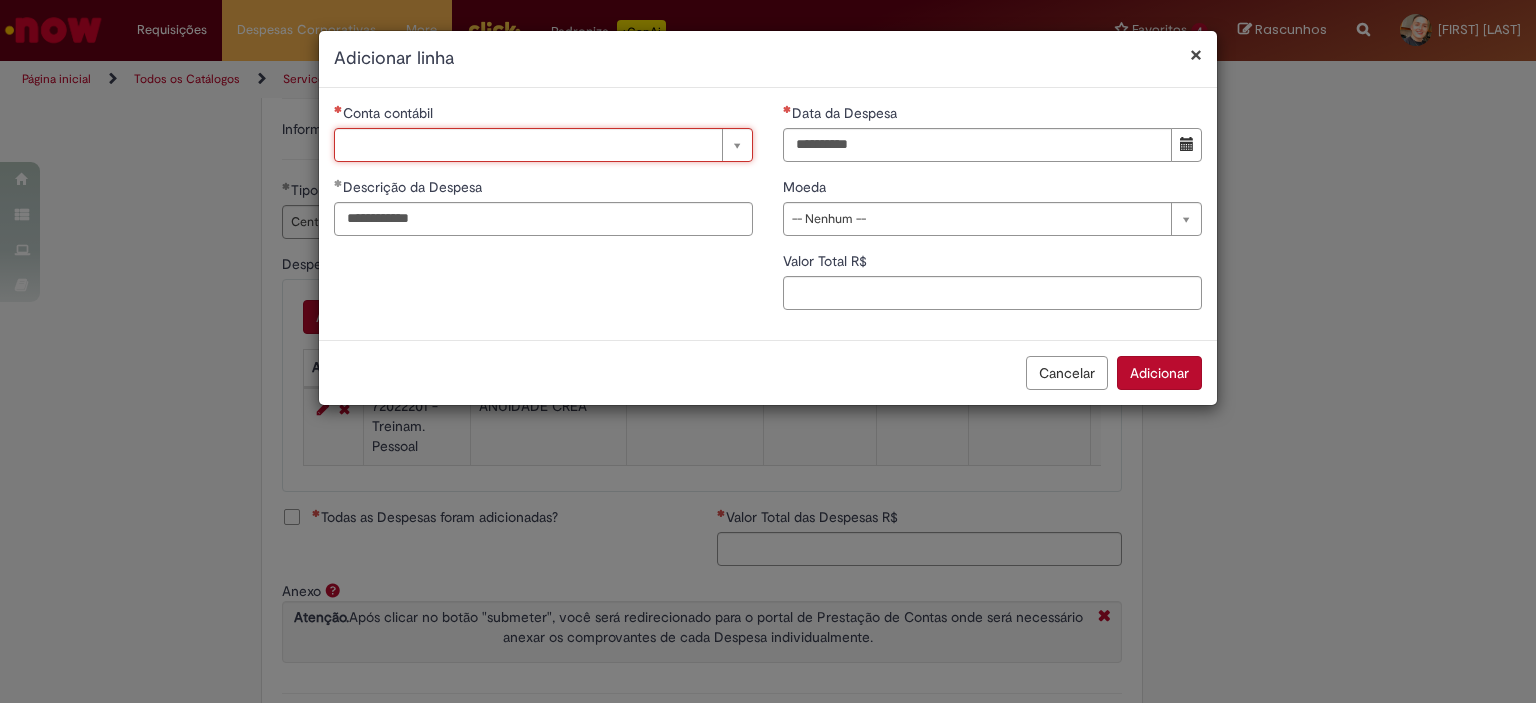 type on "*" 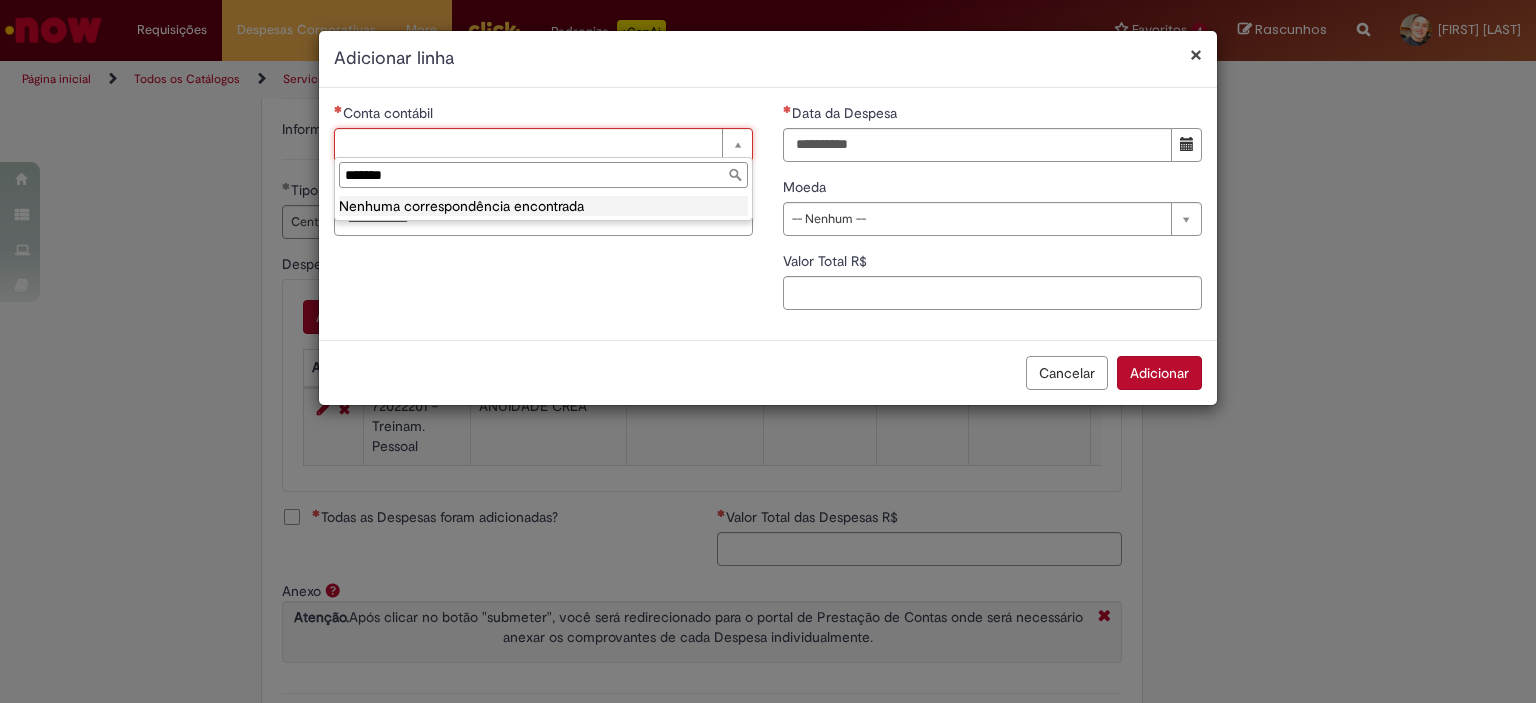 drag, startPoint x: 343, startPoint y: 166, endPoint x: 138, endPoint y: 93, distance: 217.60974 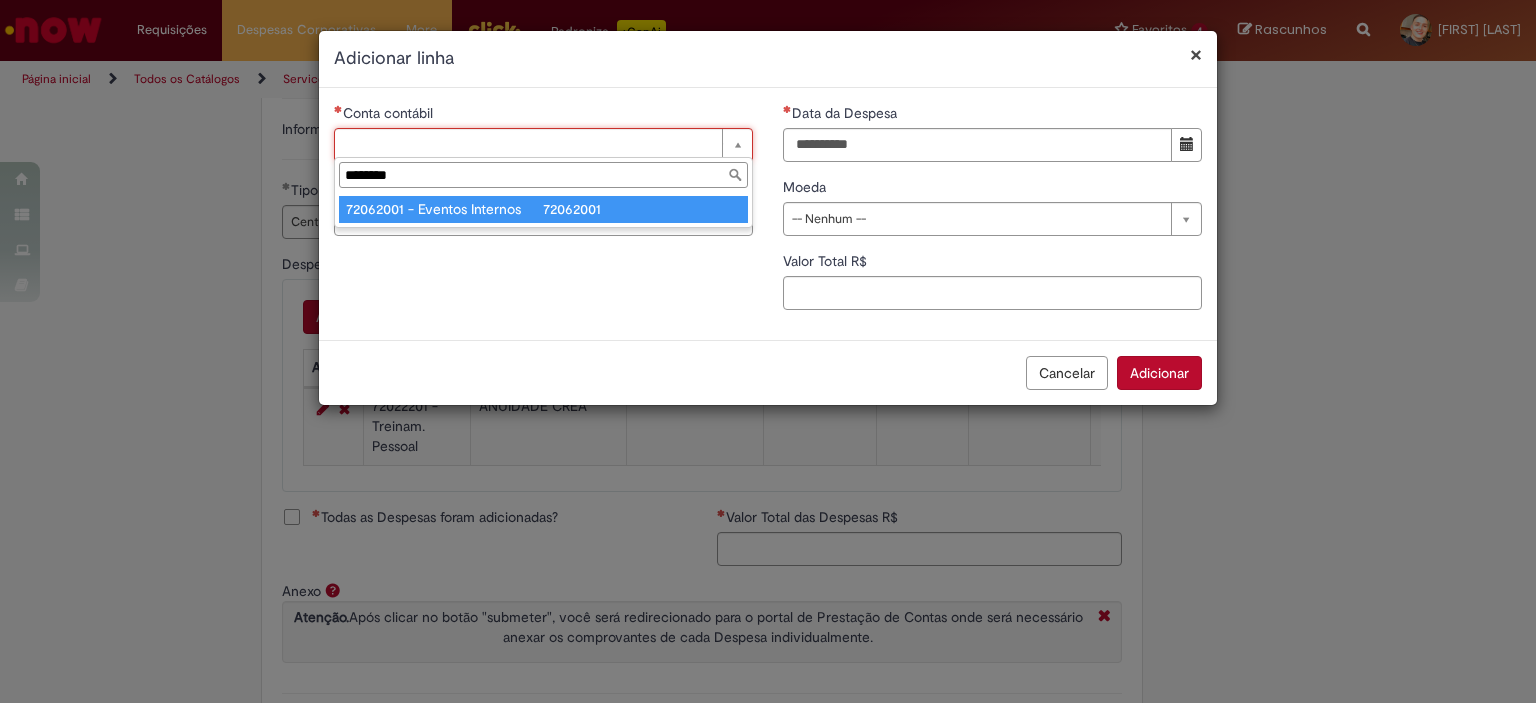 type on "********" 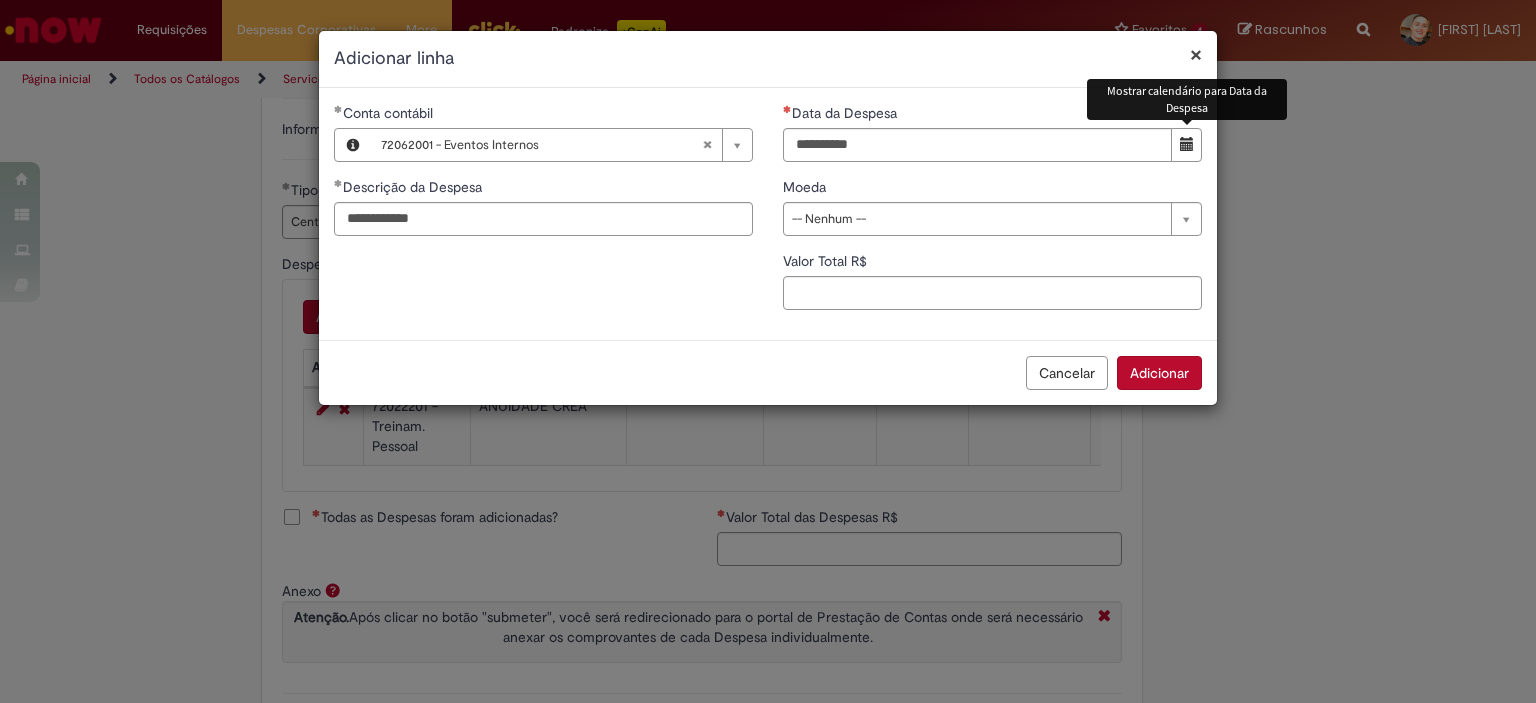 click at bounding box center (1187, 144) 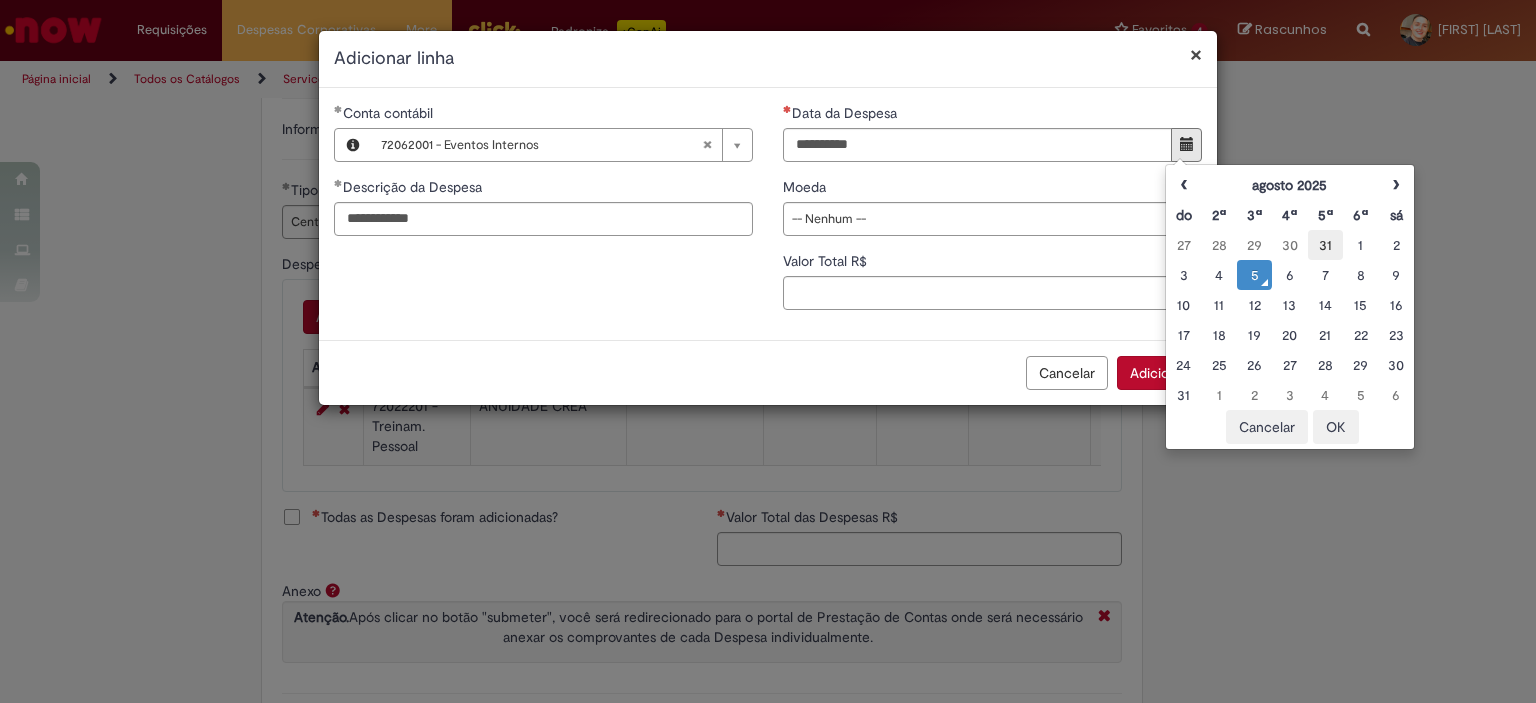click on "31" at bounding box center (1325, 245) 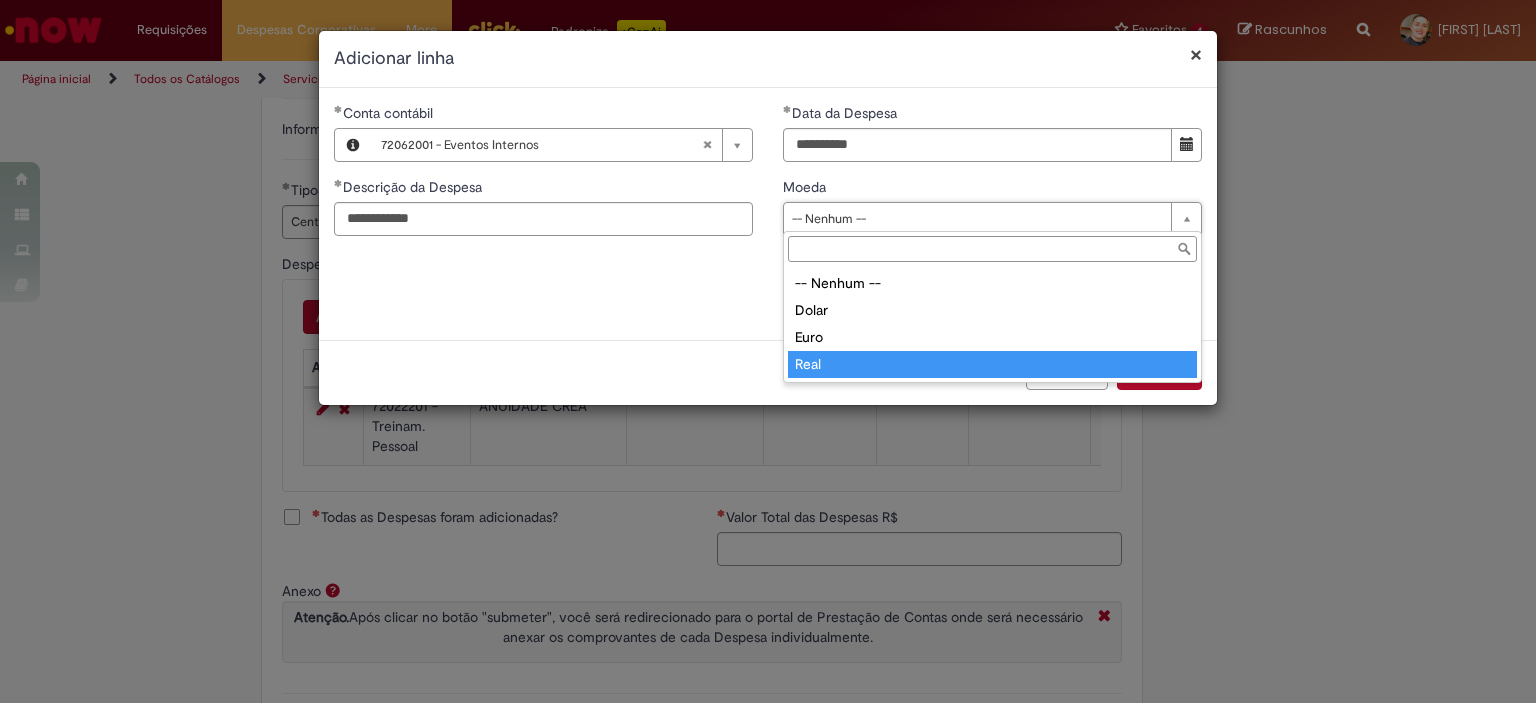 drag, startPoint x: 878, startPoint y: 364, endPoint x: 867, endPoint y: 358, distance: 12.529964 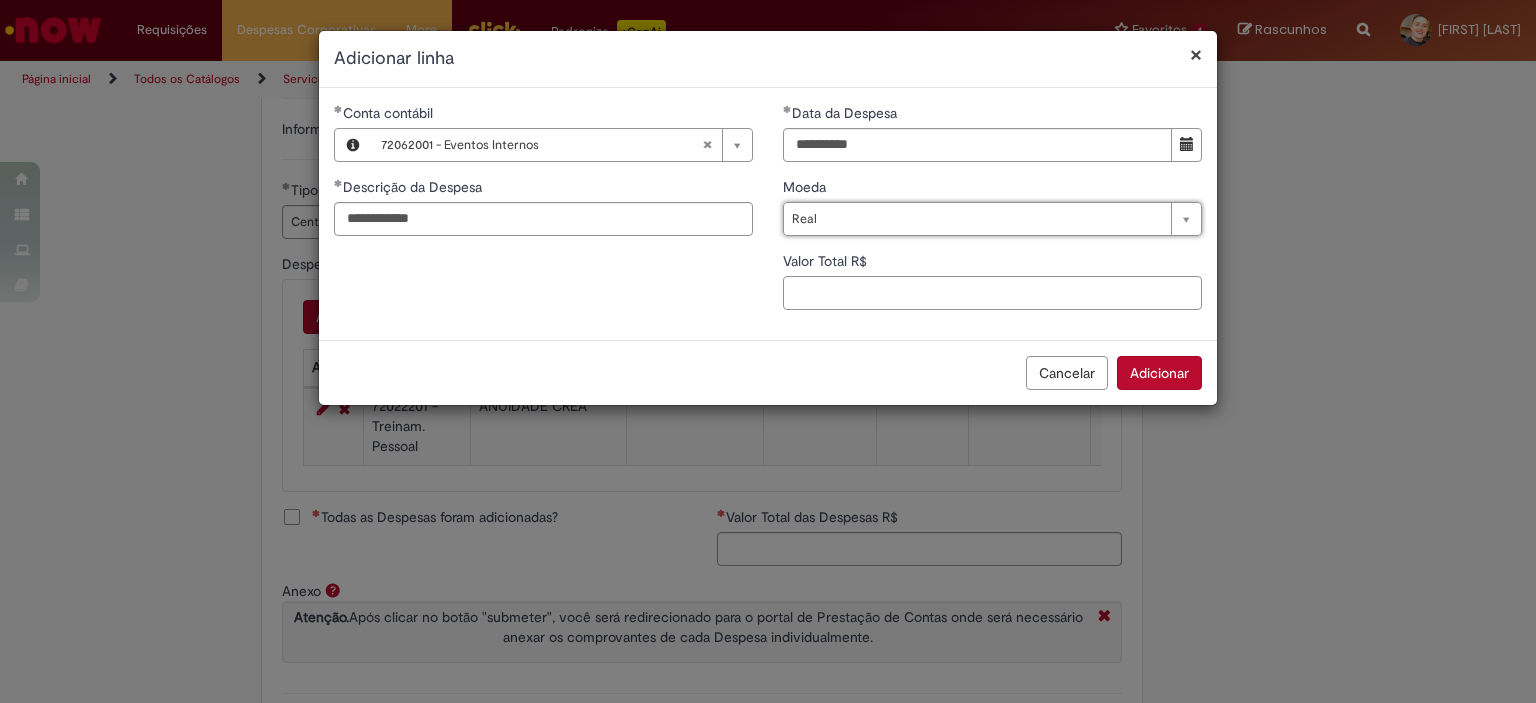 click on "Valor Total R$" at bounding box center (992, 293) 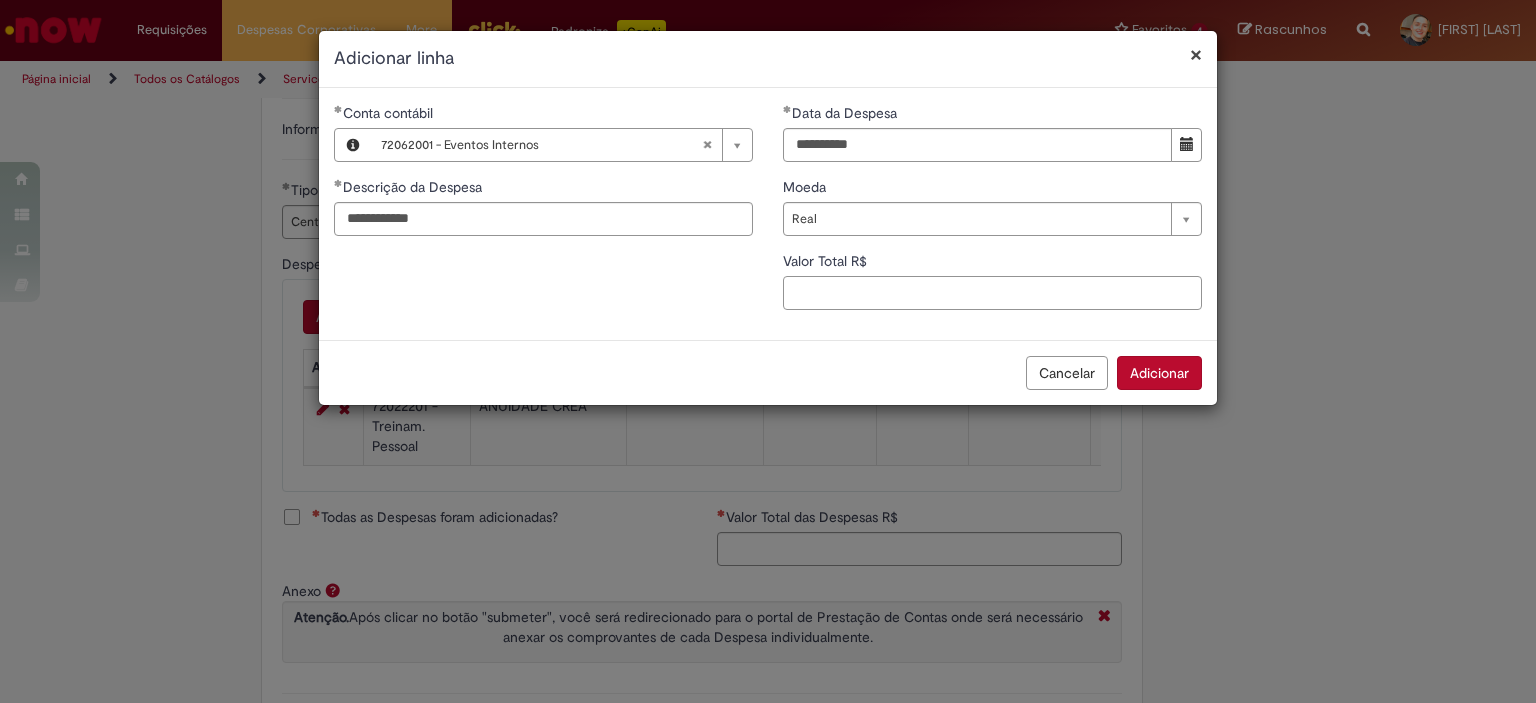 click on "Valor Total R$" at bounding box center (992, 293) 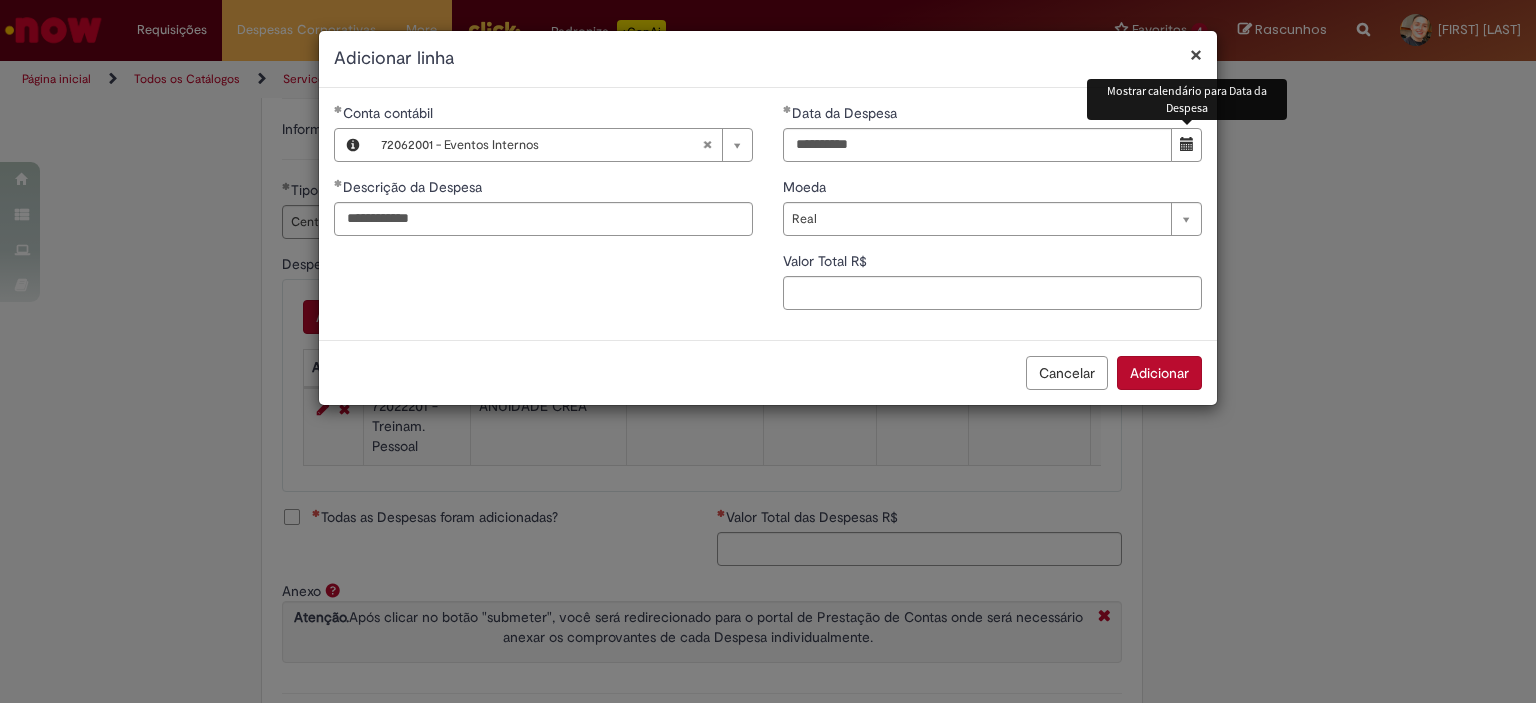 click at bounding box center (1186, 145) 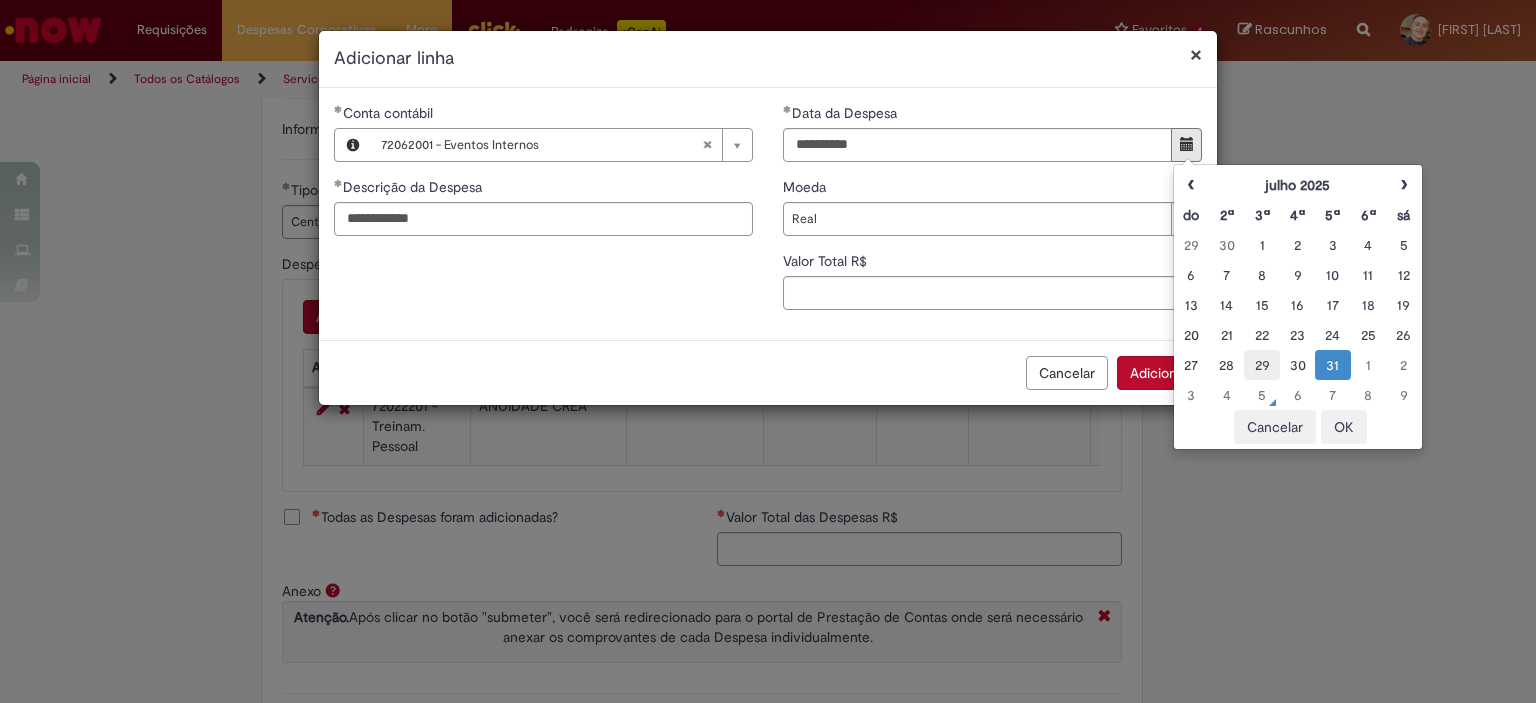 click on "29" at bounding box center (1261, 365) 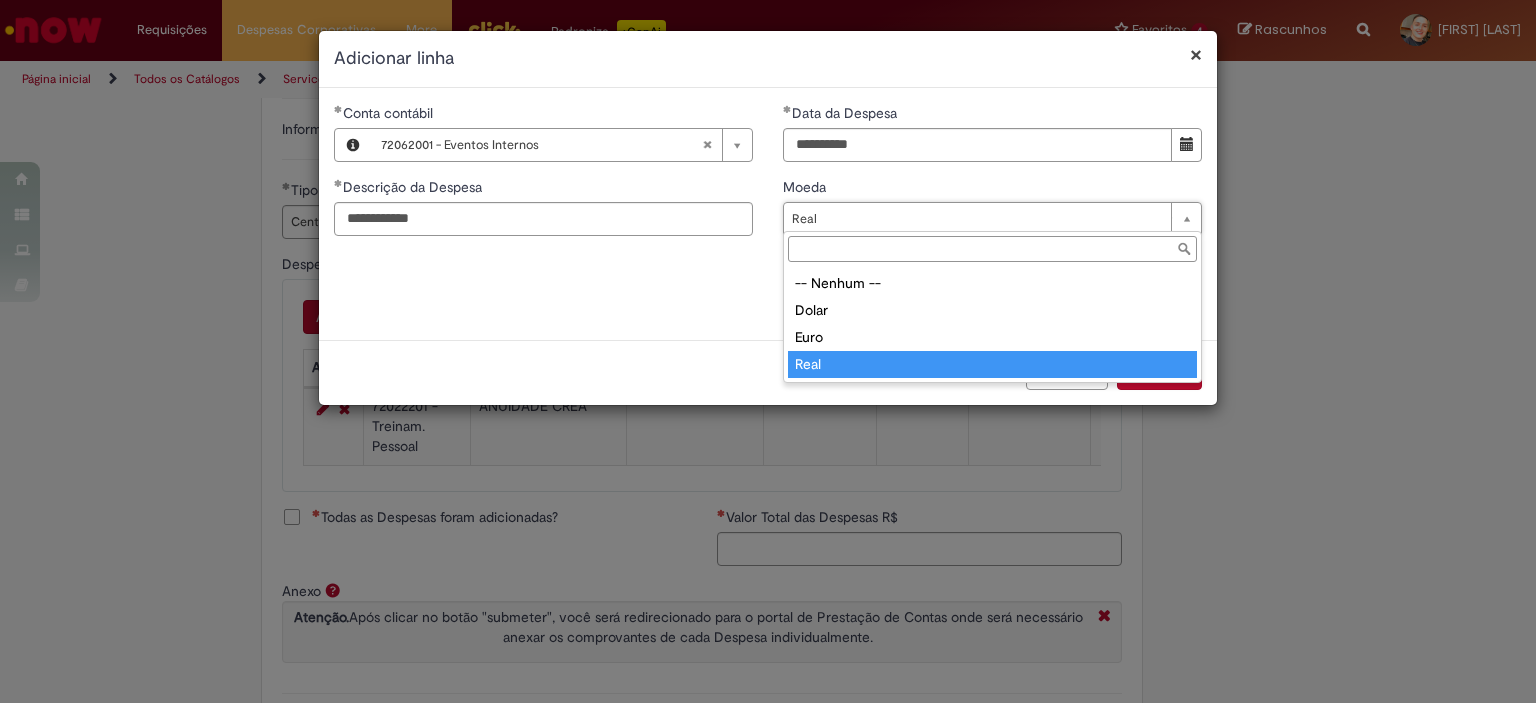 type on "****" 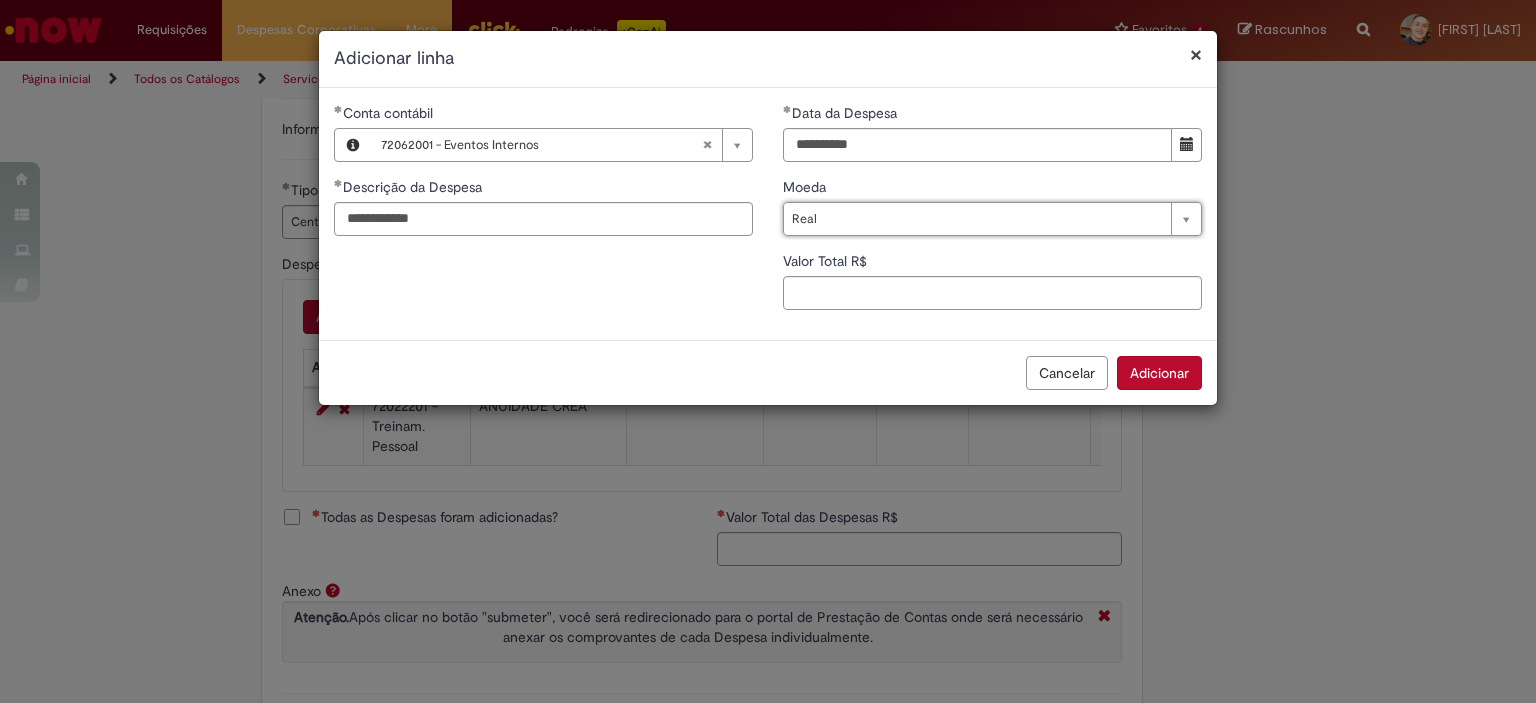 scroll, scrollTop: 0, scrollLeft: 24, axis: horizontal 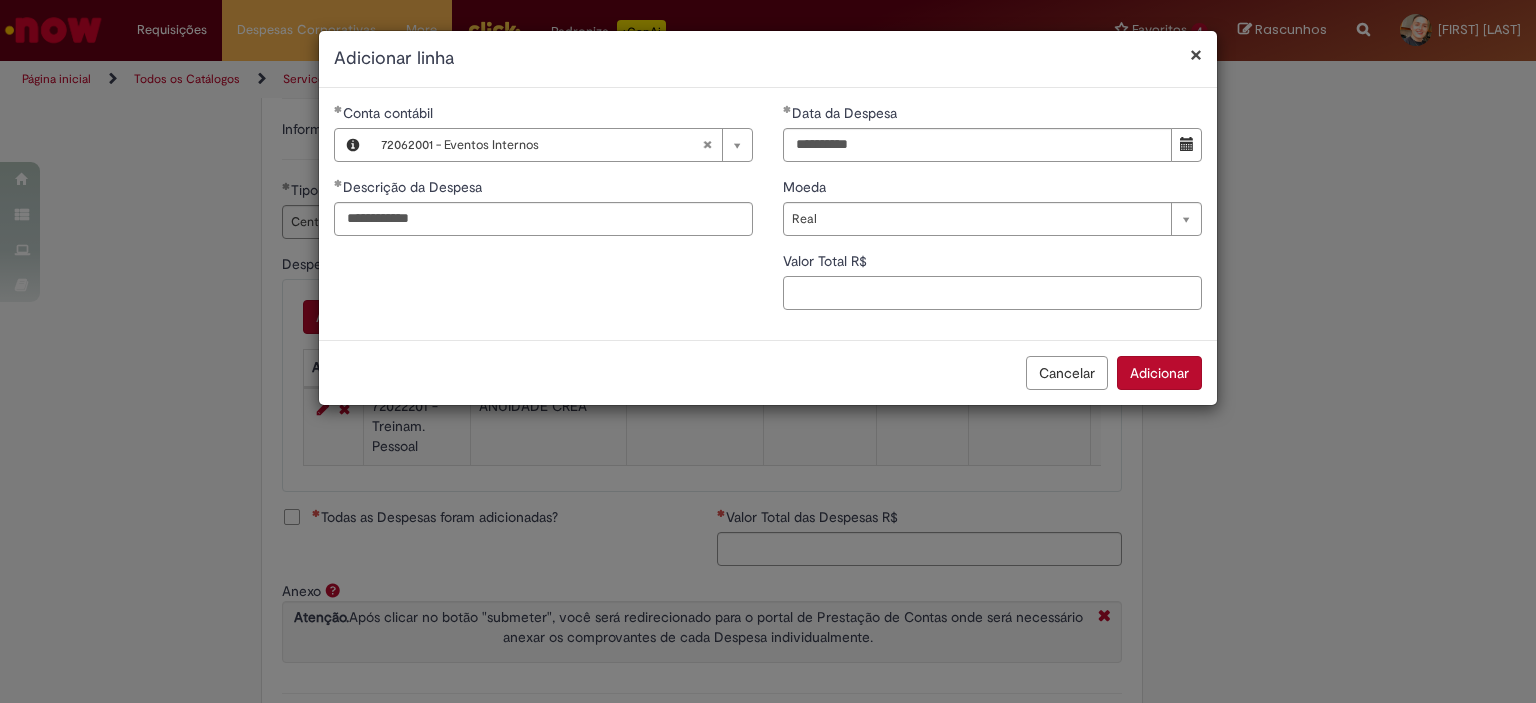 drag, startPoint x: 1090, startPoint y: 294, endPoint x: 1080, endPoint y: 277, distance: 19.723083 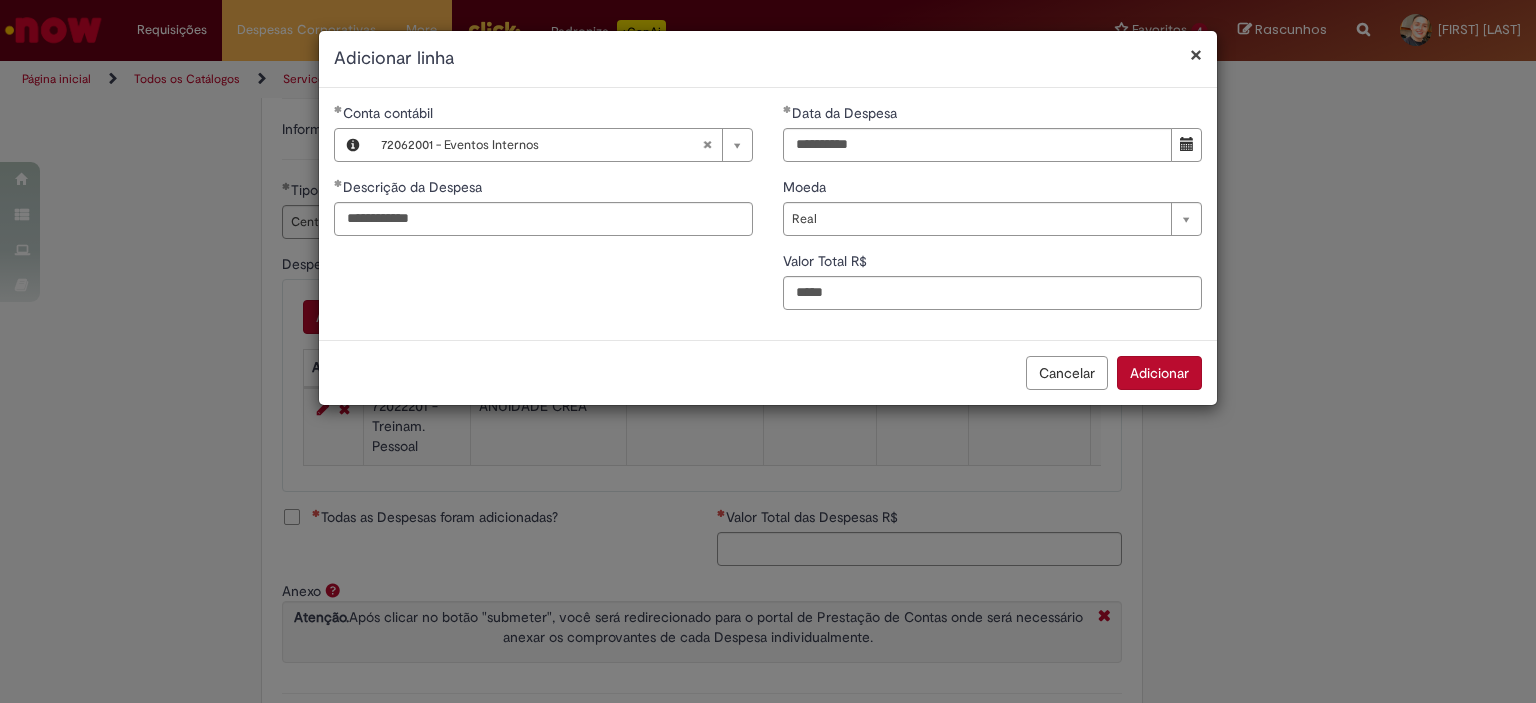 type on "*****" 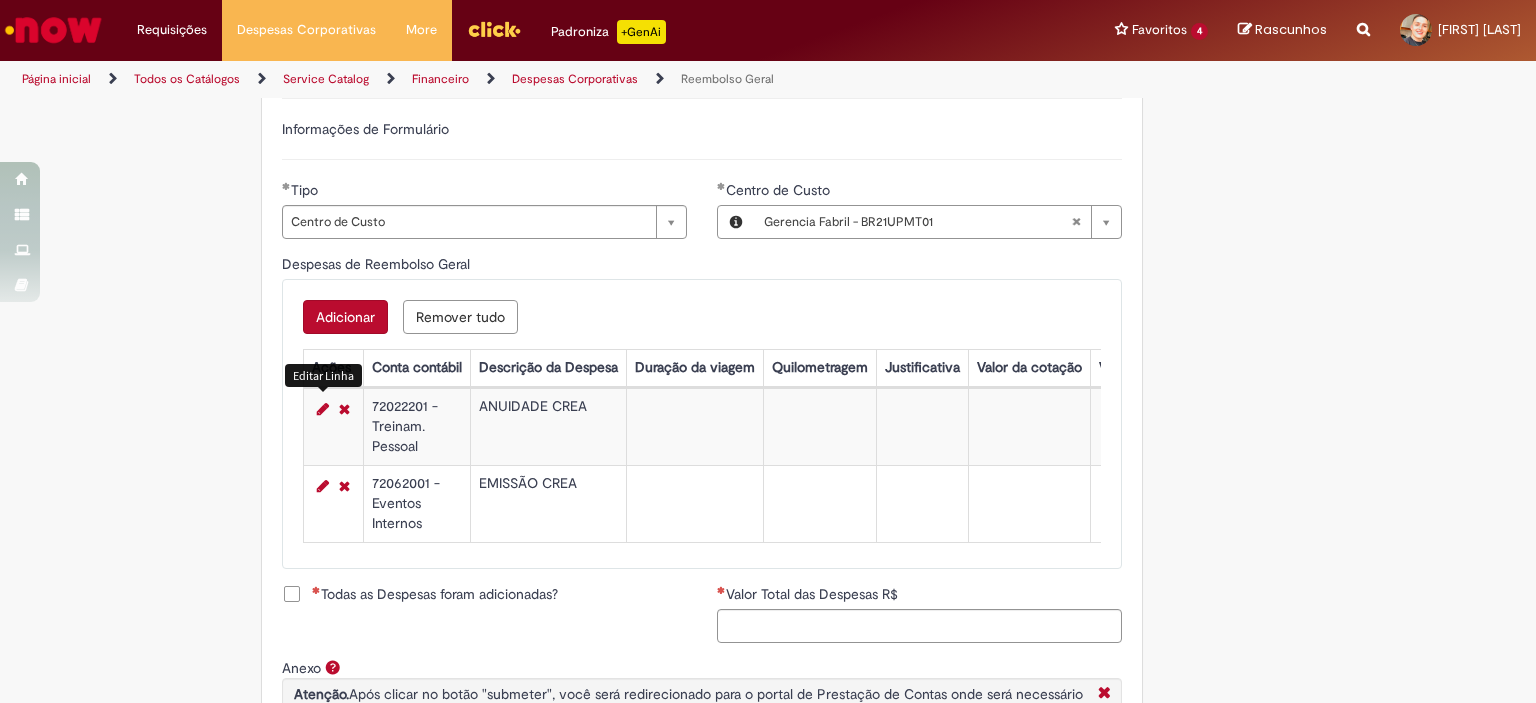 click at bounding box center (323, 409) 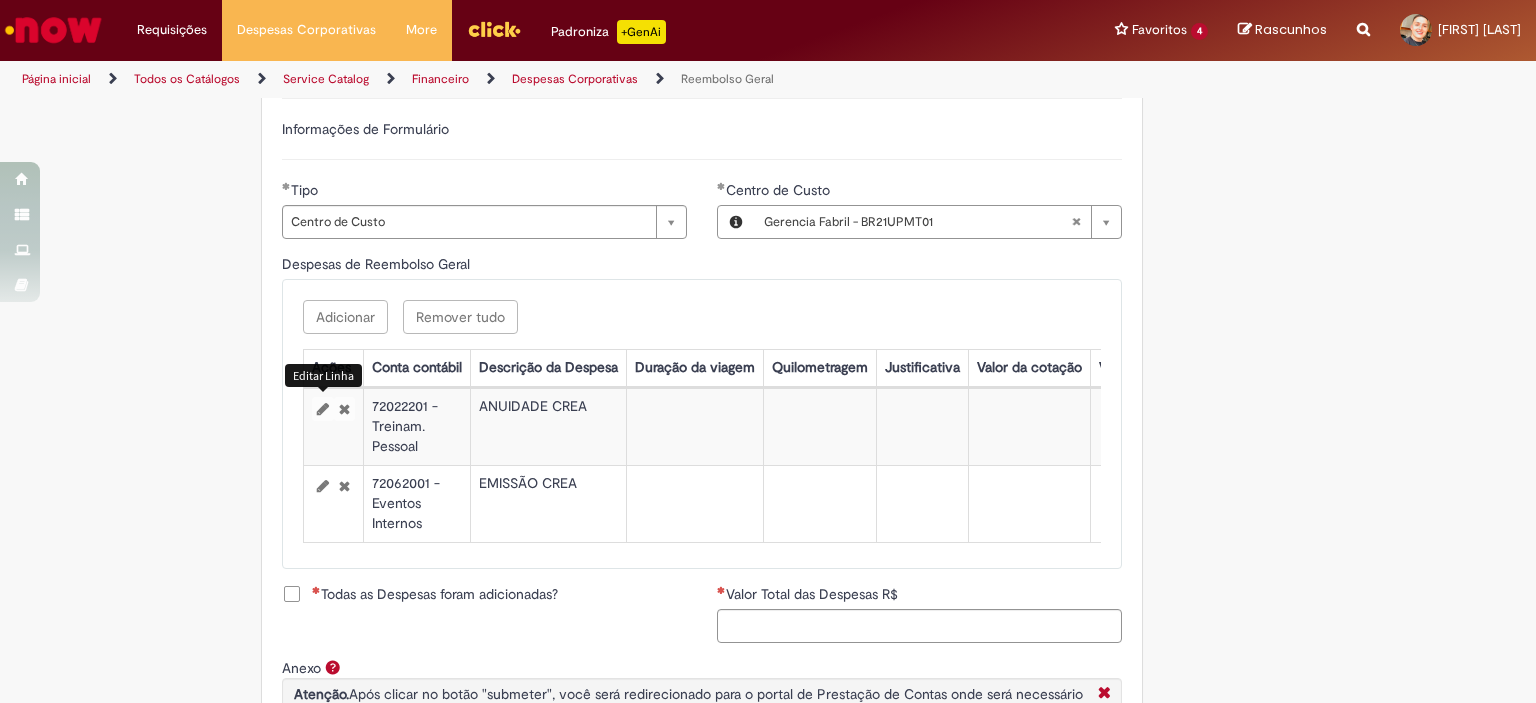 select on "****" 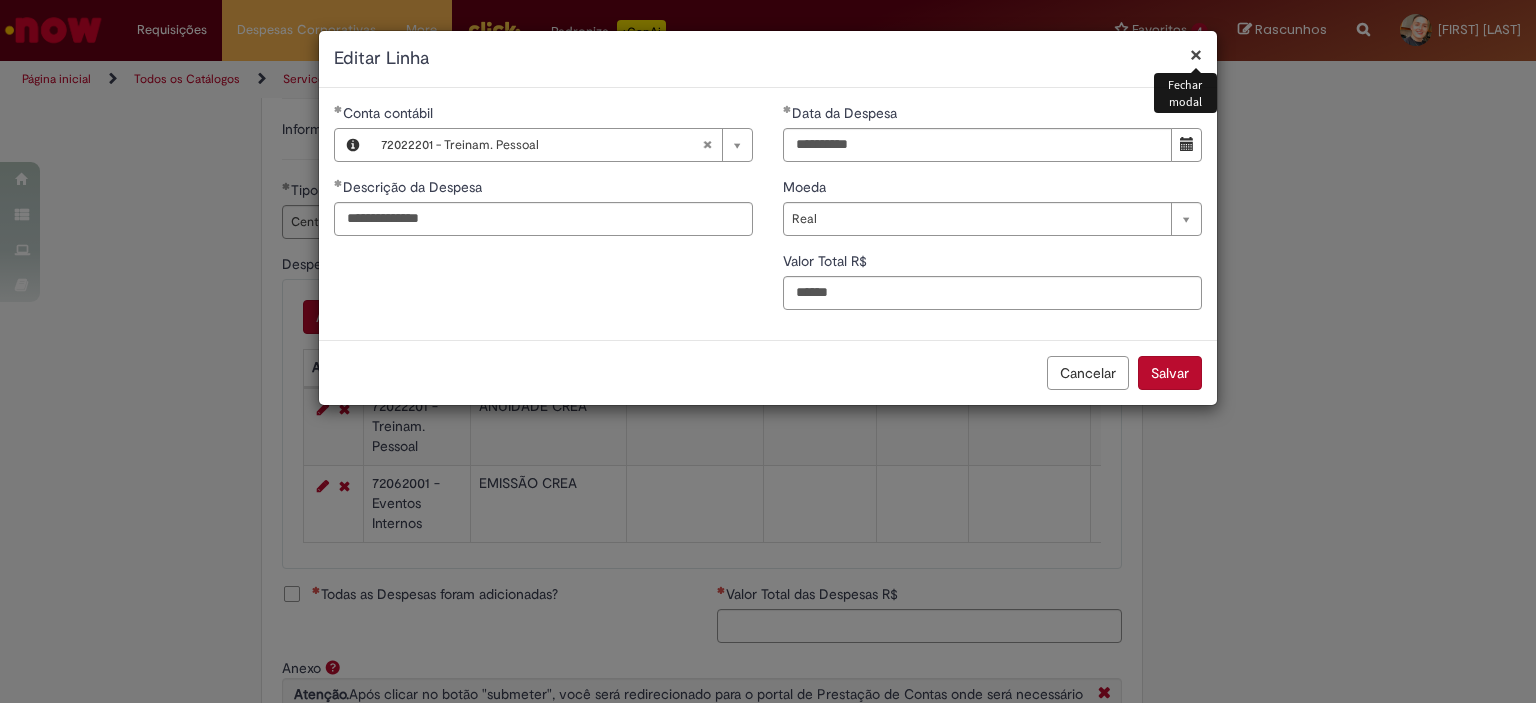 type 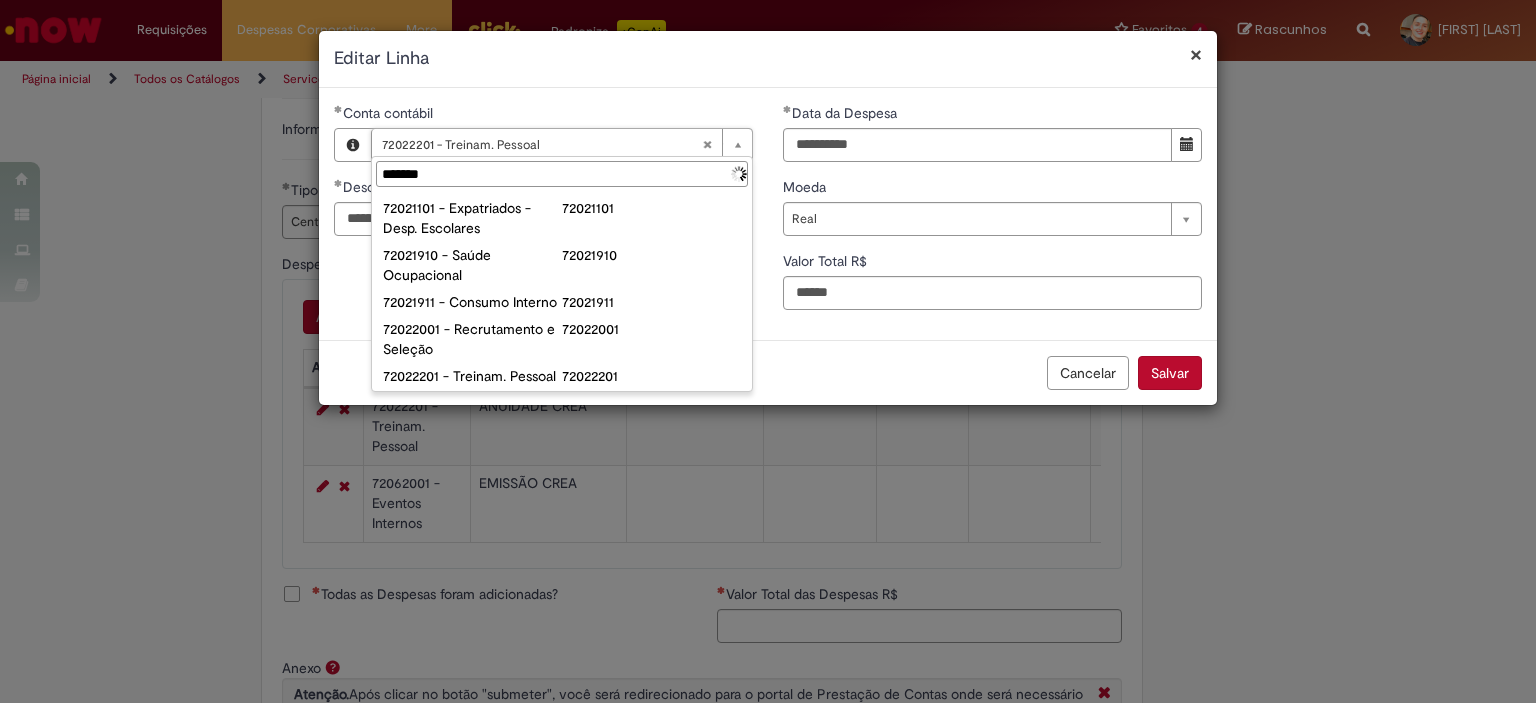 type on "********" 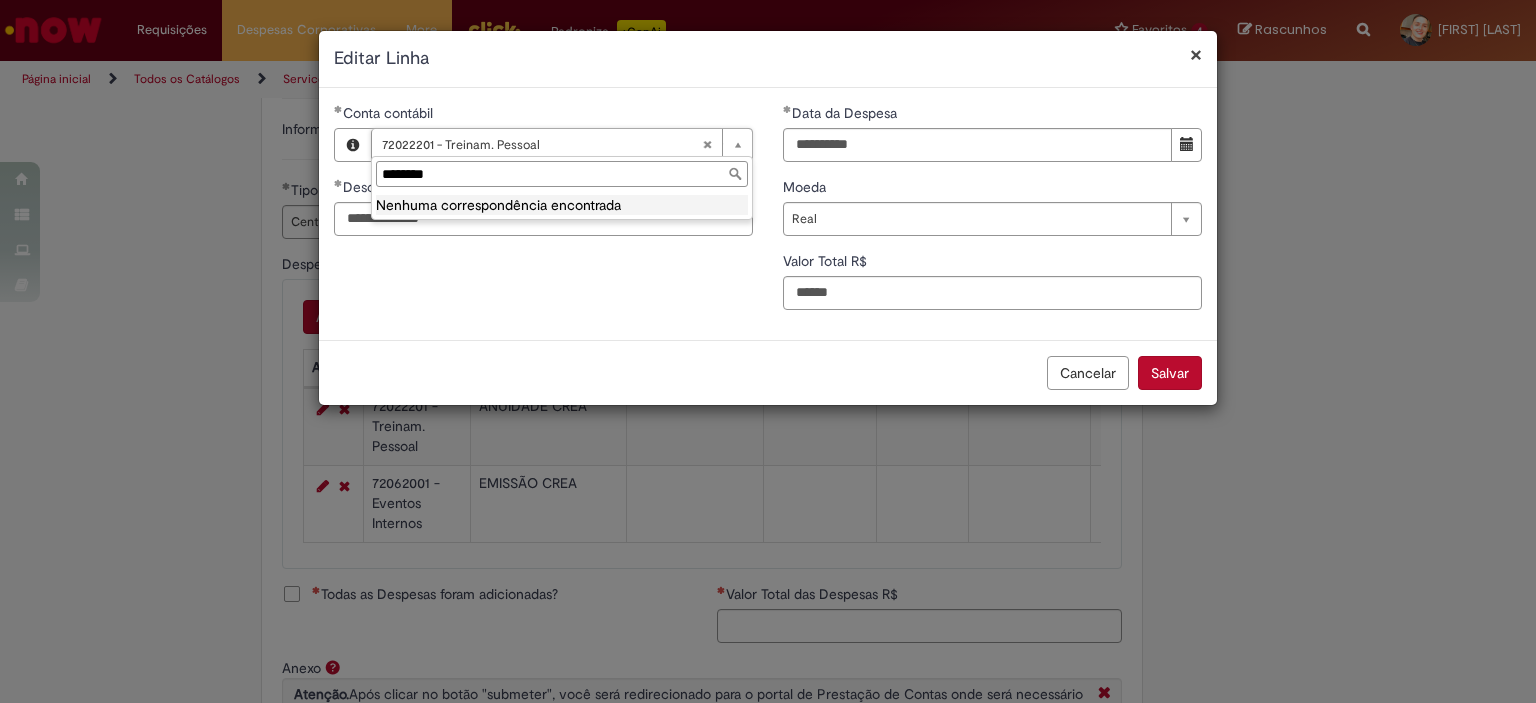type on "**********" 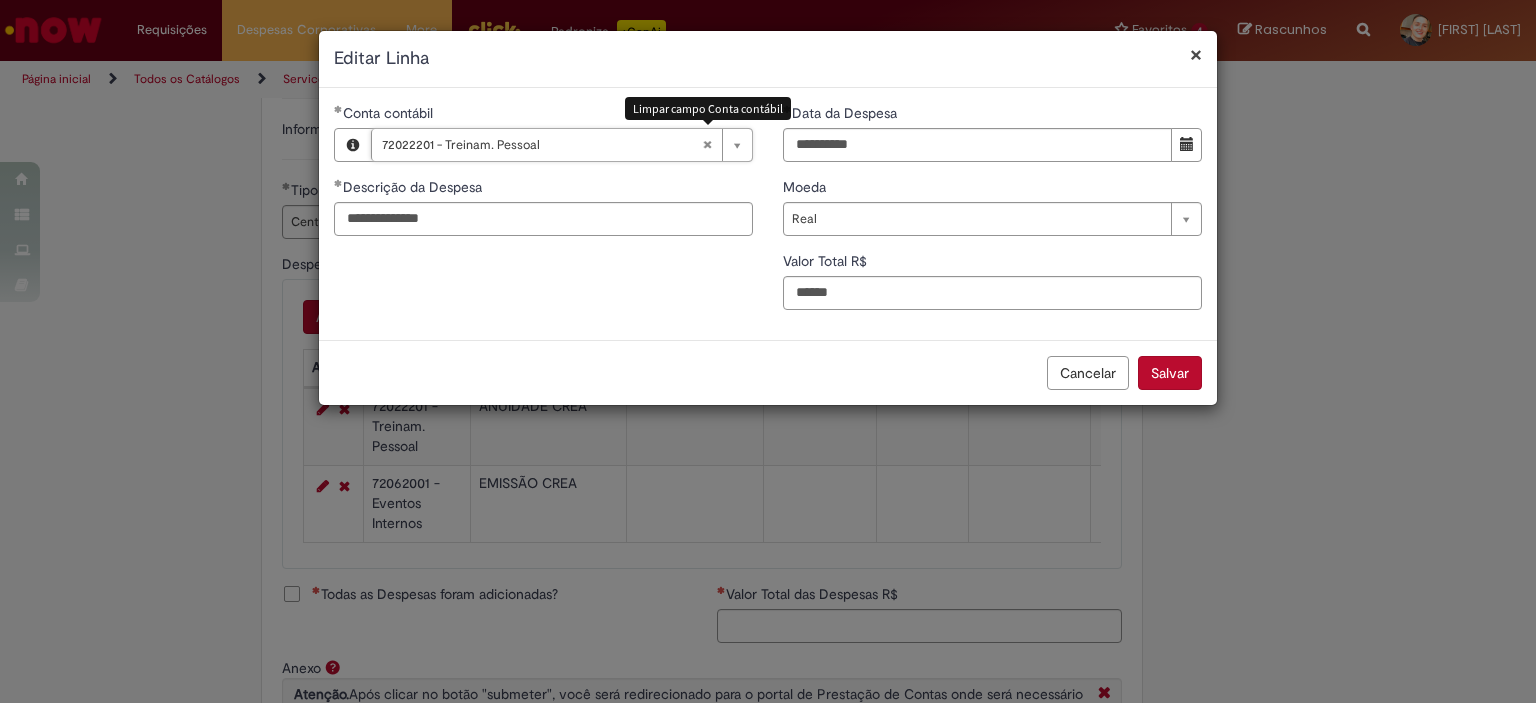 scroll, scrollTop: 0, scrollLeft: 177, axis: horizontal 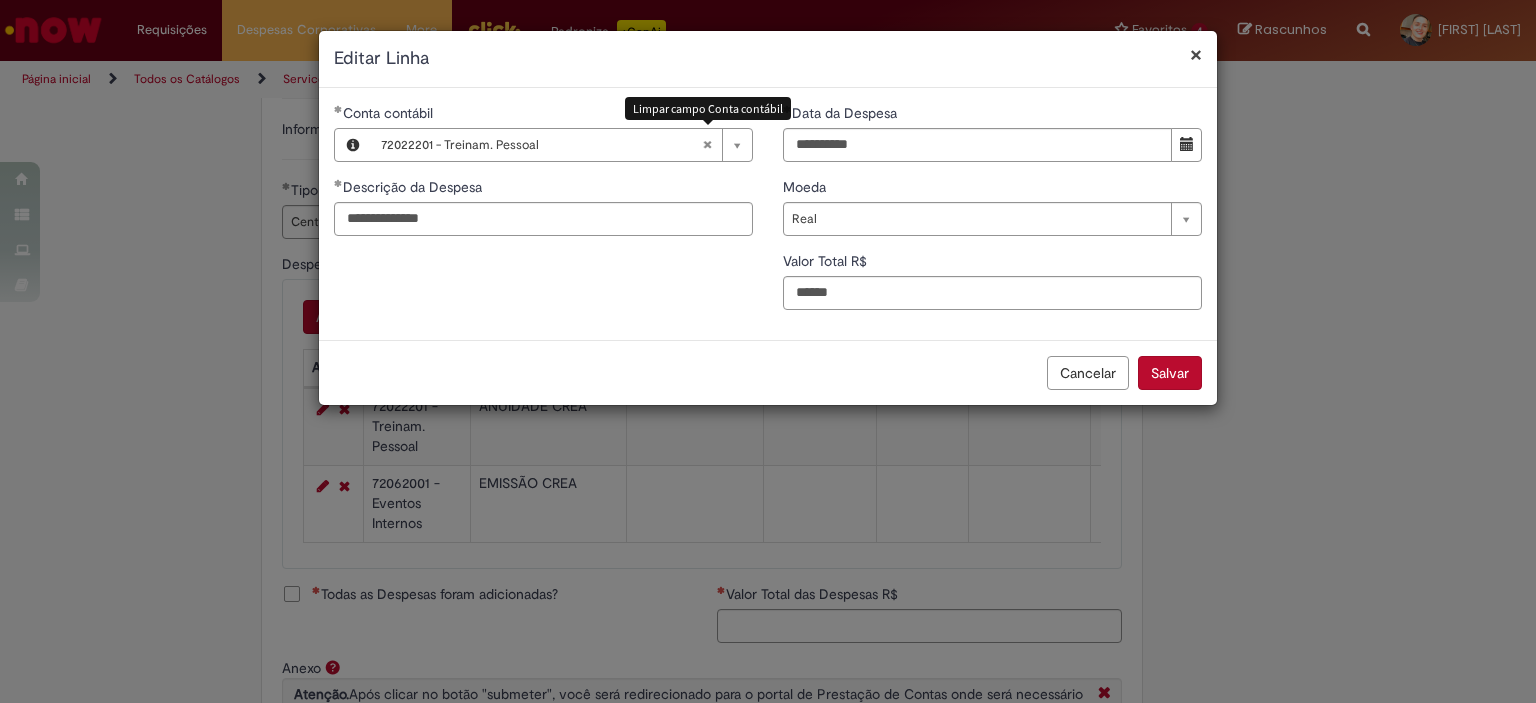 click at bounding box center [707, 145] 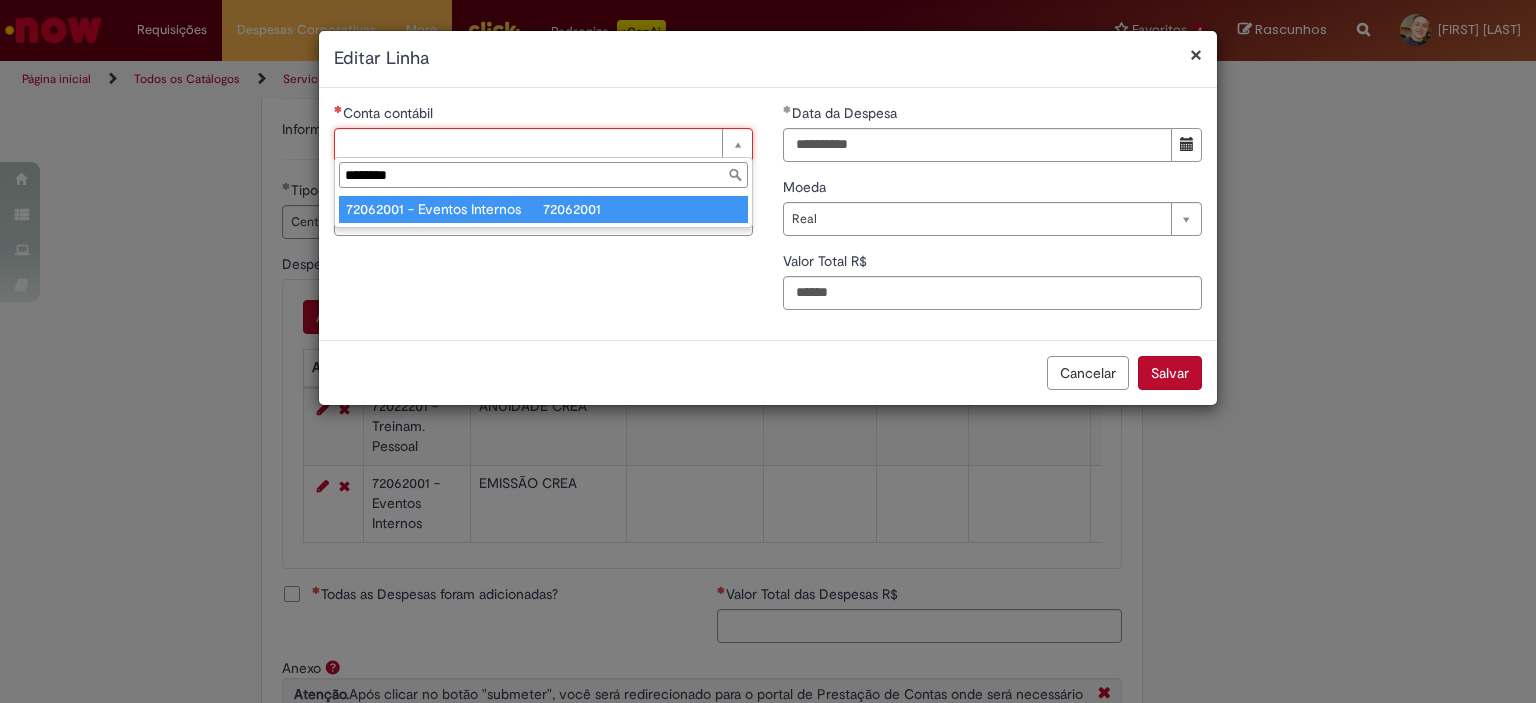 type on "********" 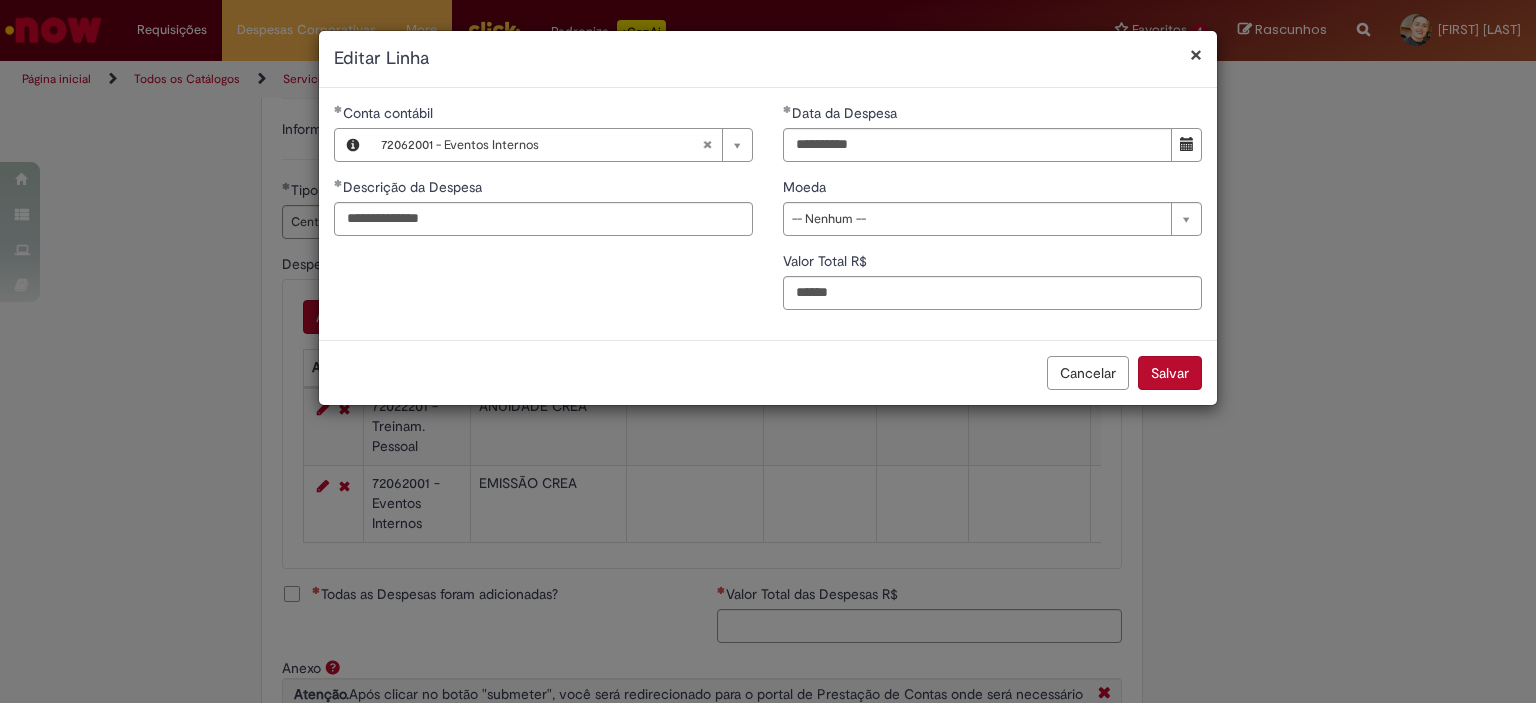 click on "**********" at bounding box center [543, 177] 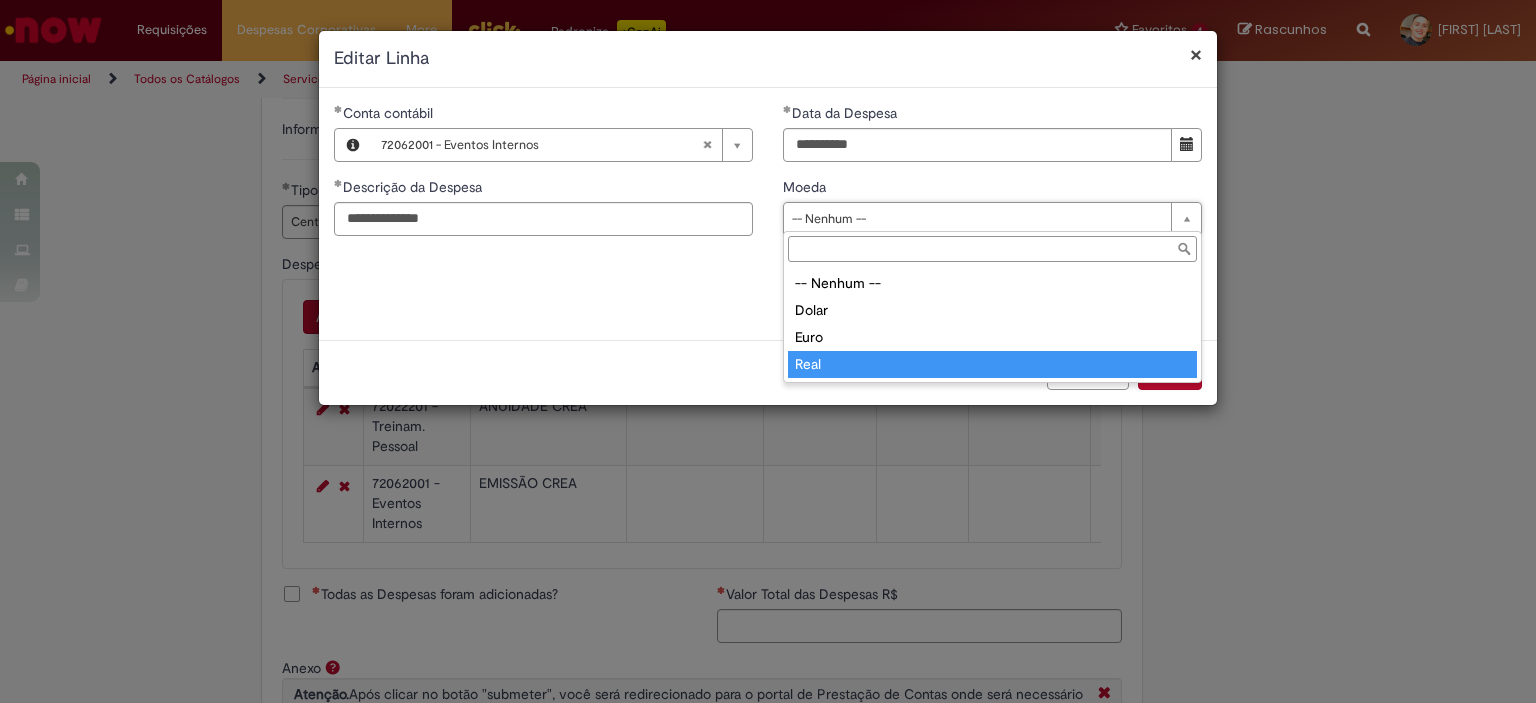 type on "****" 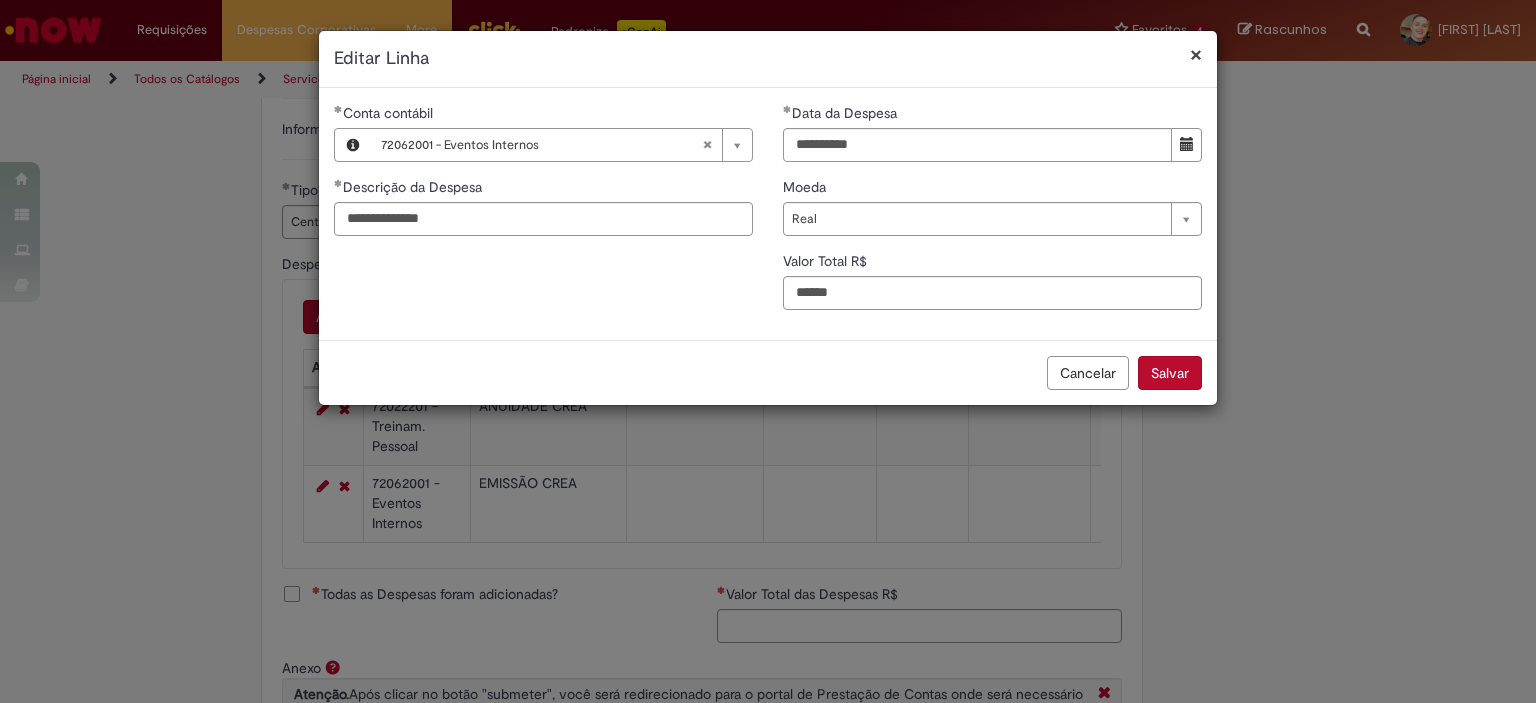 scroll, scrollTop: 0, scrollLeft: 0, axis: both 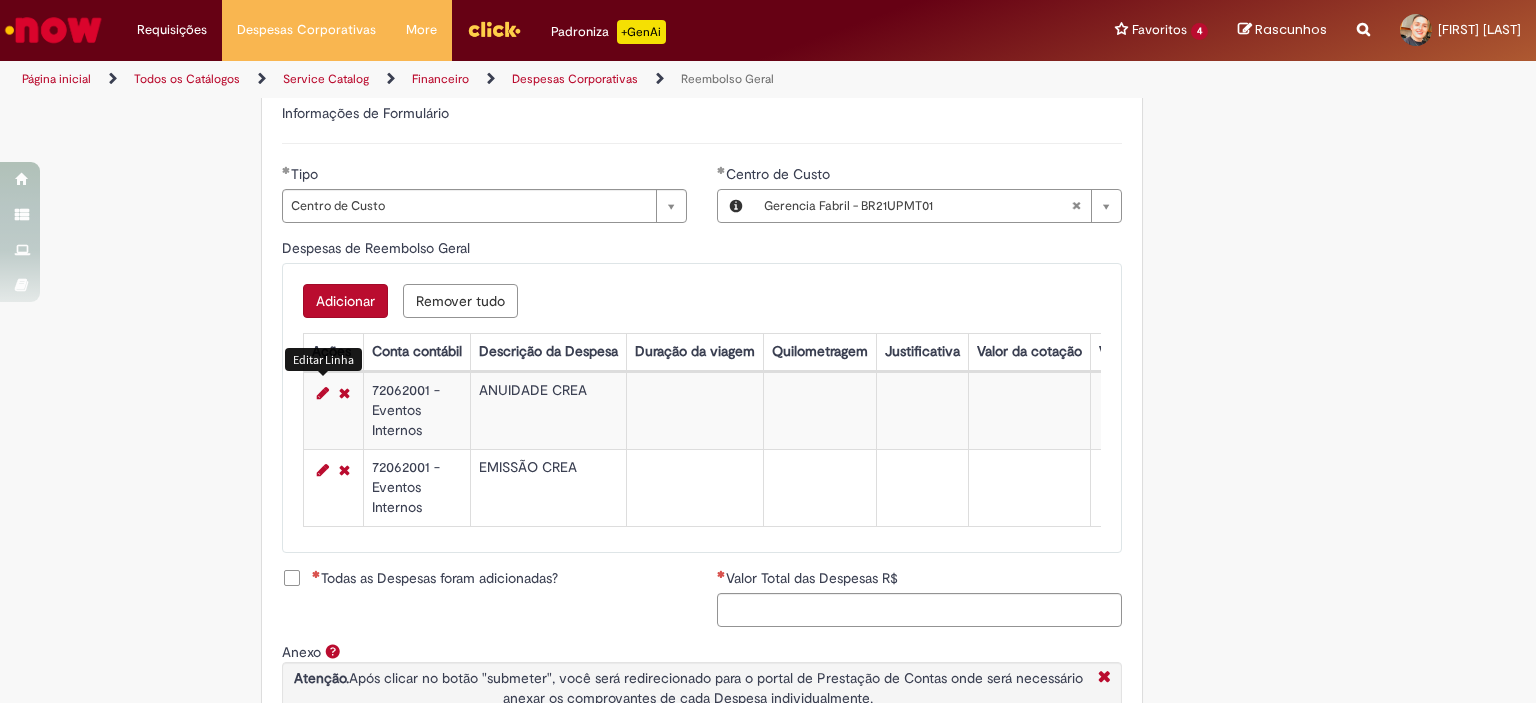 click on "Adicionar" at bounding box center [345, 301] 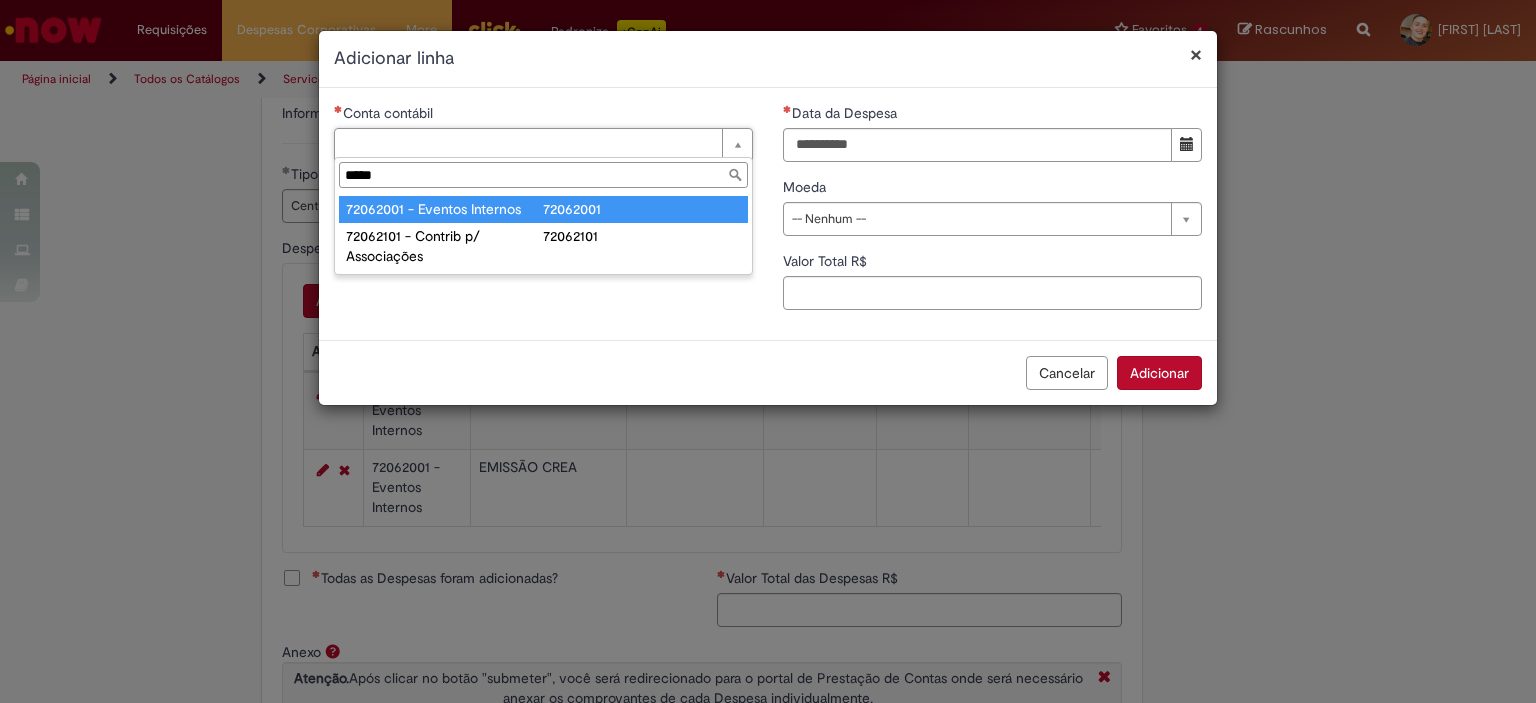 type on "*****" 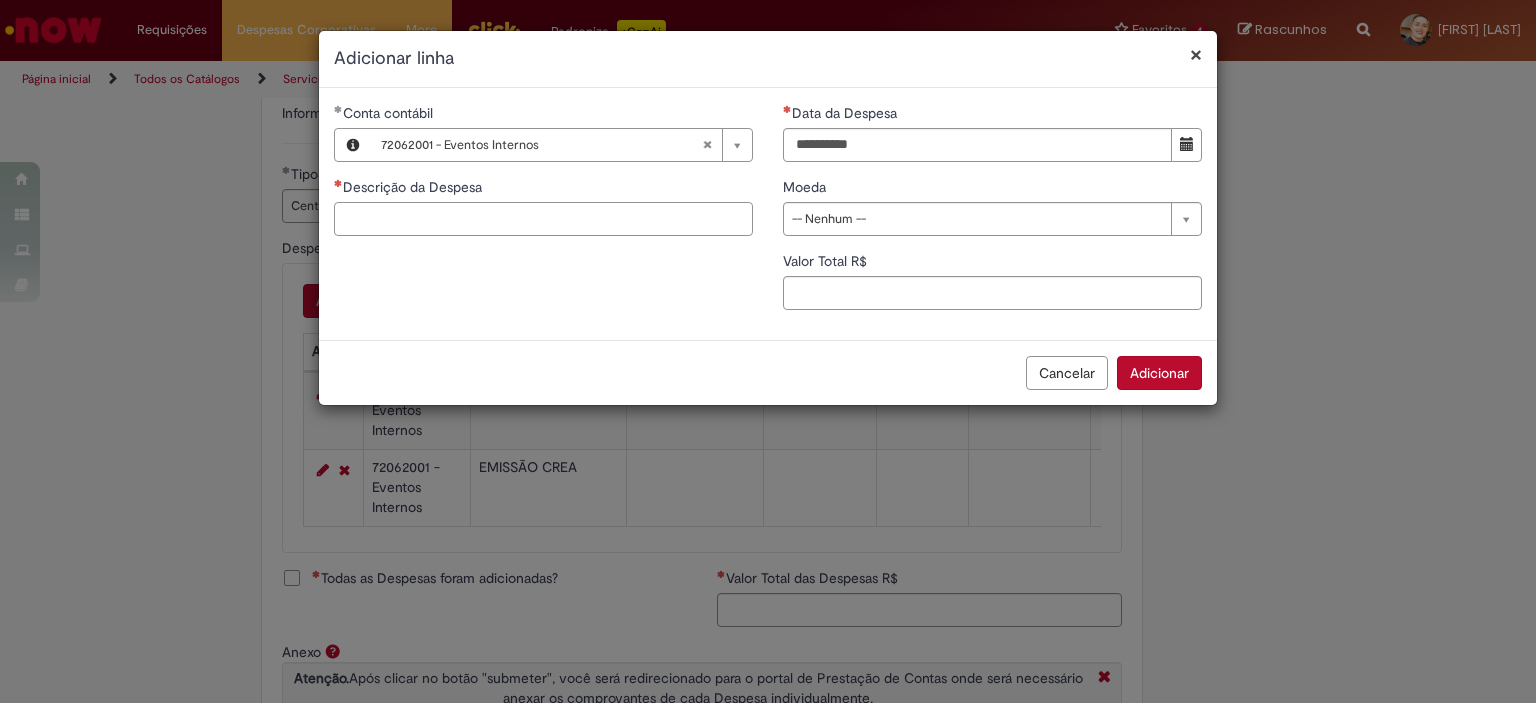 click on "Descrição da Despesa" at bounding box center (543, 219) 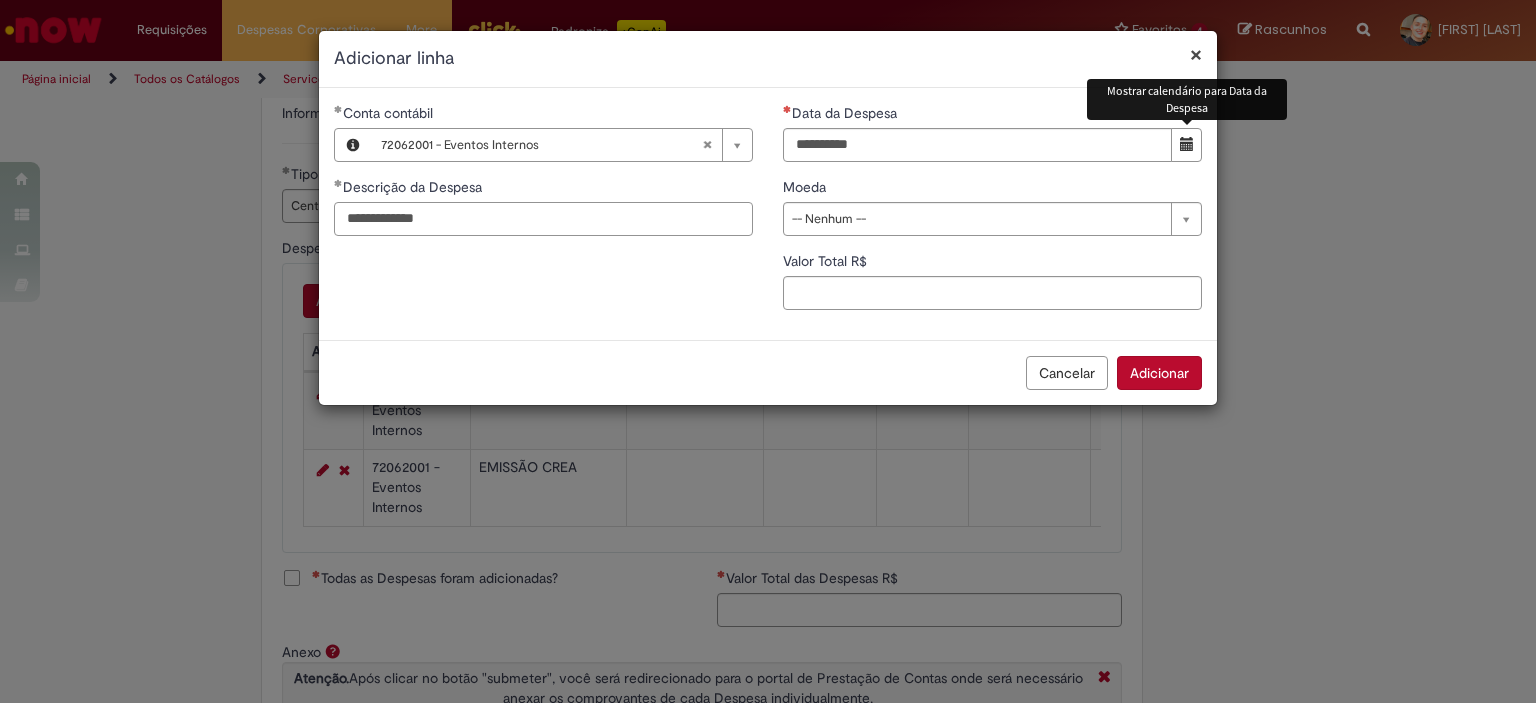 type on "**********" 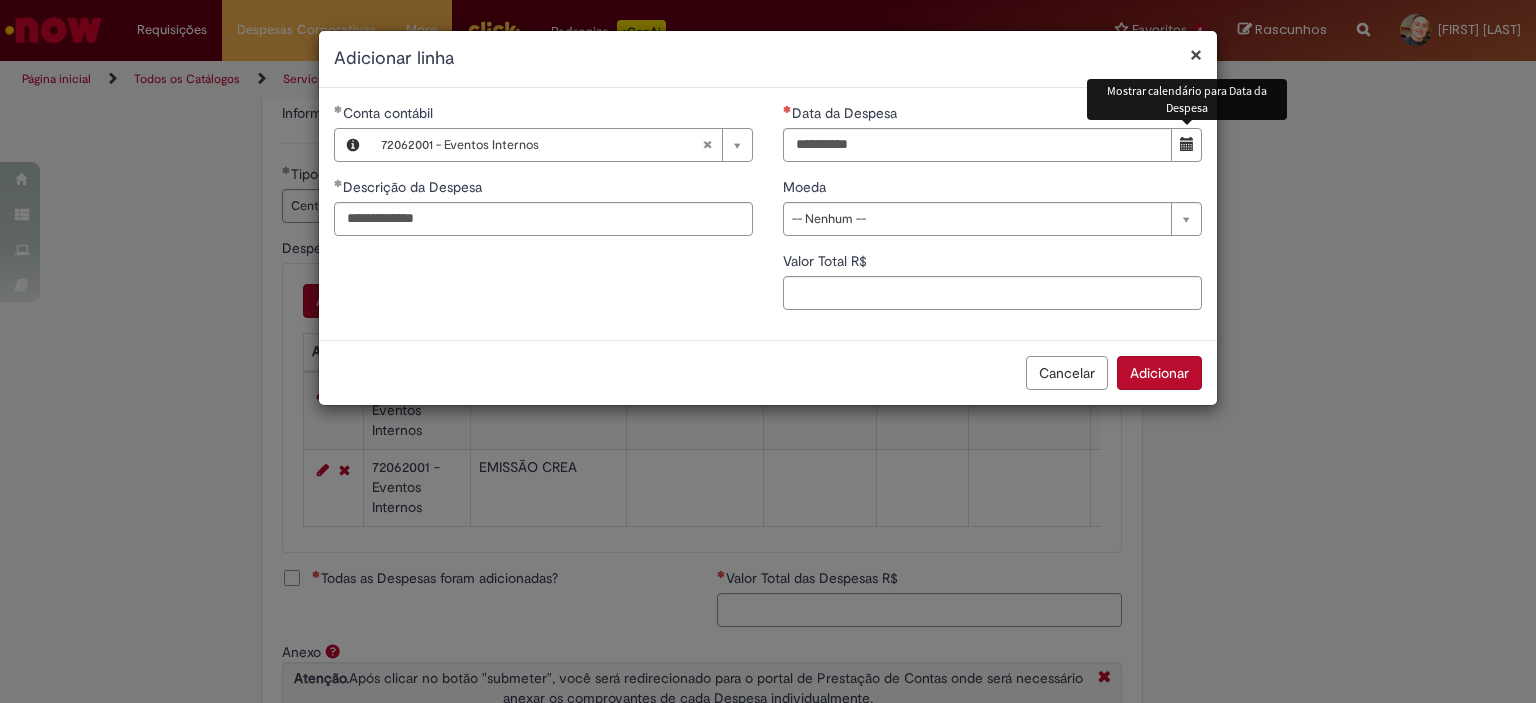 click at bounding box center (1186, 145) 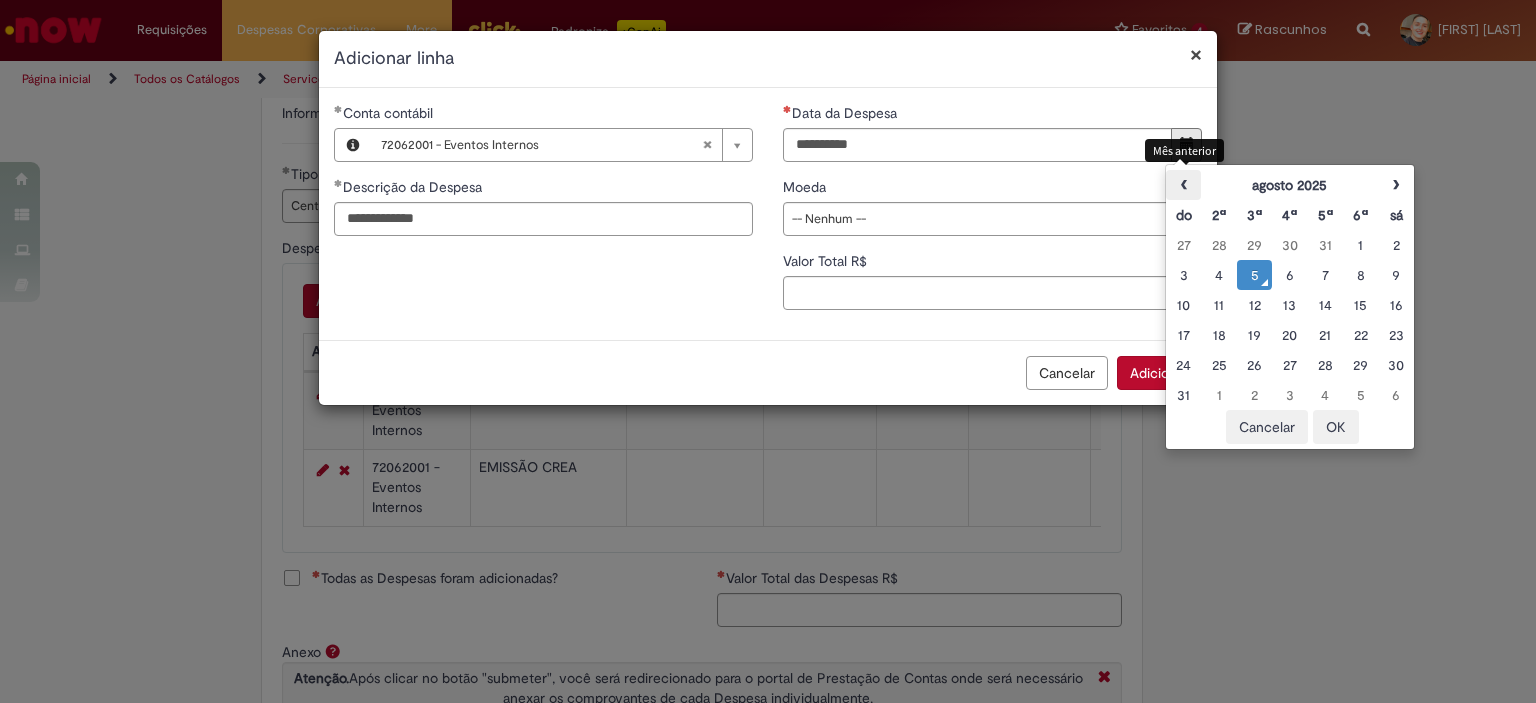 click on "‹" at bounding box center [1183, 185] 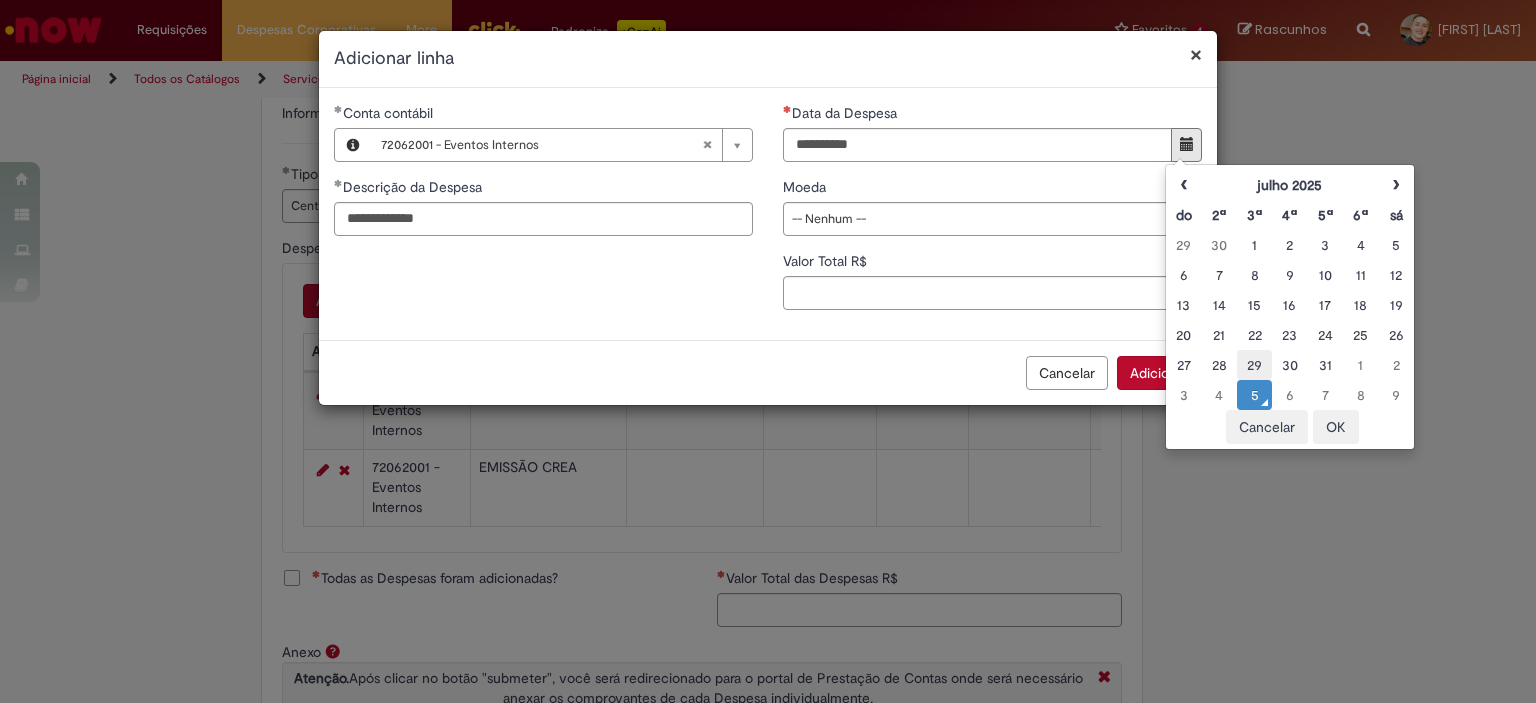 click on "29" at bounding box center (1254, 365) 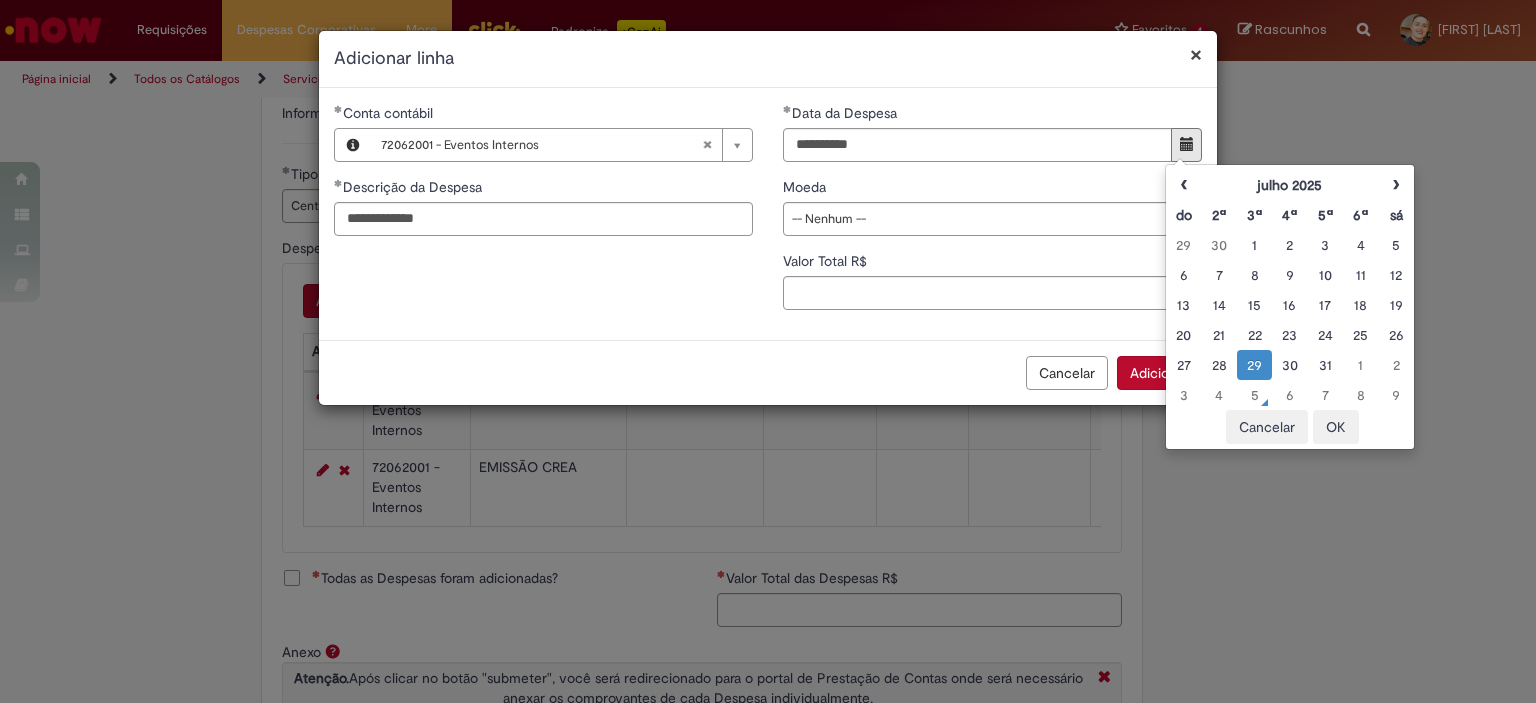 click on "29" at bounding box center (1254, 365) 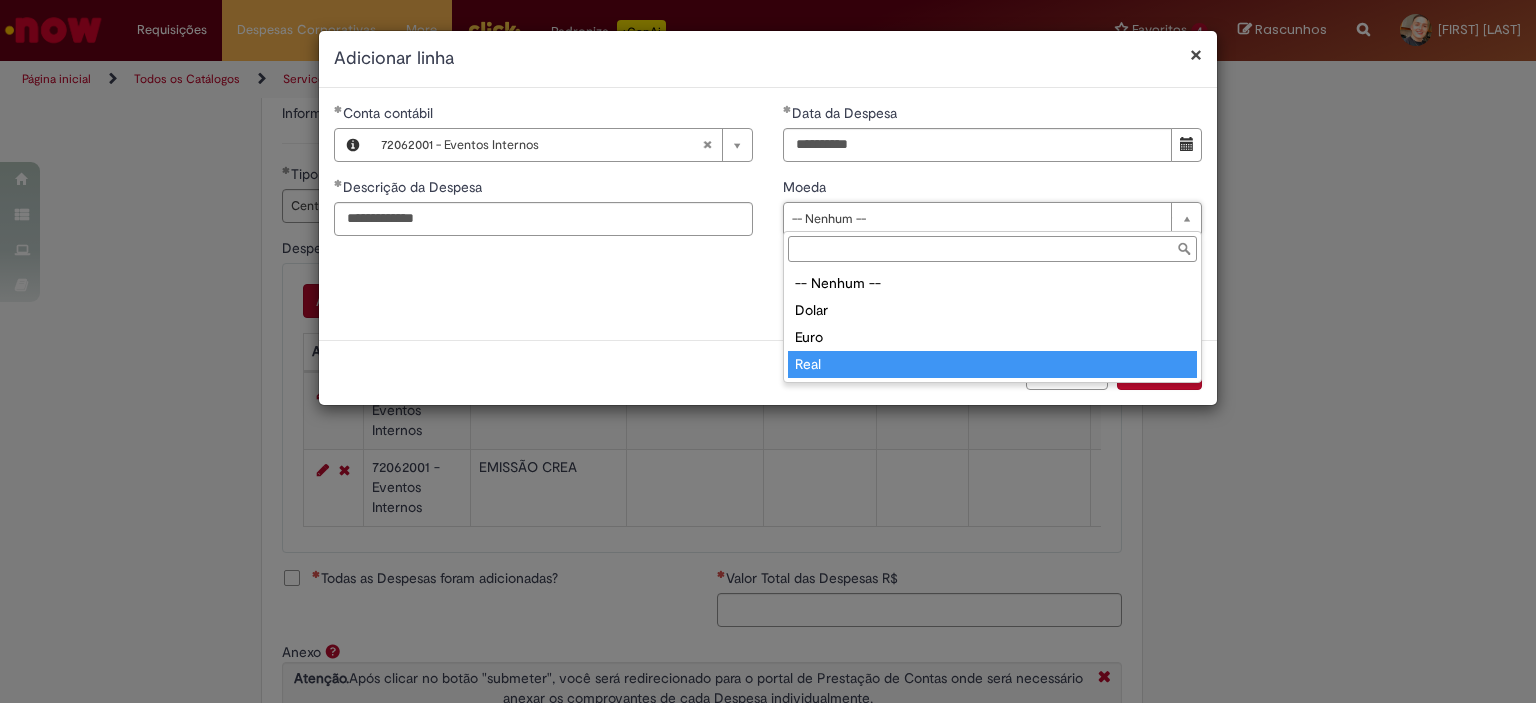 type on "****" 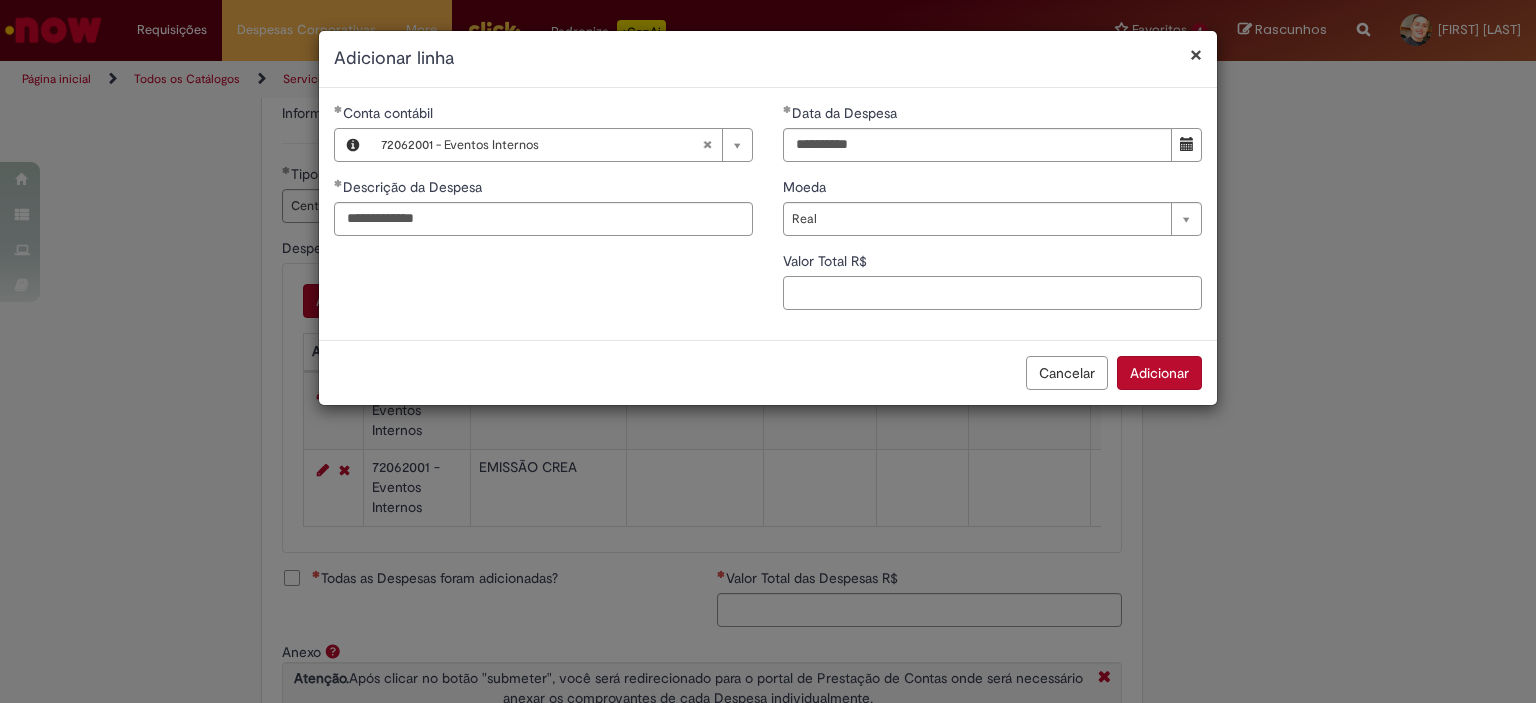 click on "Valor Total R$" at bounding box center [992, 293] 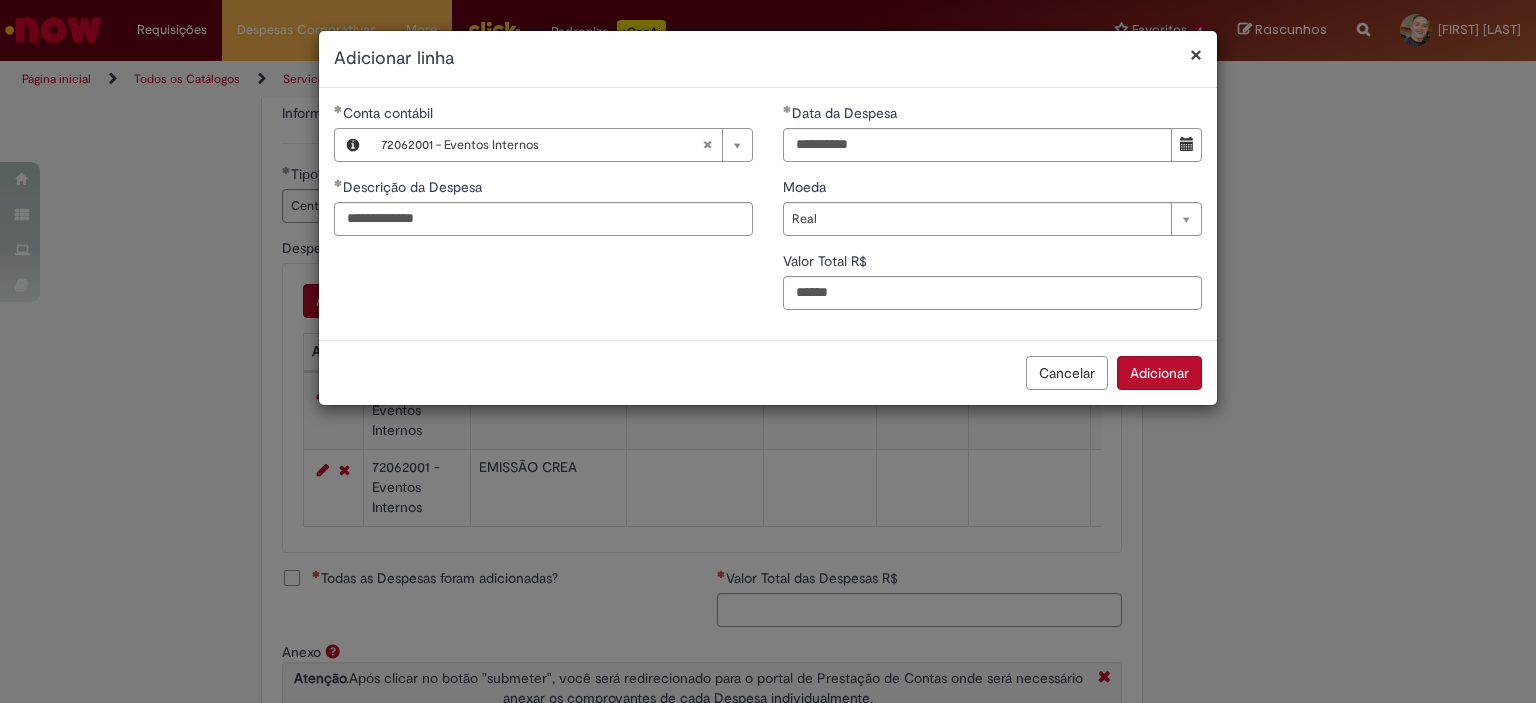 type on "******" 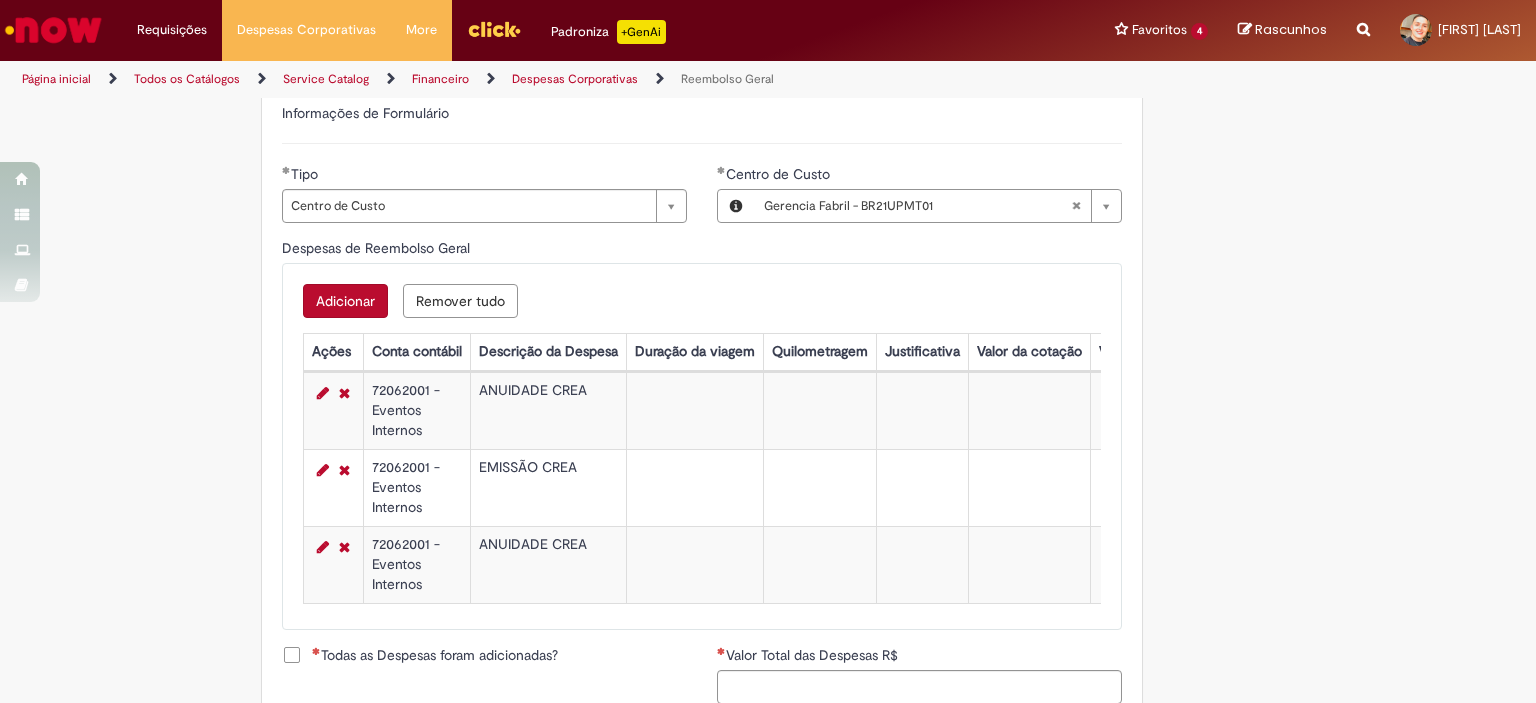 scroll, scrollTop: 981, scrollLeft: 0, axis: vertical 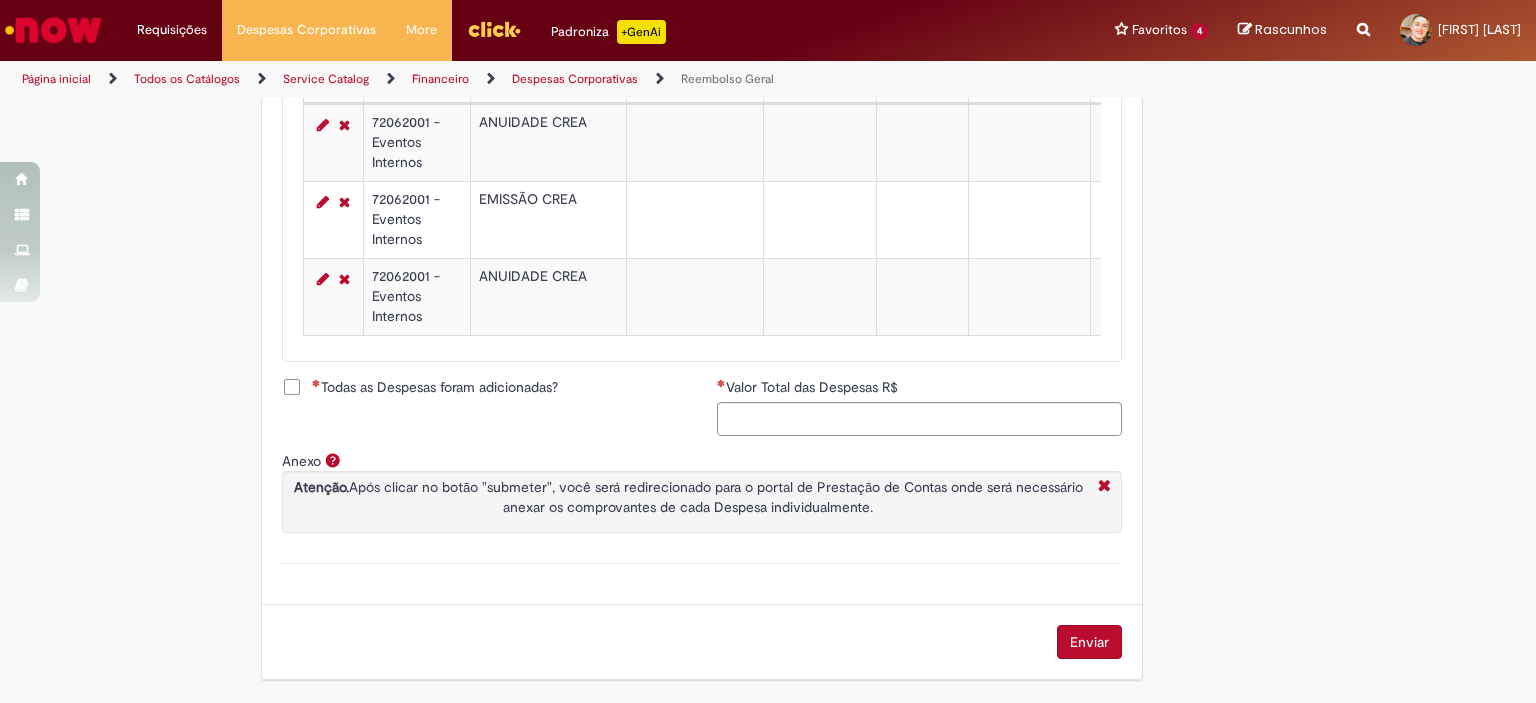 click at bounding box center (316, 383) 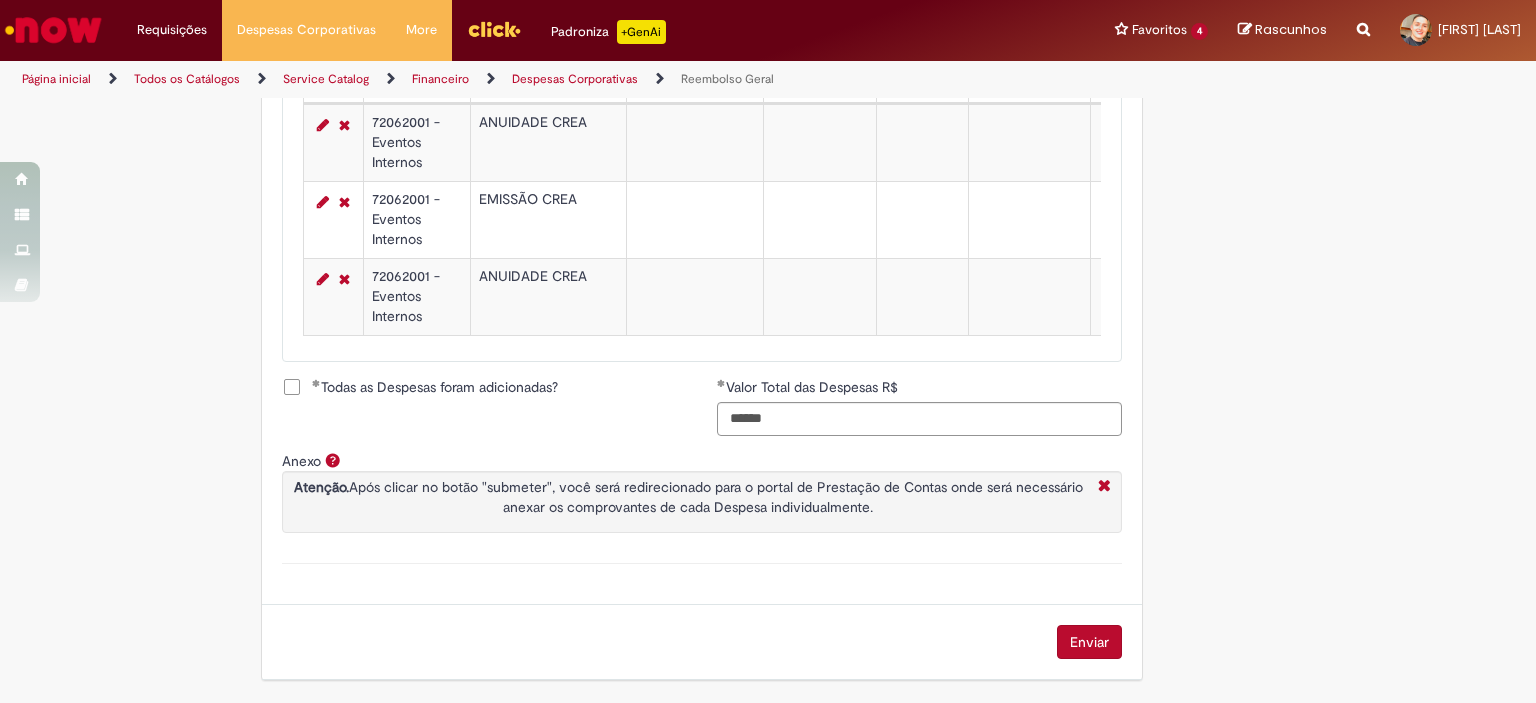 click on "Todas as Despesas foram adicionadas?" at bounding box center [435, 387] 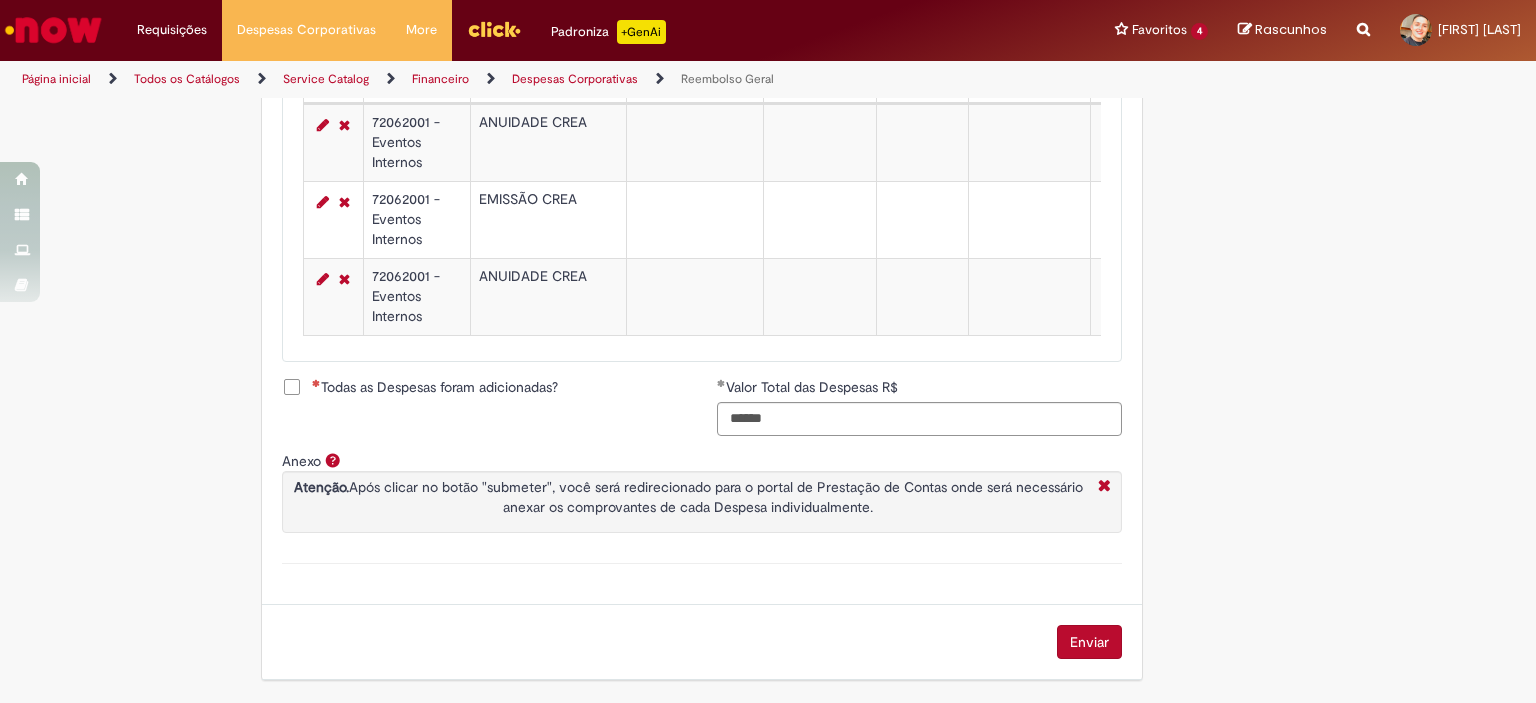 scroll, scrollTop: 681, scrollLeft: 0, axis: vertical 